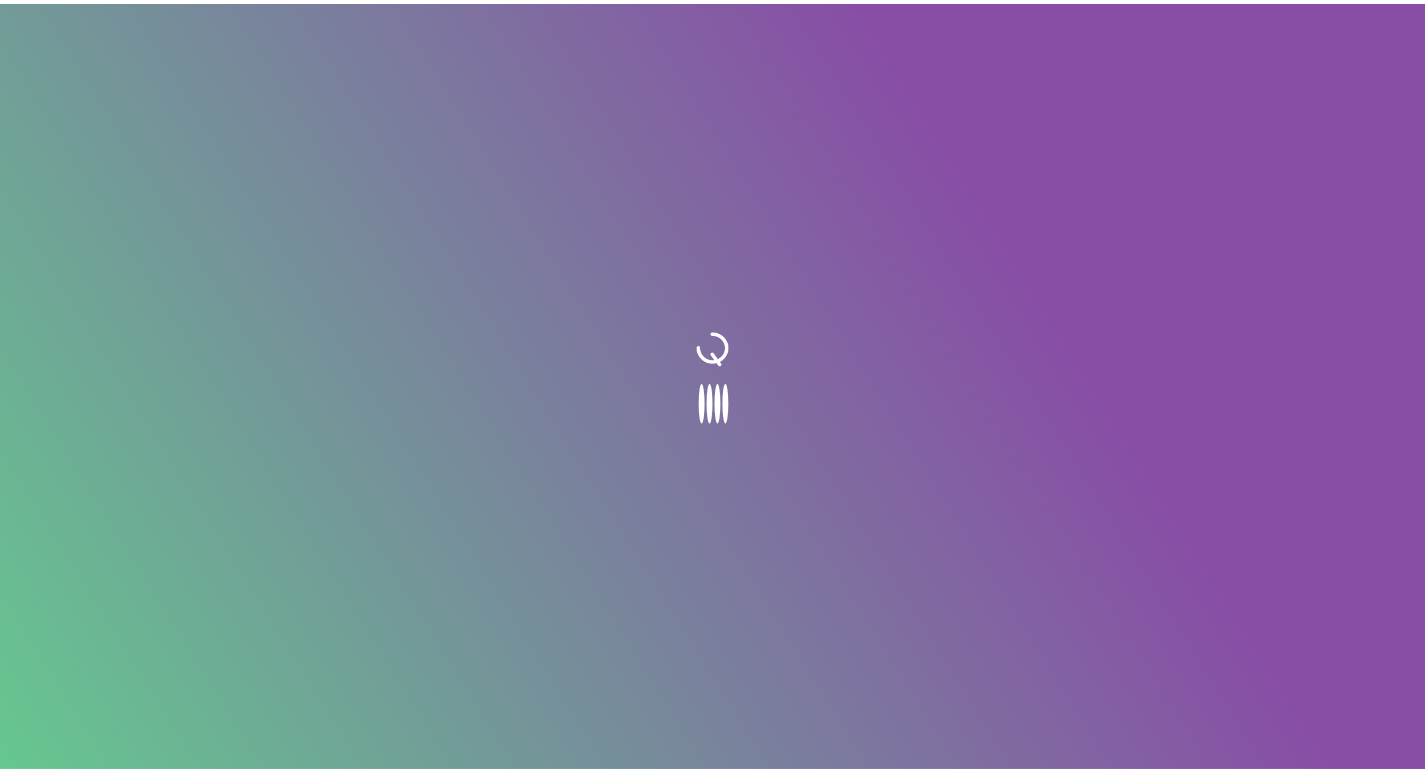 scroll, scrollTop: 0, scrollLeft: 0, axis: both 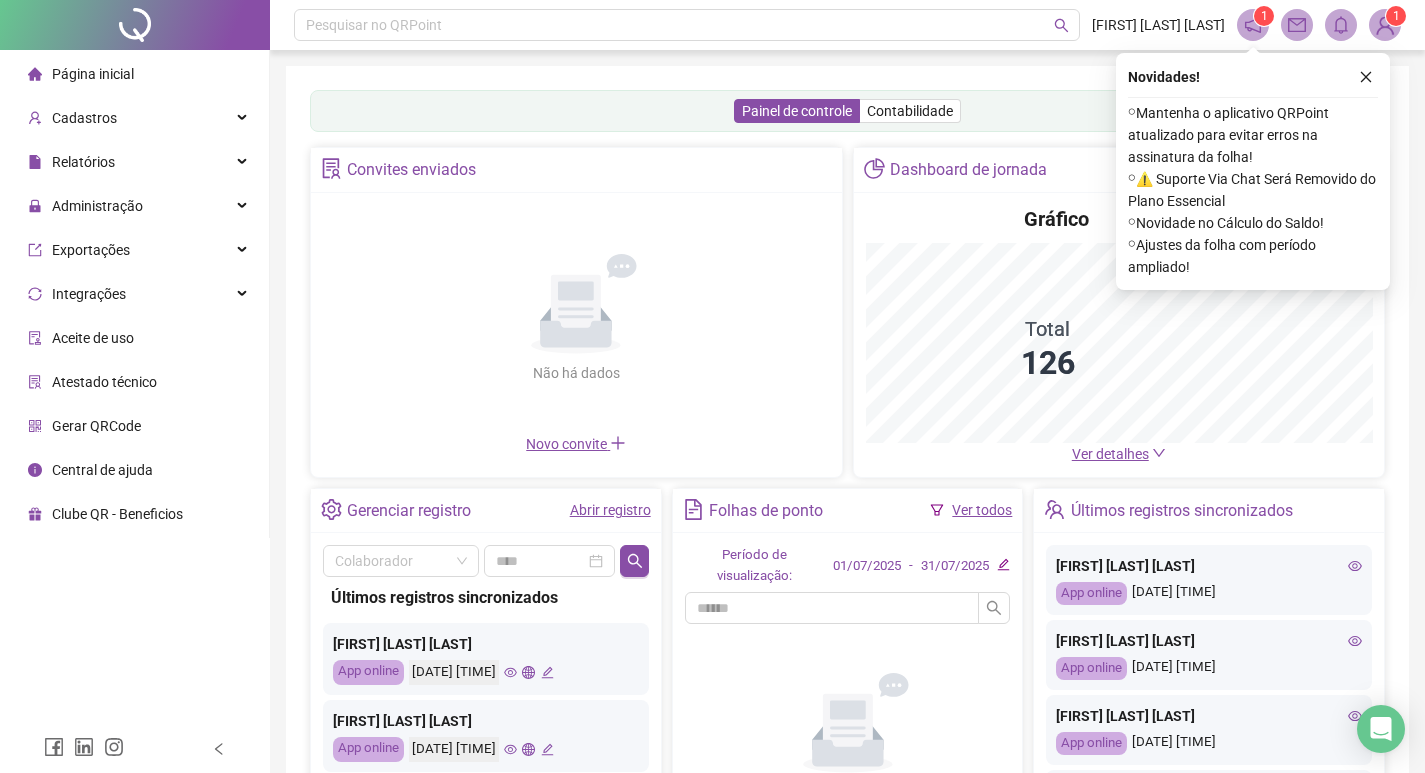 click on "Página inicial Cadastros Relatórios Administração Exportações Integrações Aceite de uso Atestado técnico Gerar QRCode Central de ajuda Clube QR - Beneficios" at bounding box center [135, 294] 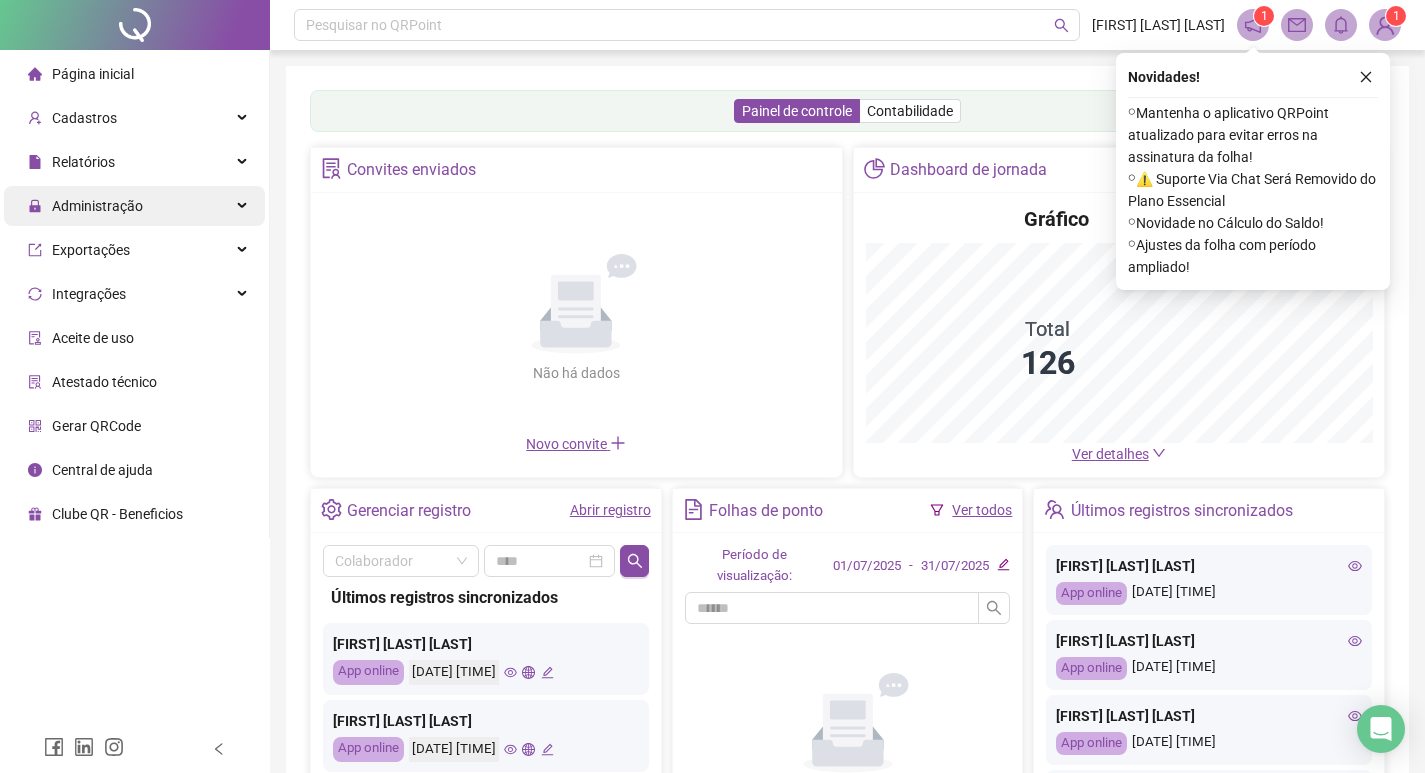 click on "Administração" at bounding box center (134, 206) 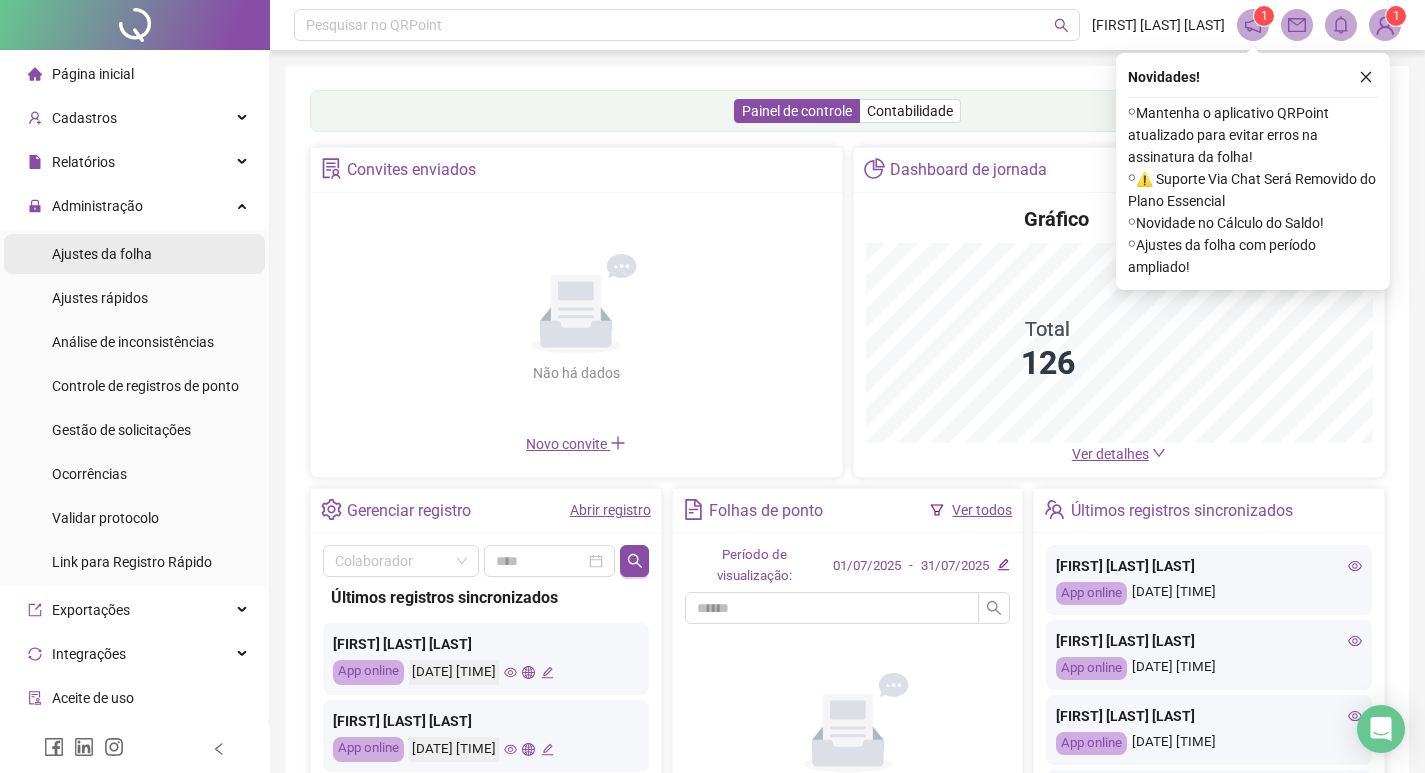 click on "Ajustes da folha" at bounding box center [134, 254] 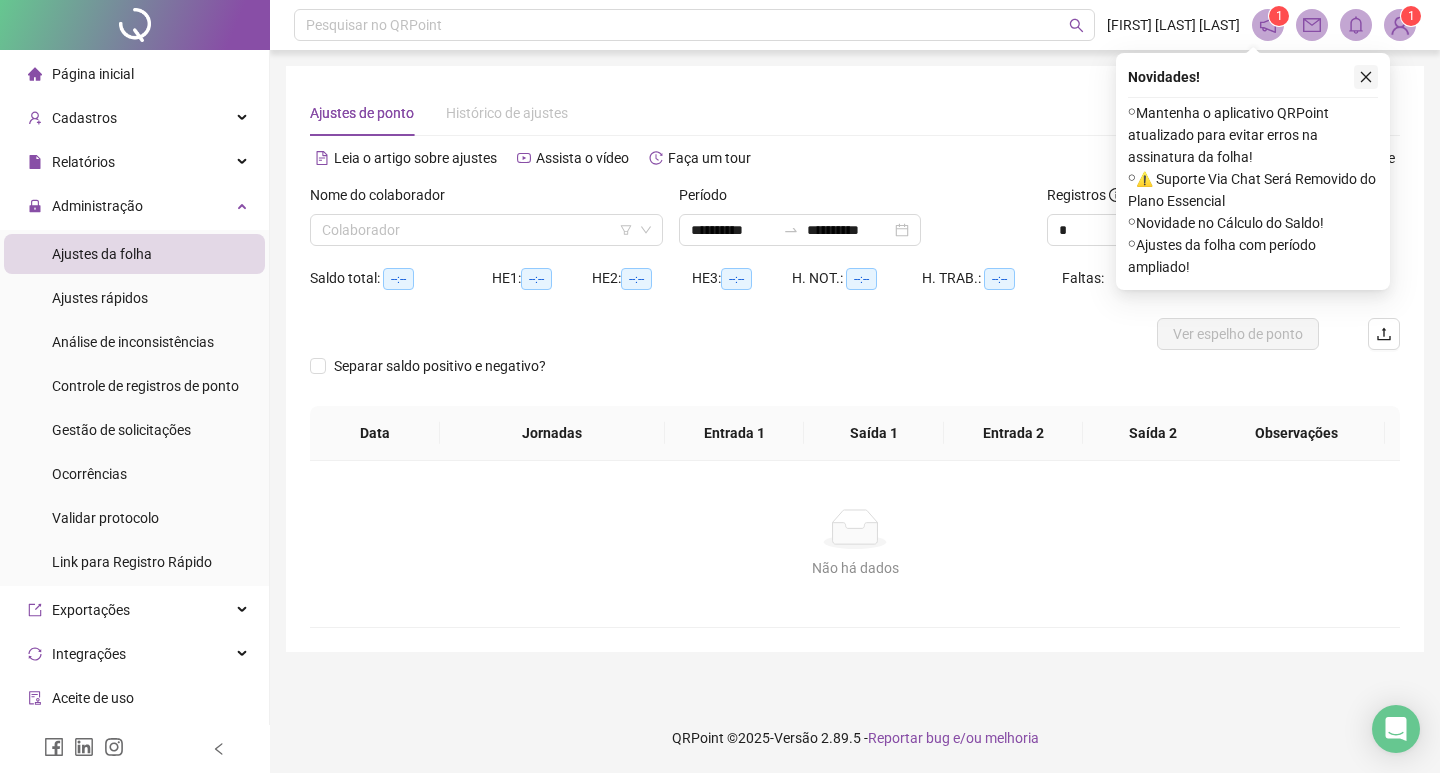click 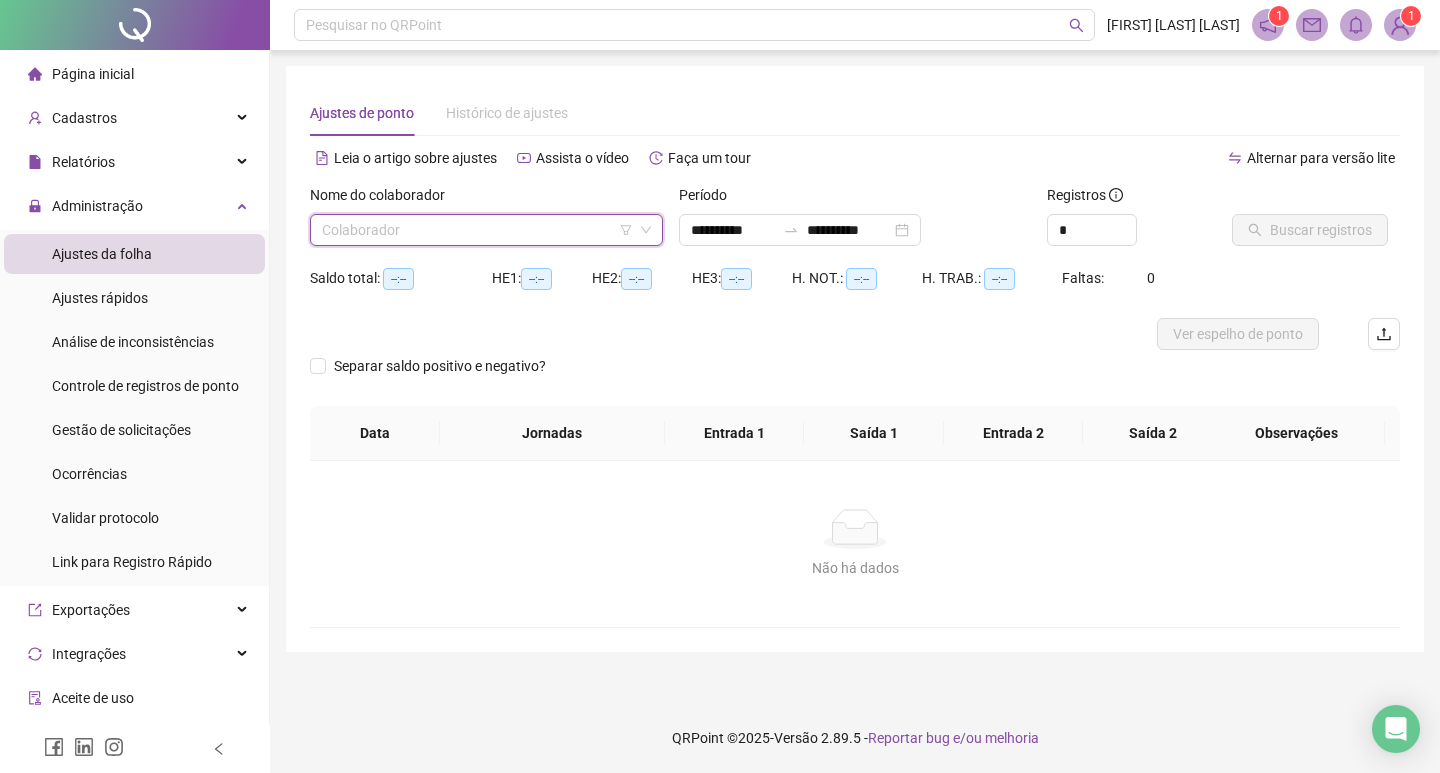 click at bounding box center (477, 230) 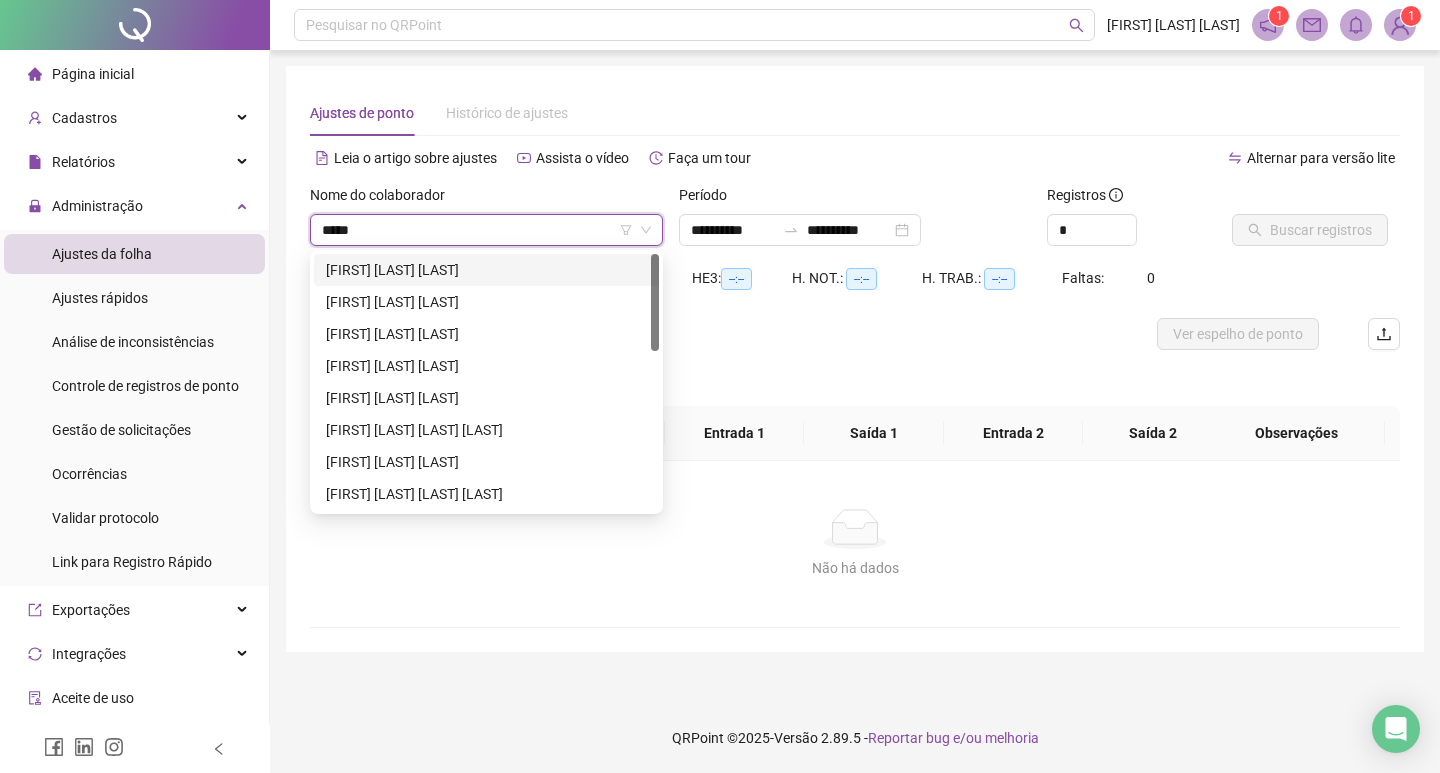 type on "*****" 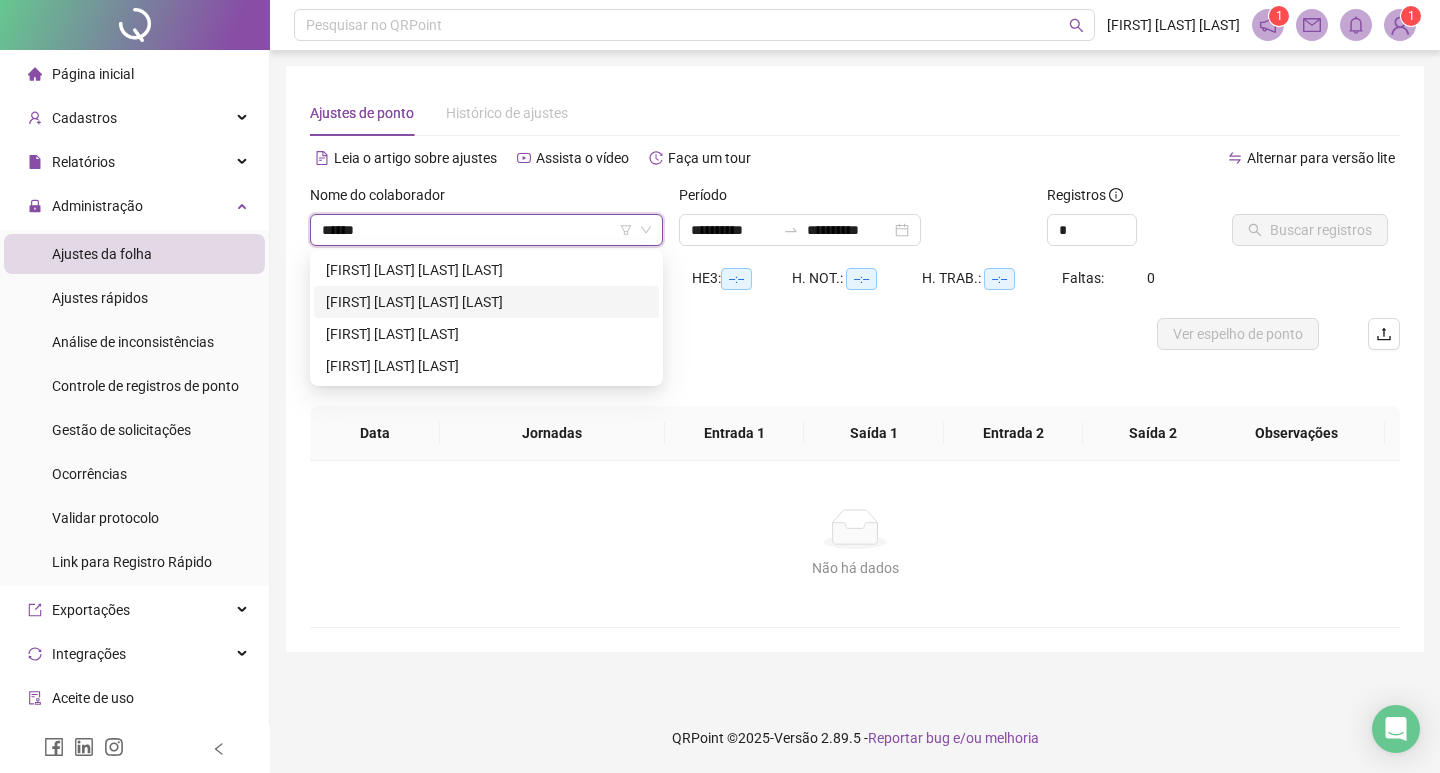drag, startPoint x: 540, startPoint y: 309, endPoint x: 665, endPoint y: 246, distance: 139.97858 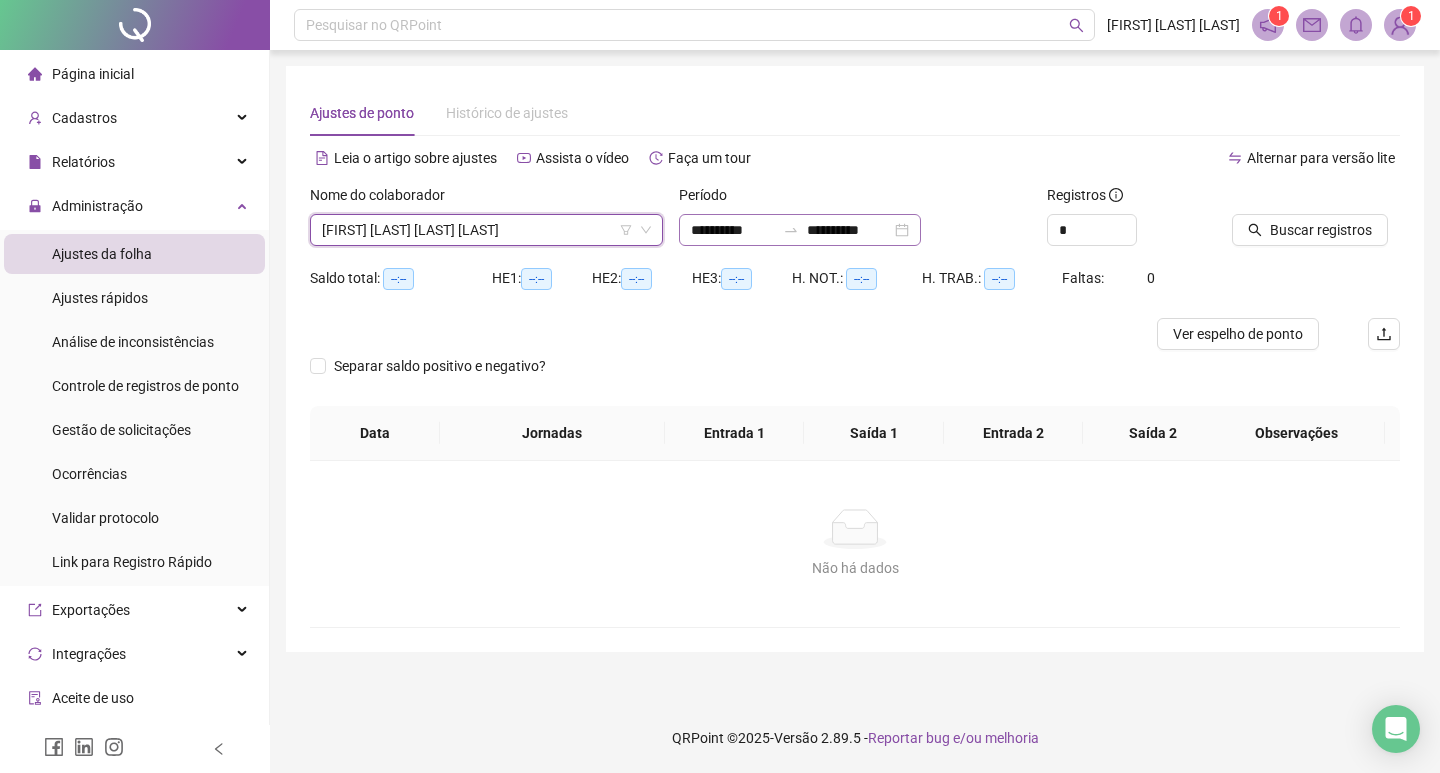 click on "**********" at bounding box center [800, 230] 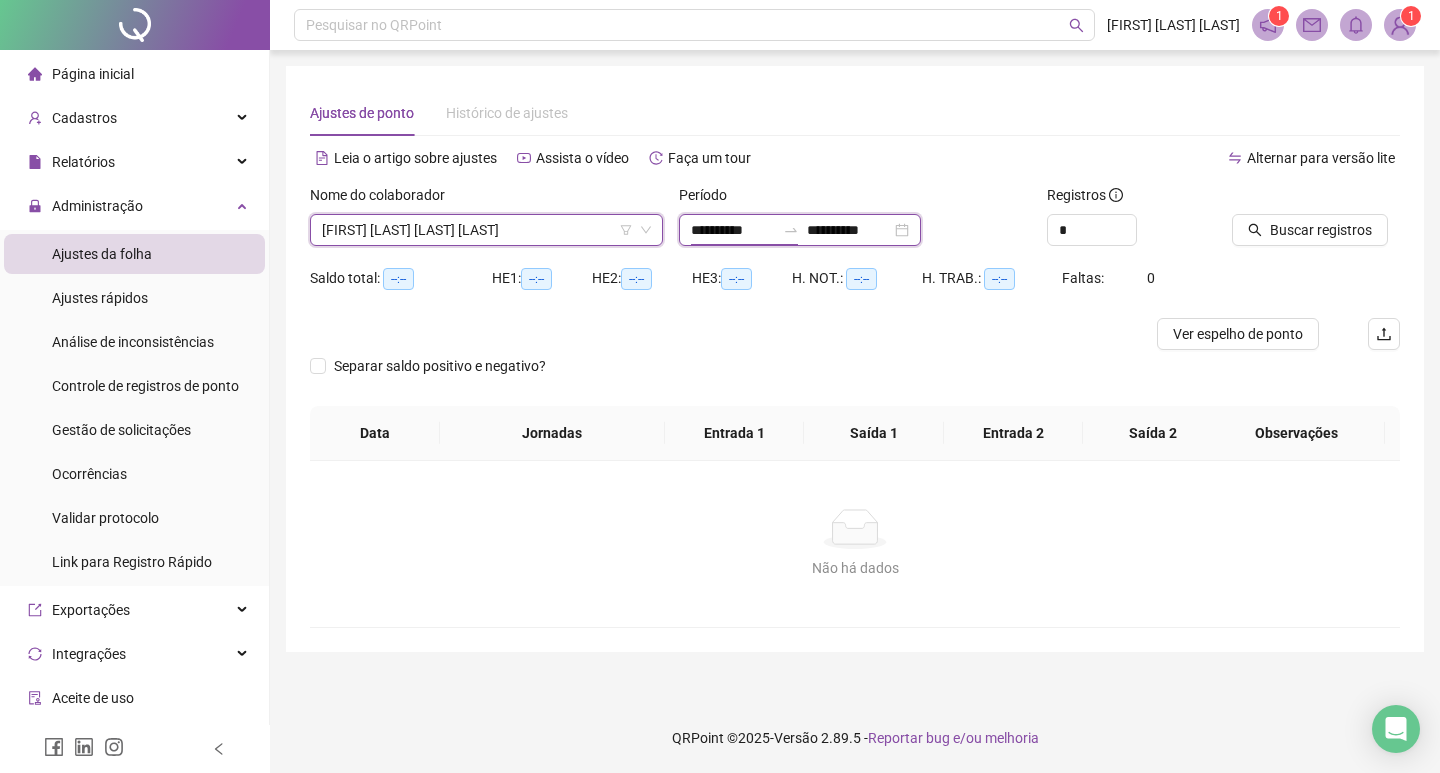click on "**********" at bounding box center (849, 230) 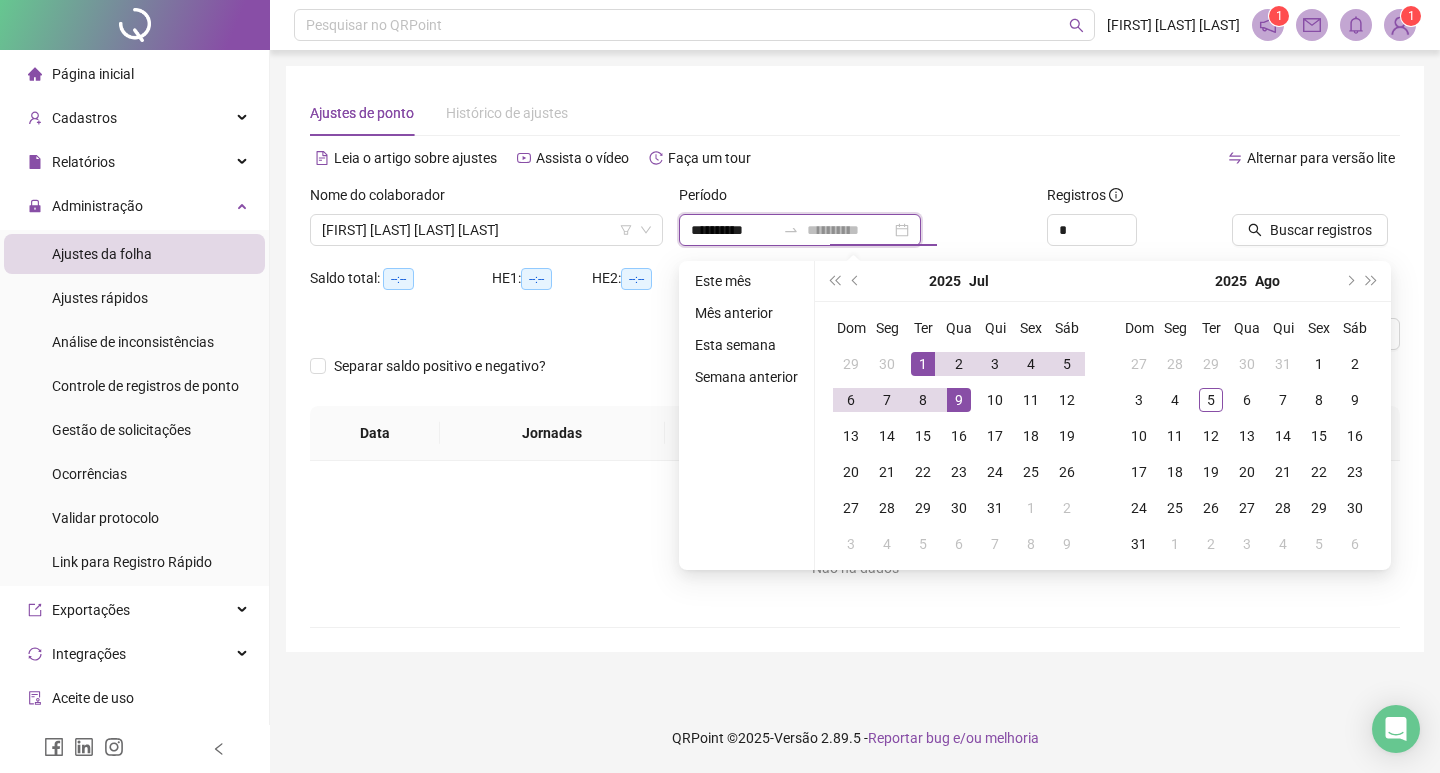 type on "**********" 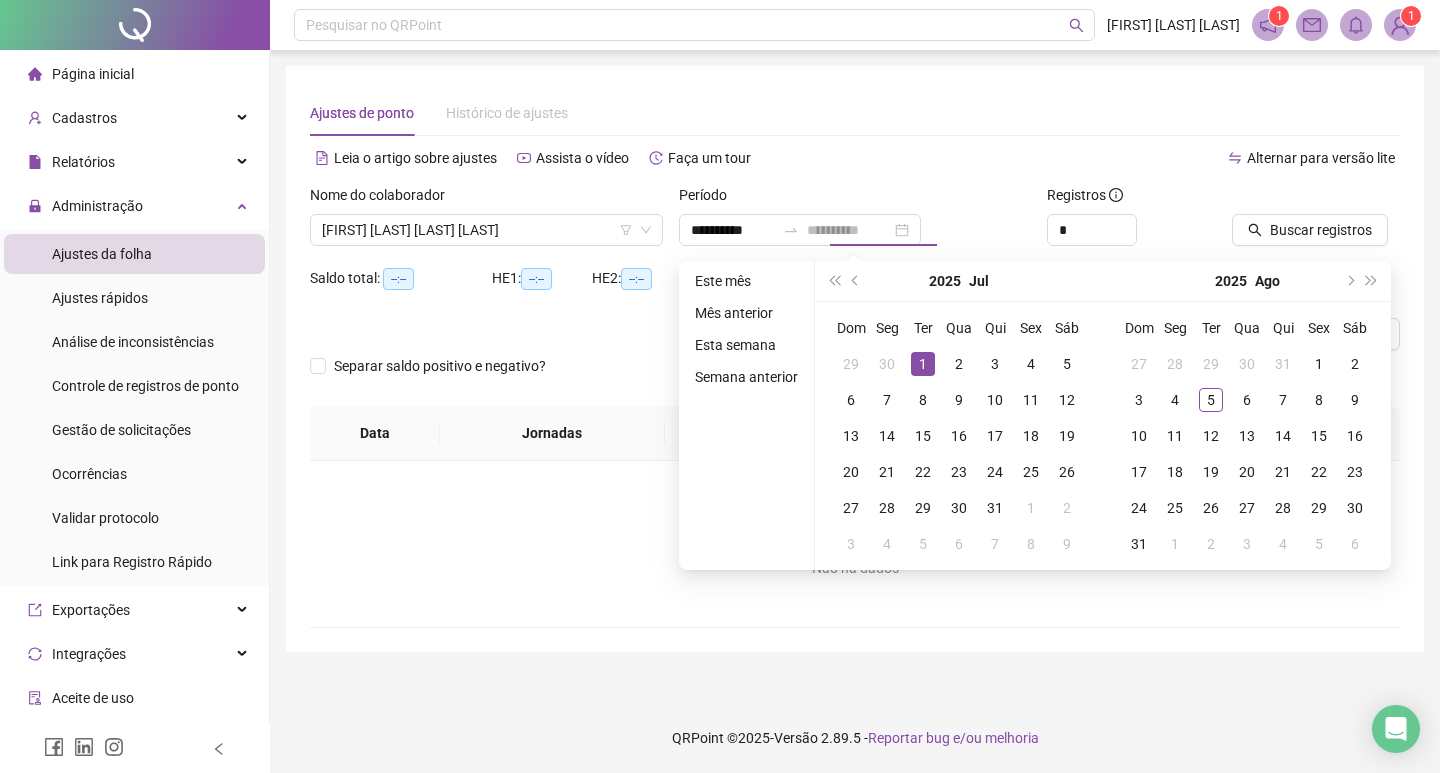 click on "1" at bounding box center [923, 364] 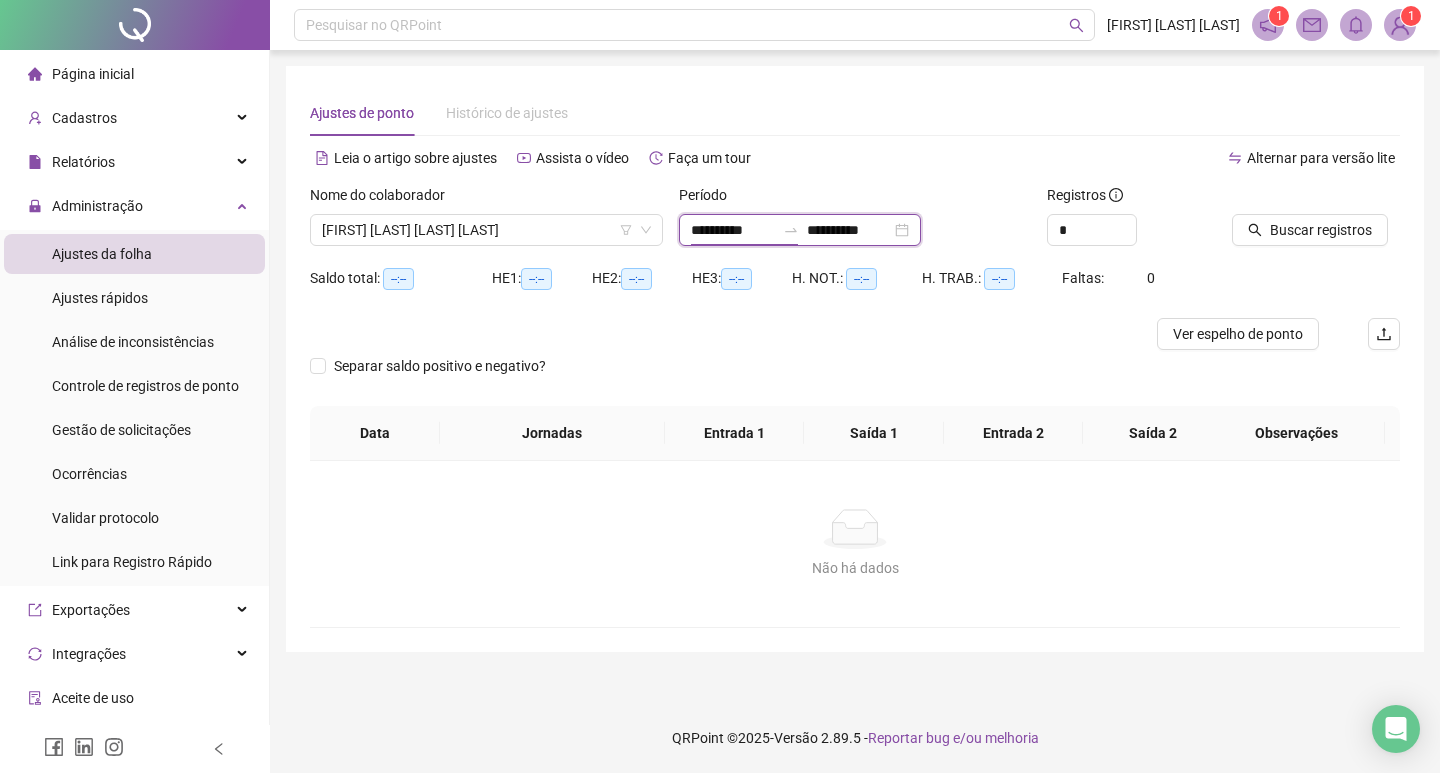 click on "**********" at bounding box center (733, 230) 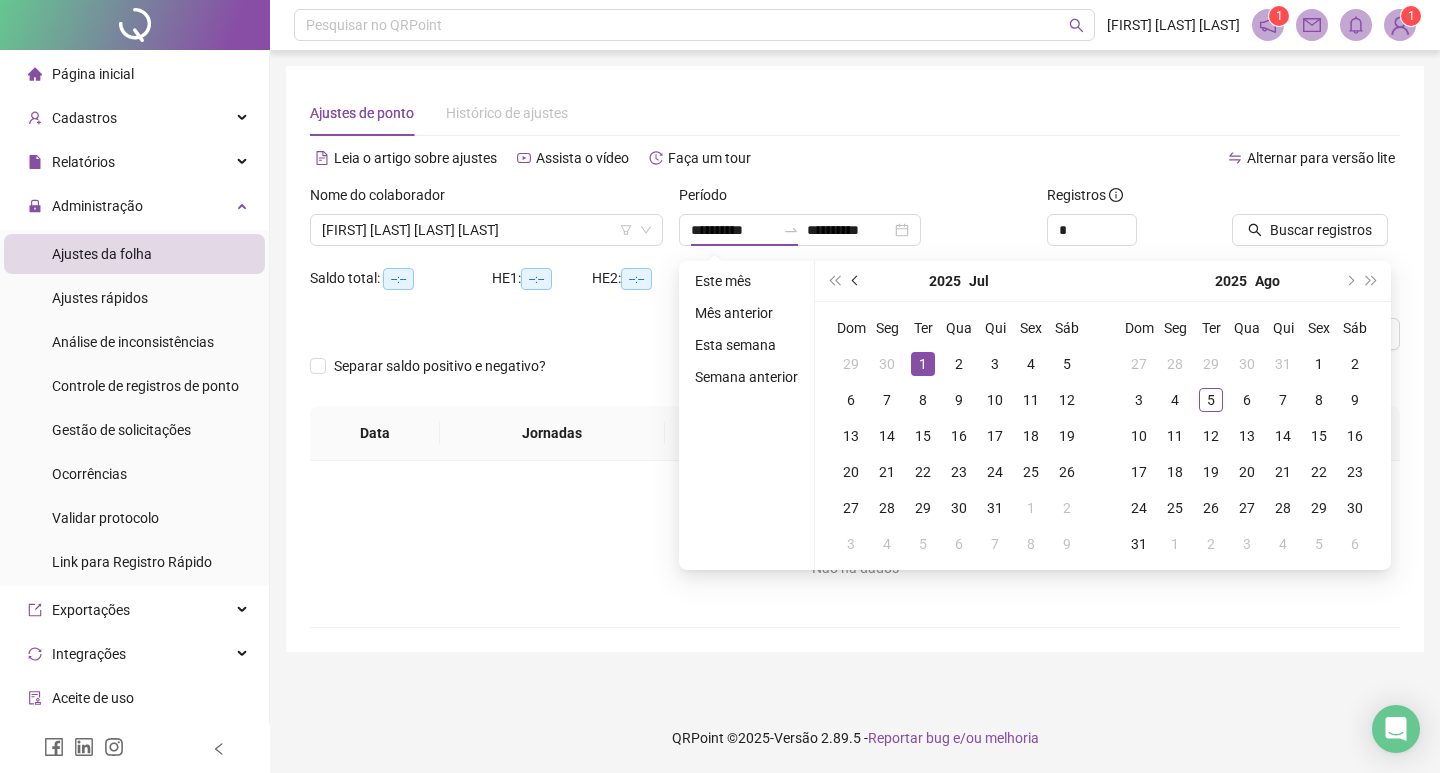 click at bounding box center (856, 281) 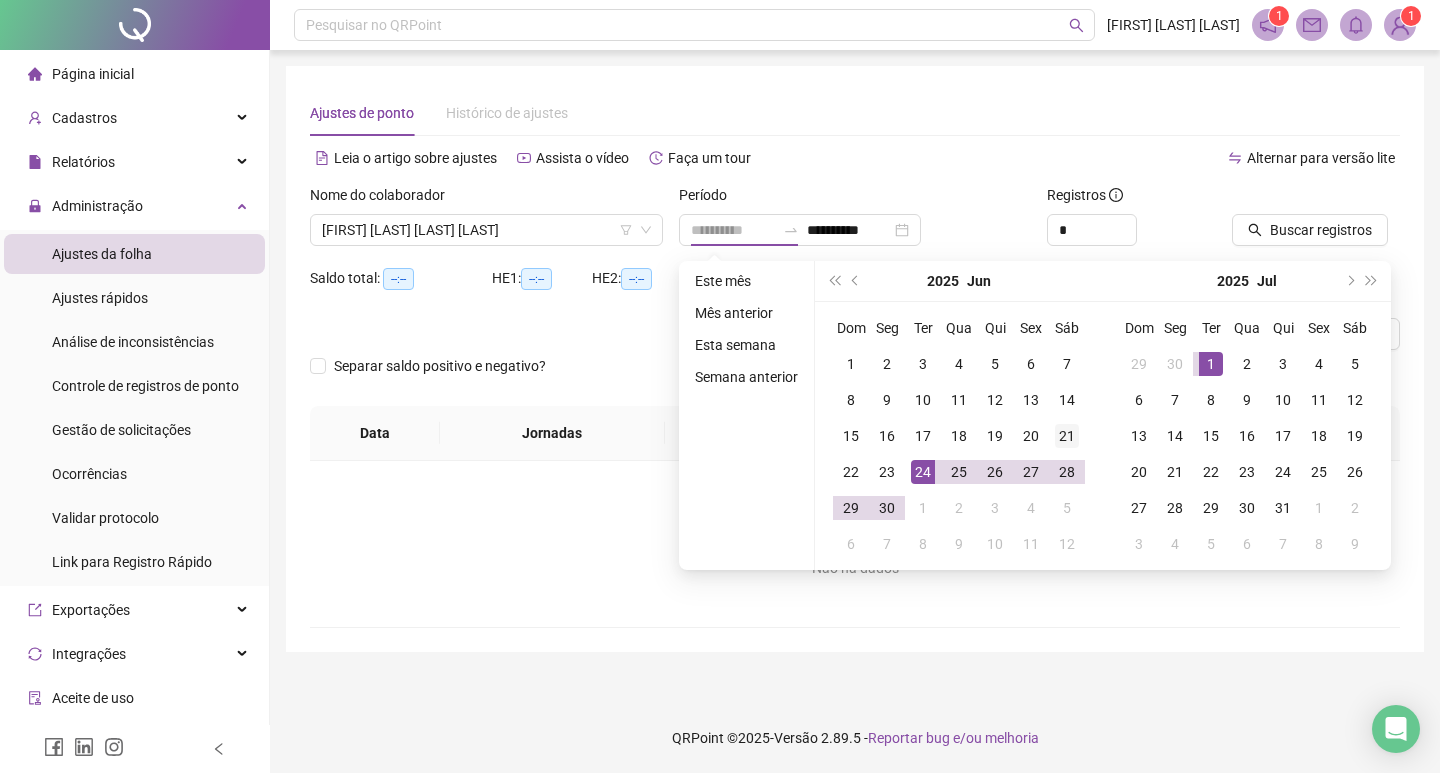 type on "**********" 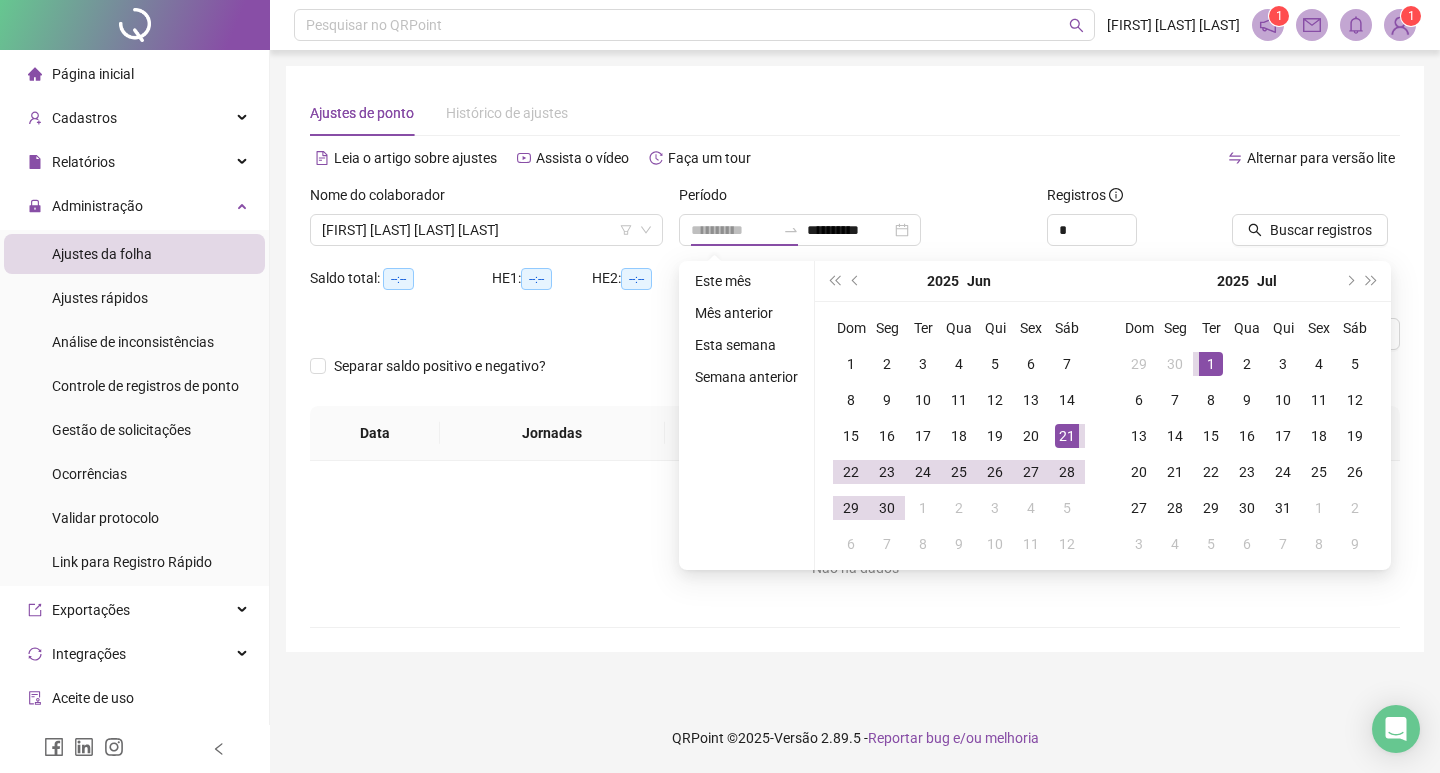click on "21" at bounding box center [1067, 436] 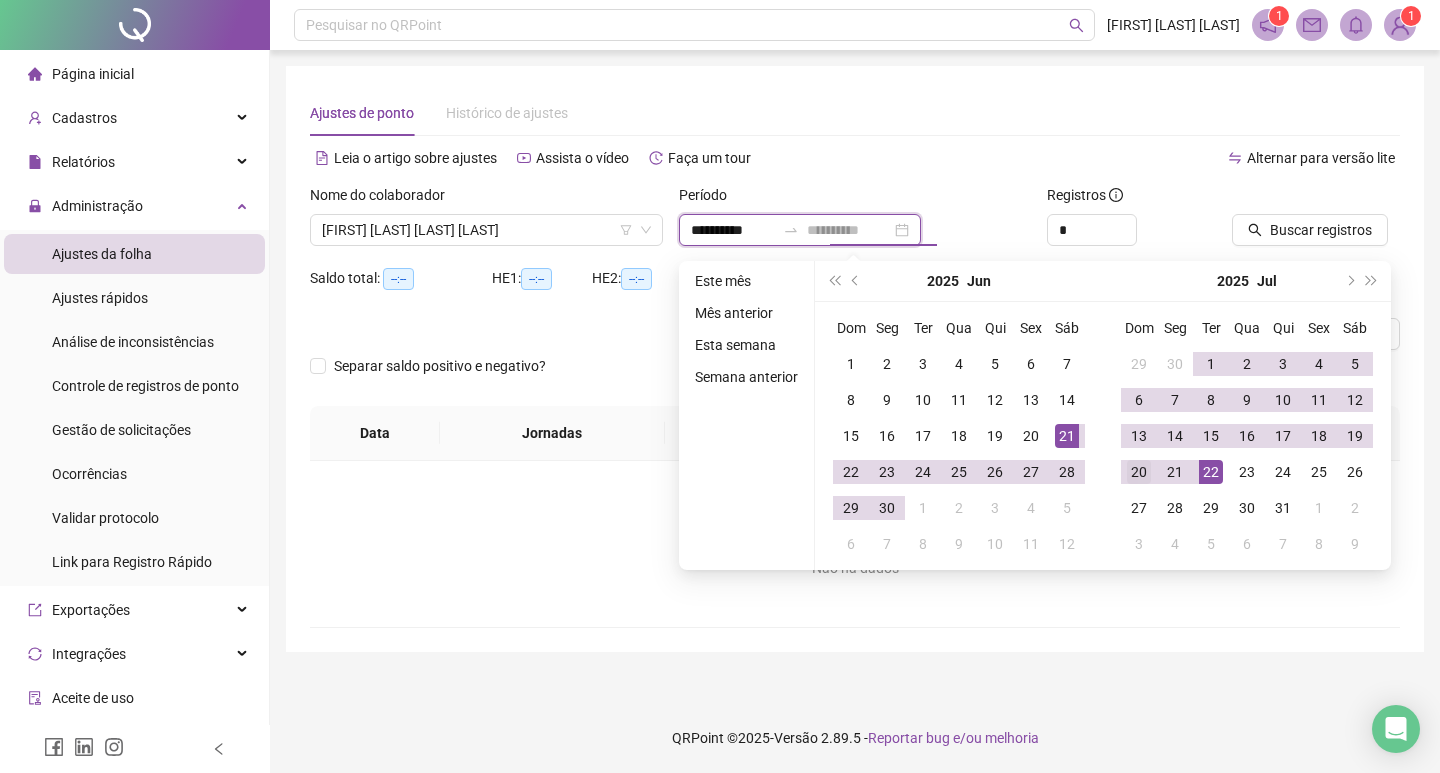 type on "**********" 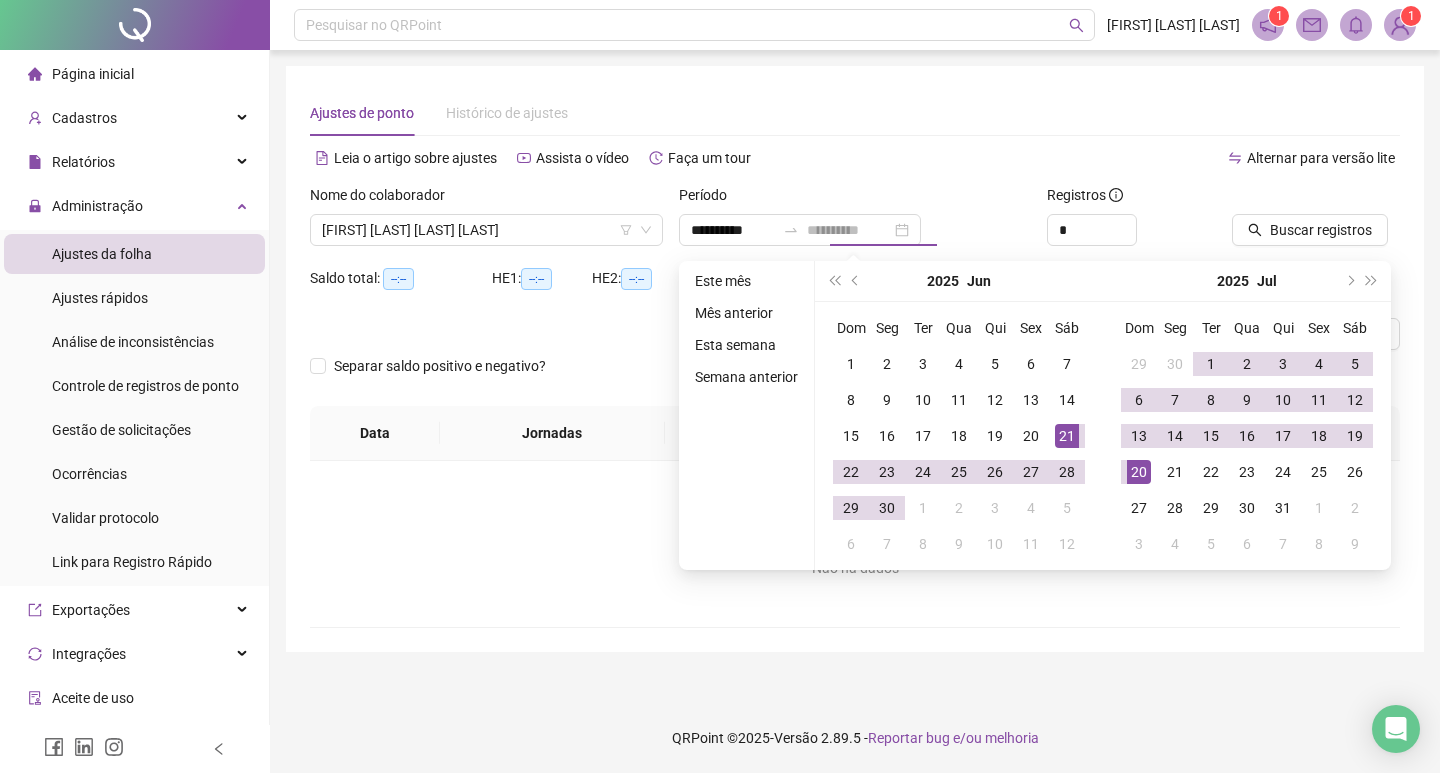 click on "20" at bounding box center (1139, 472) 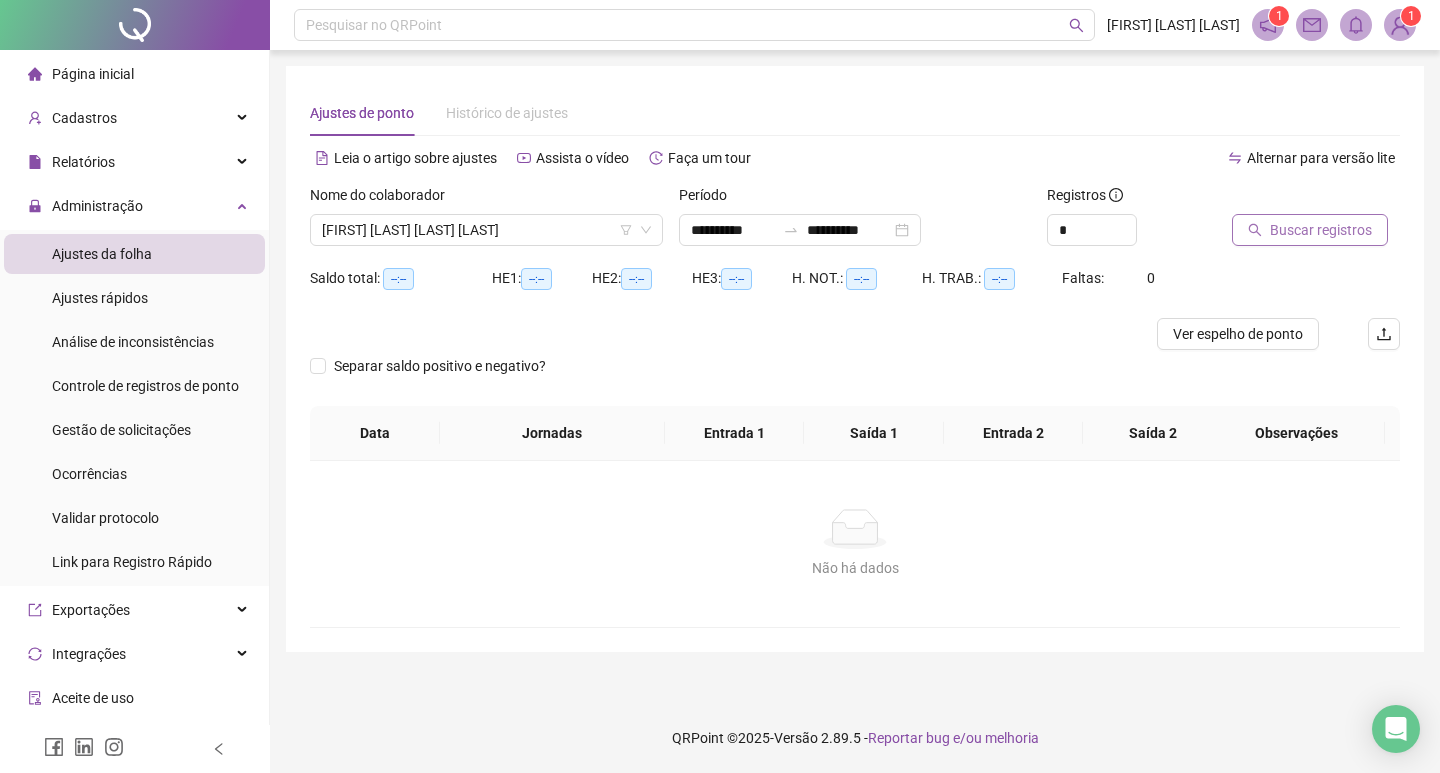 click on "Buscar registros" at bounding box center [1321, 230] 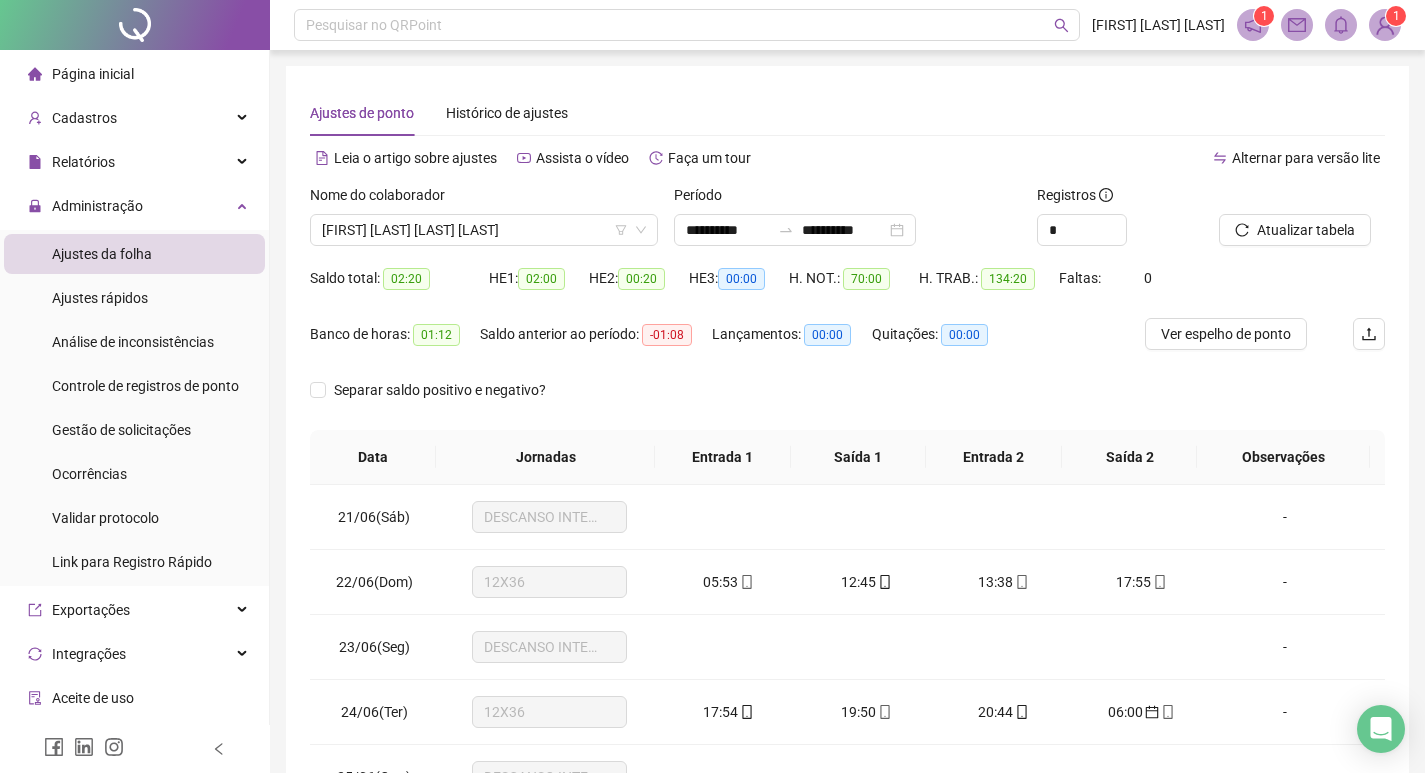 drag, startPoint x: 854, startPoint y: 289, endPoint x: 871, endPoint y: 289, distance: 17 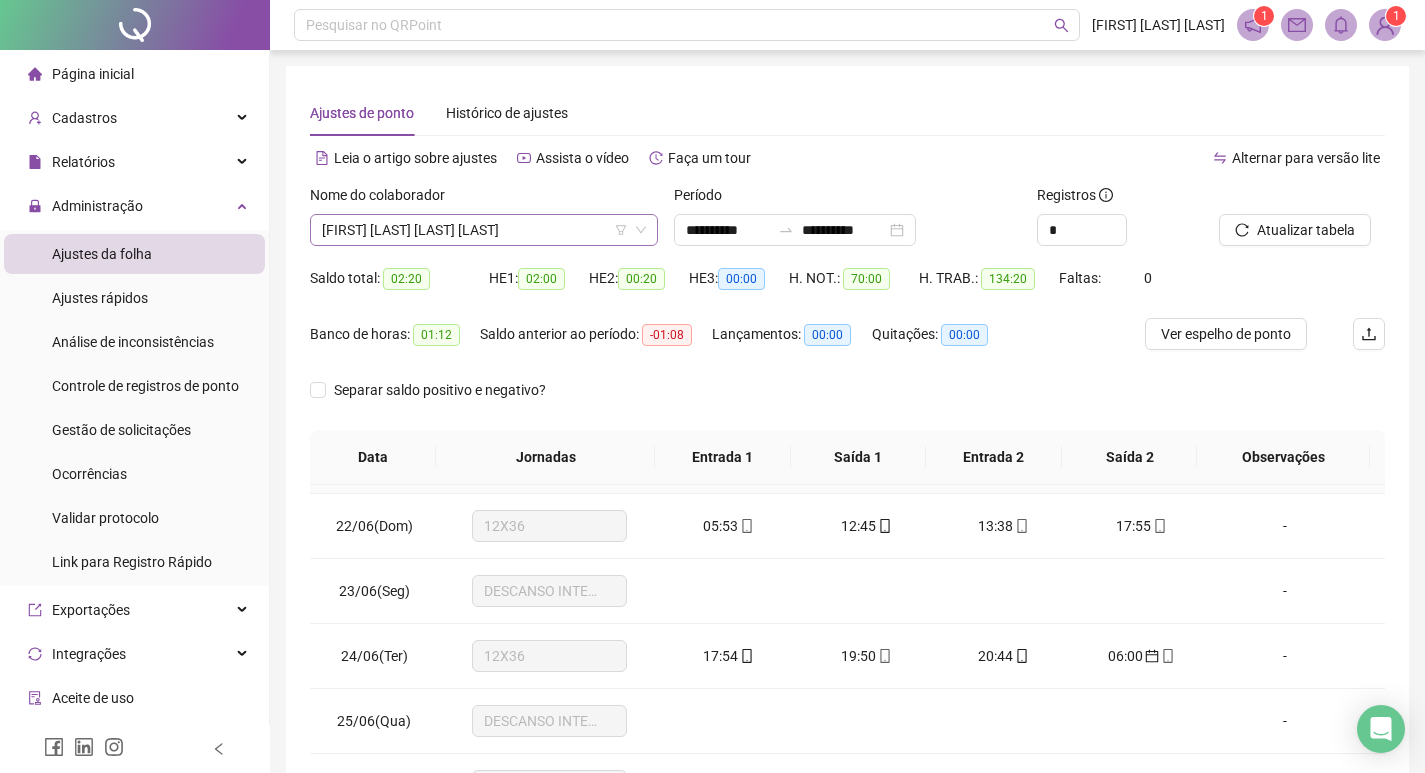 scroll, scrollTop: 100, scrollLeft: 0, axis: vertical 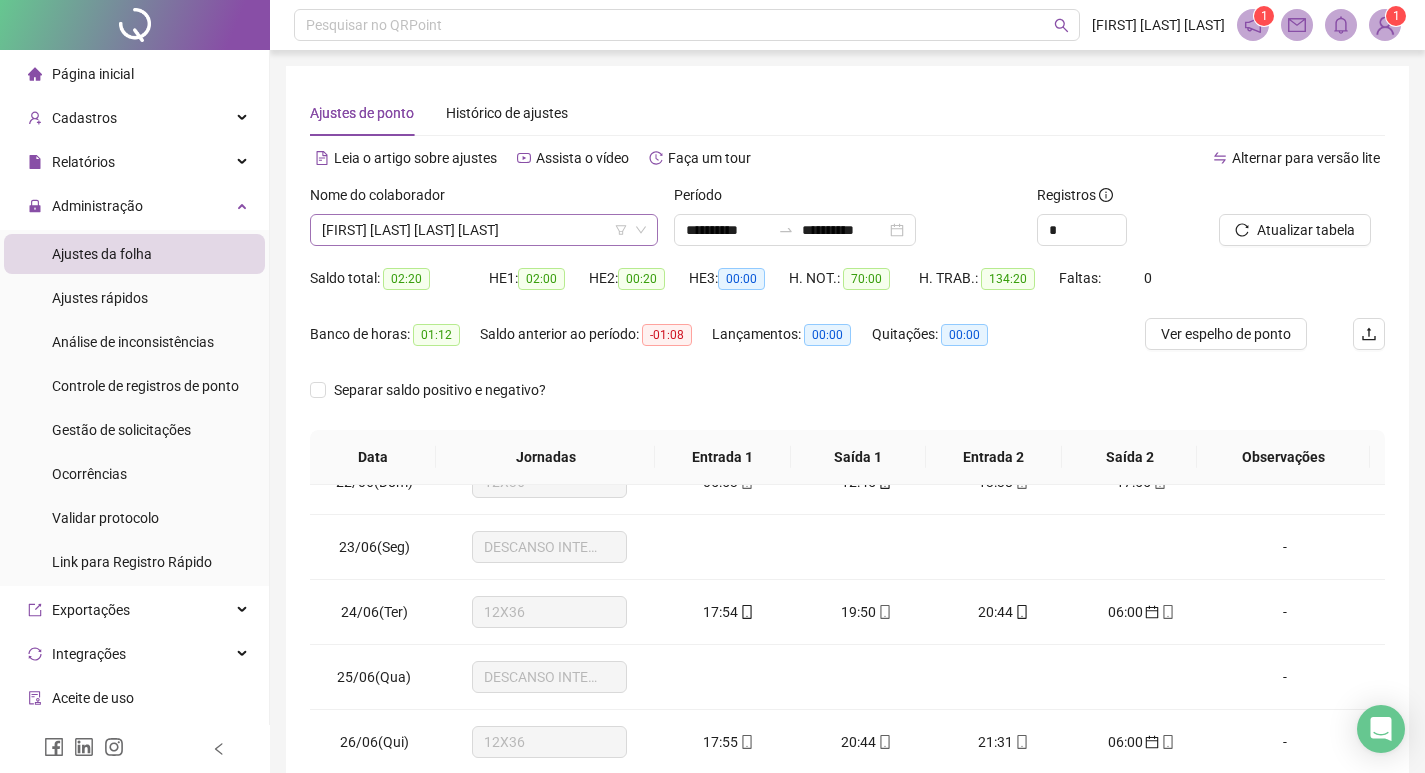 click on "[FIRST] [LAST] [LAST] [LAST]" at bounding box center (484, 230) 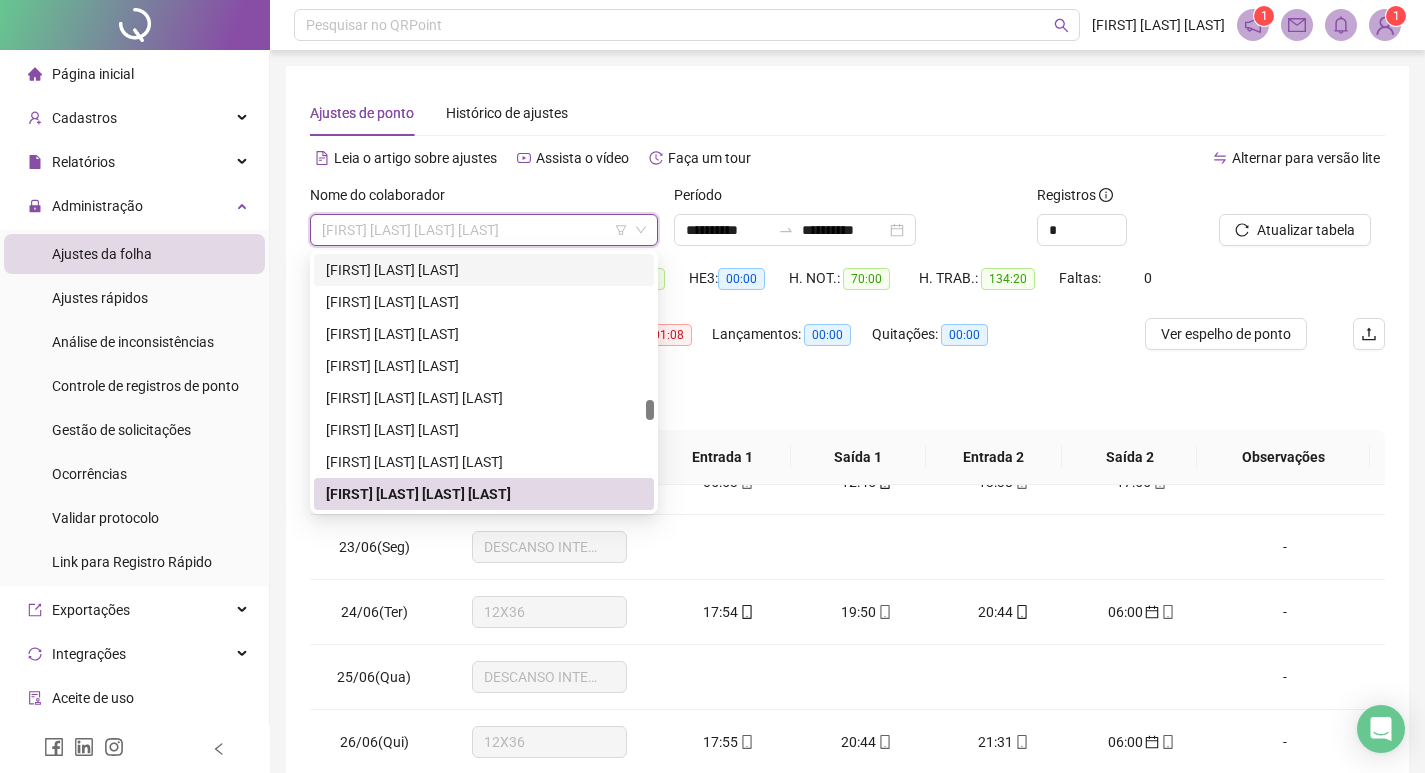 type on "*" 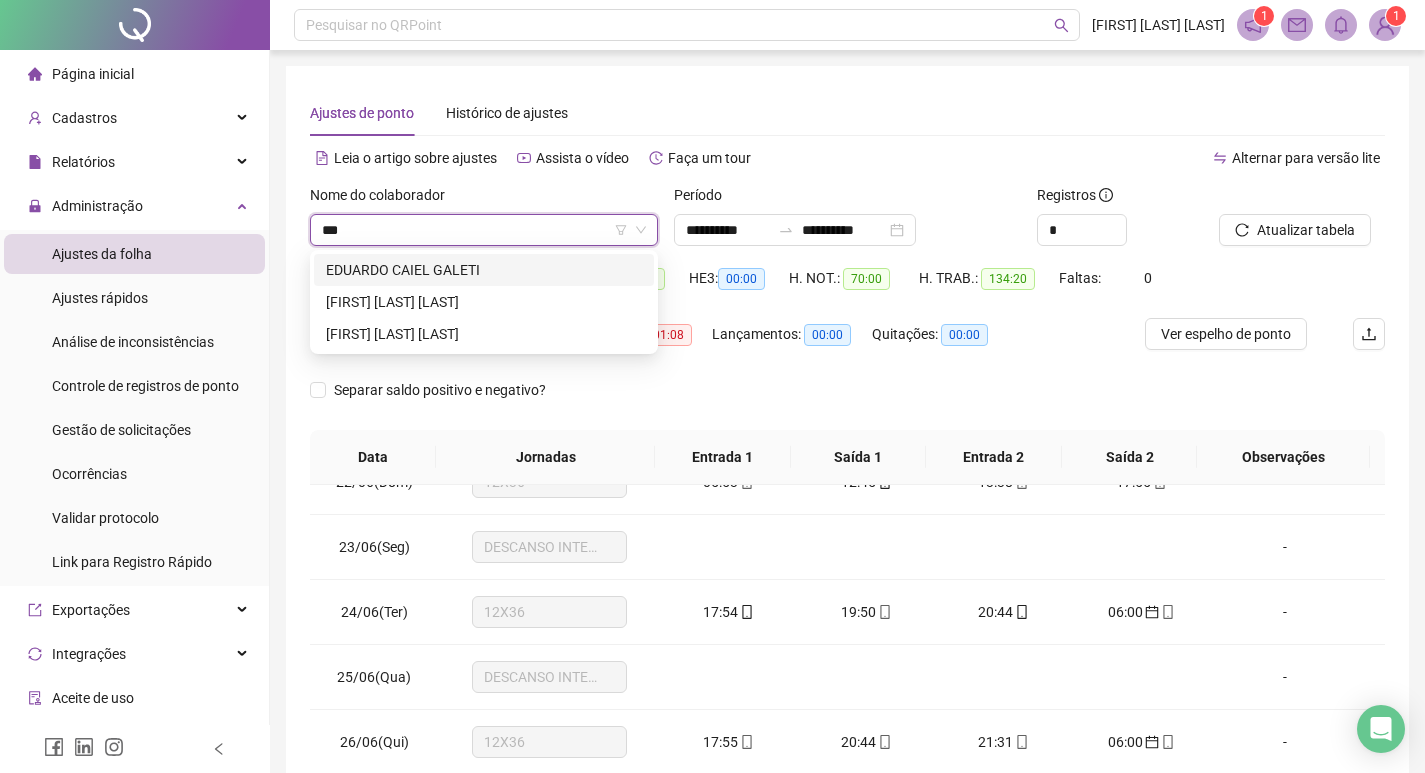 scroll, scrollTop: 0, scrollLeft: 0, axis: both 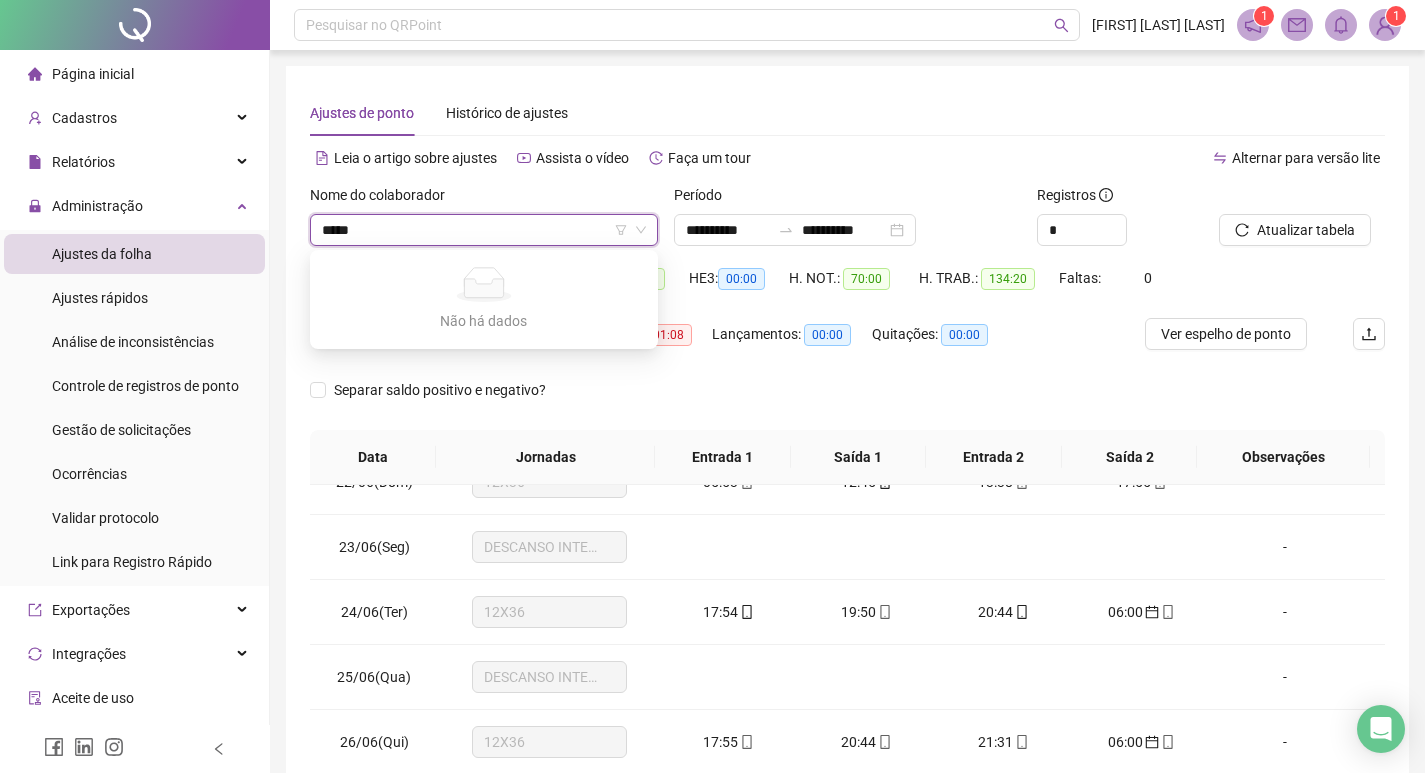 type on "****" 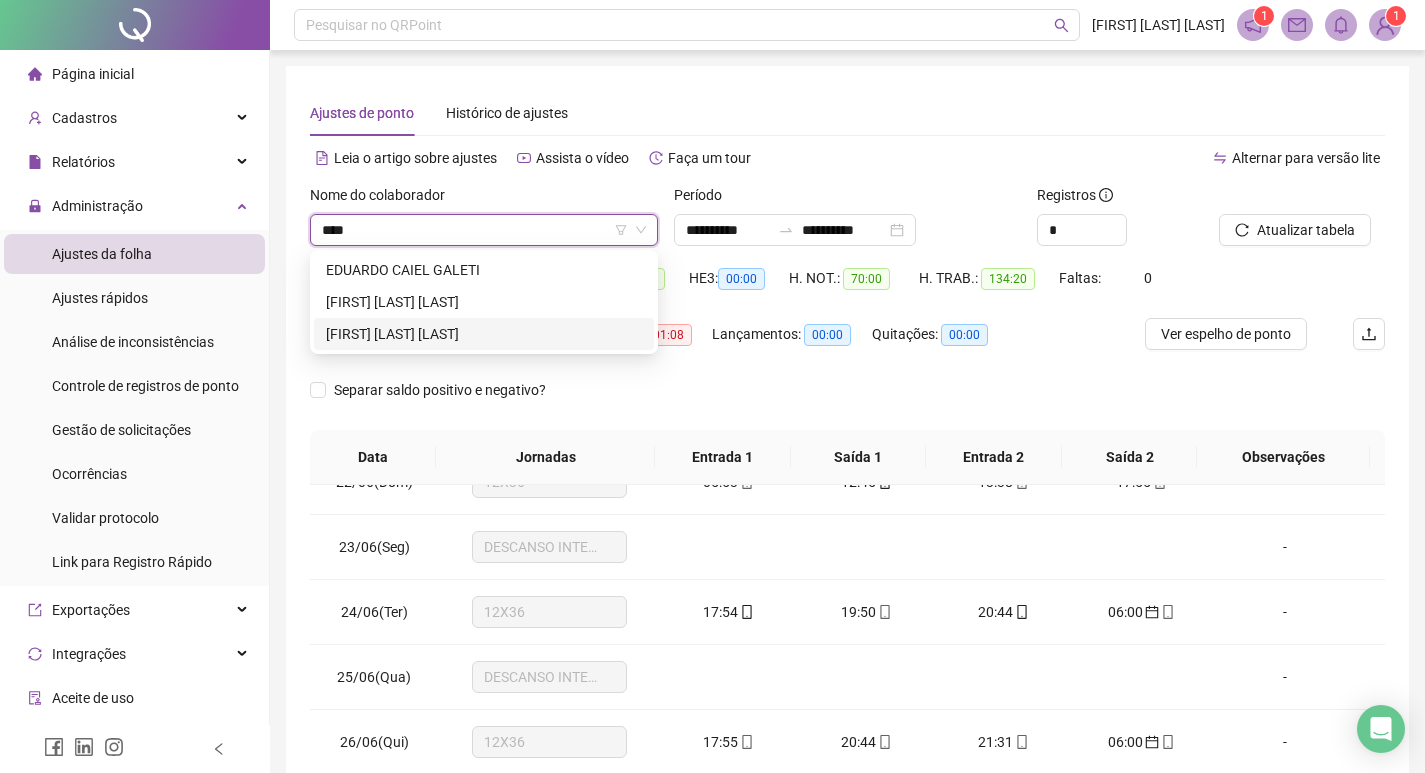 click on "[FIRST] [LAST] [LAST]" at bounding box center (484, 334) 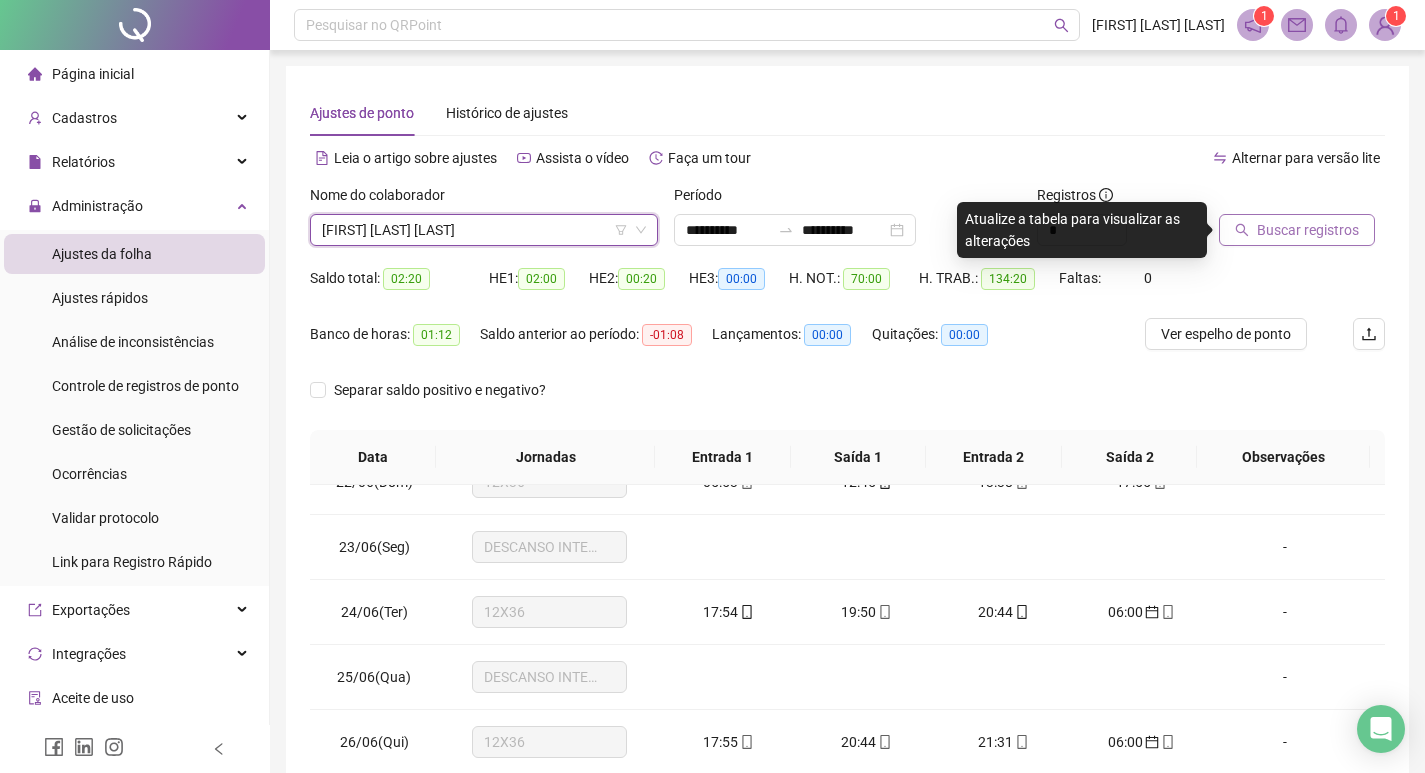 click on "Buscar registros" at bounding box center [1297, 230] 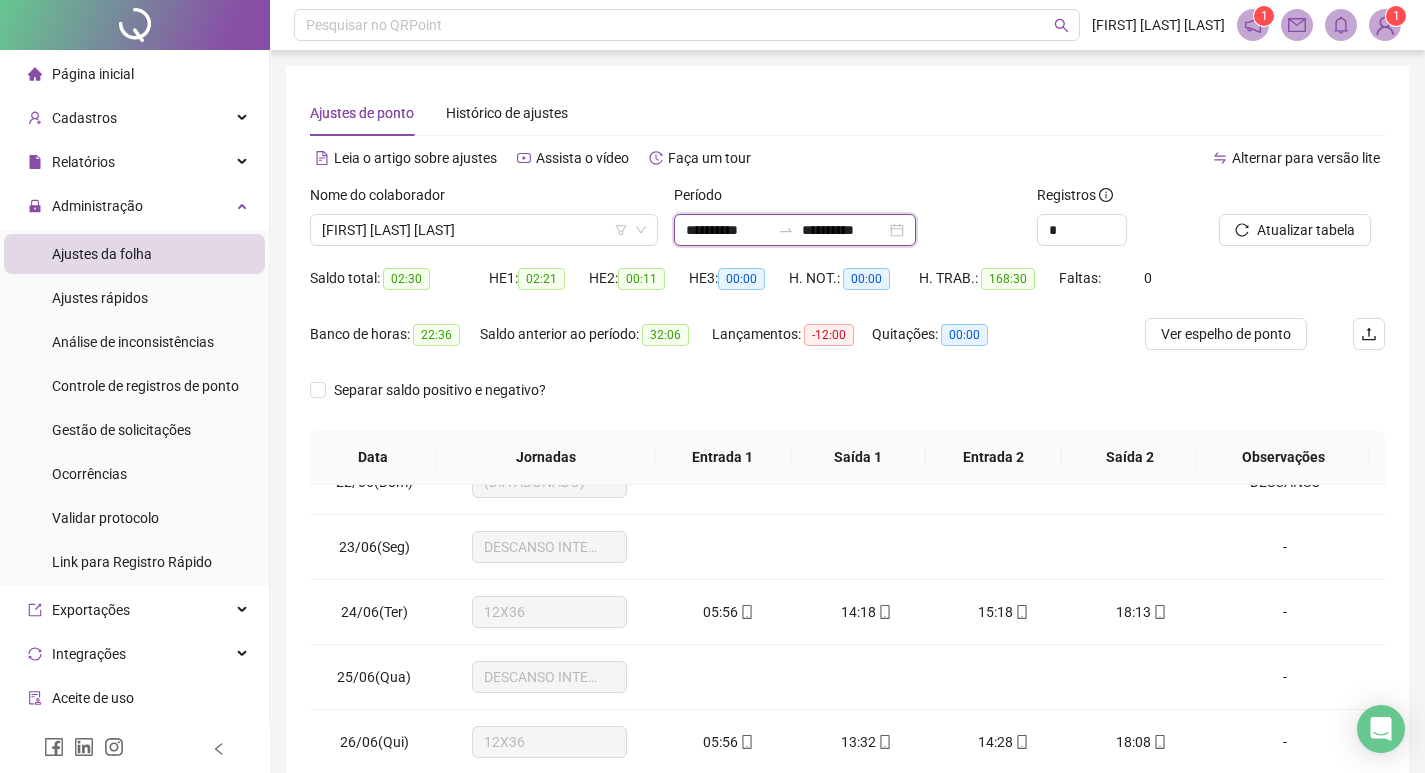 click on "**********" at bounding box center [844, 230] 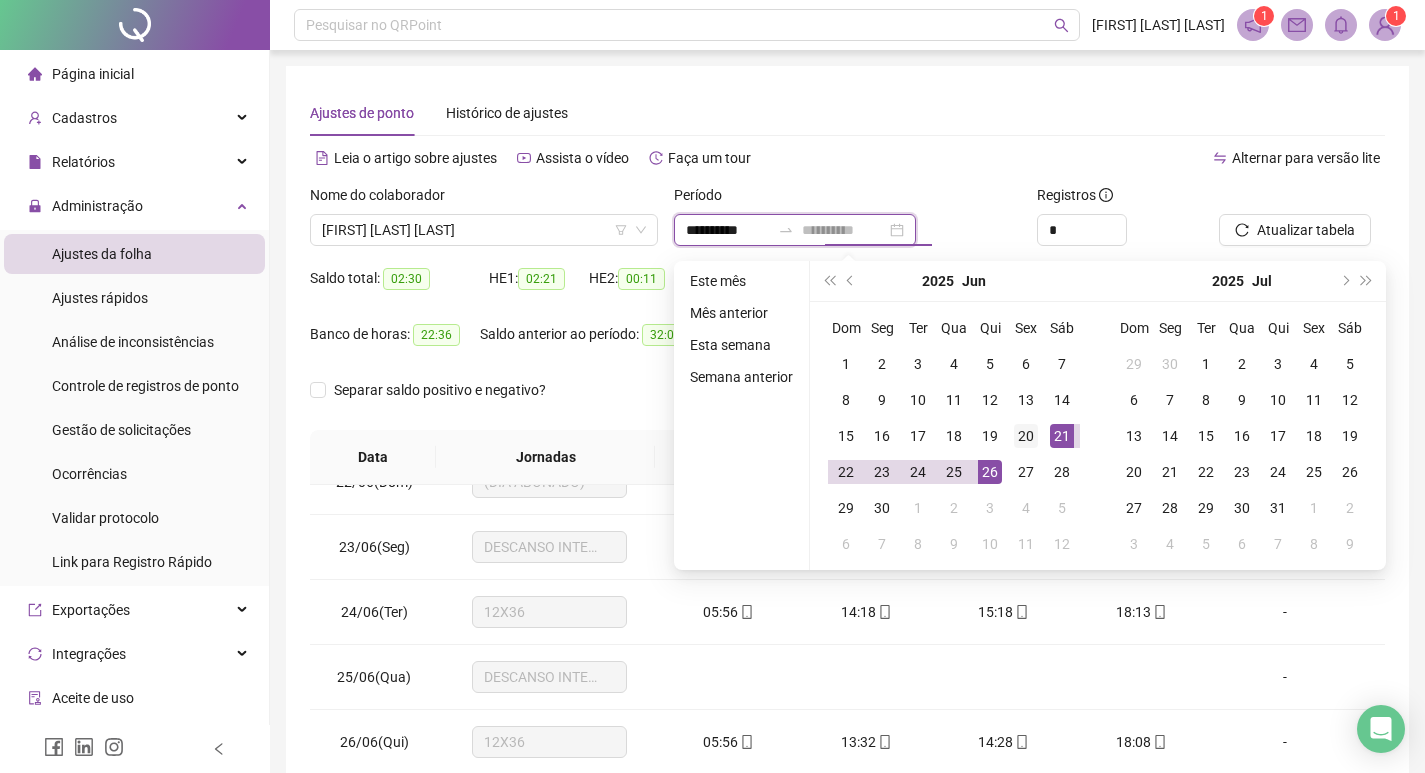 type on "**********" 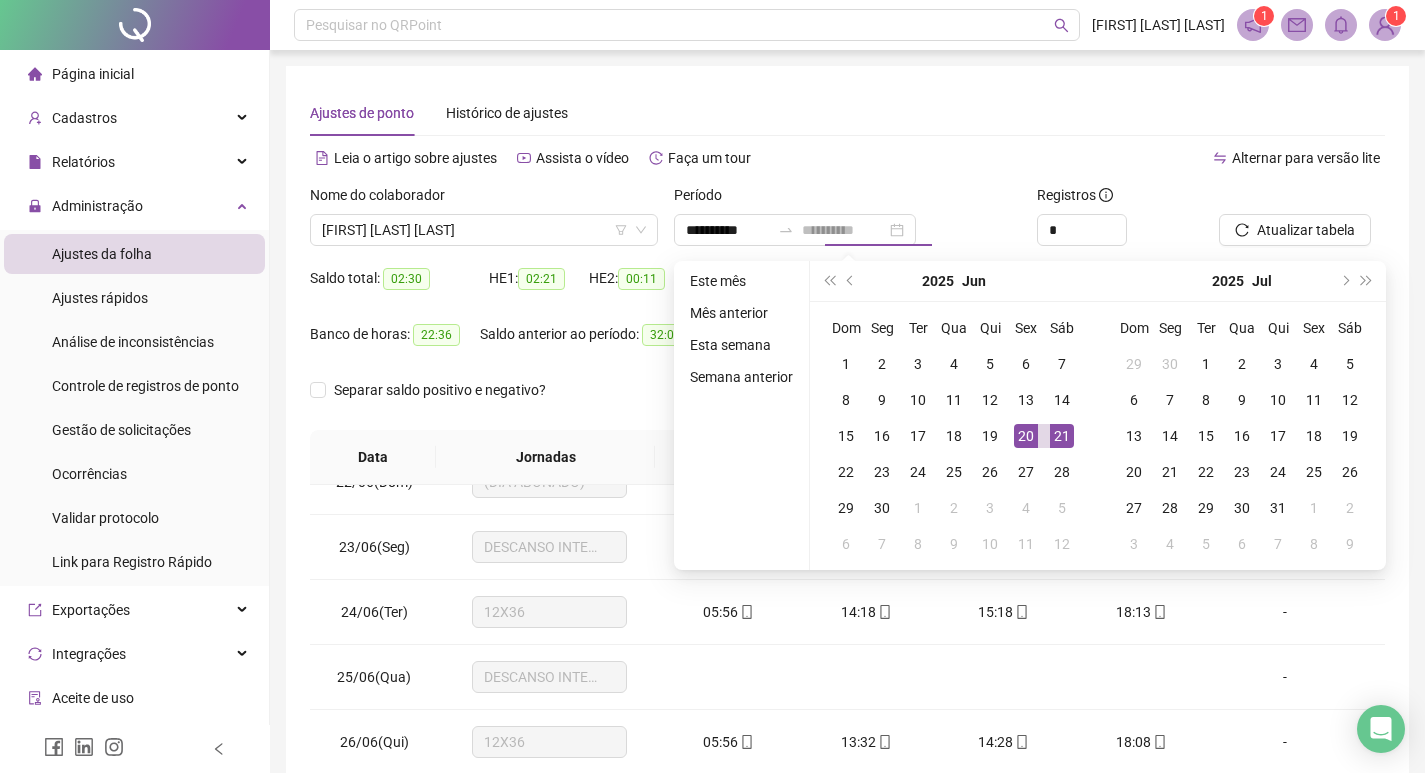 click on "20" at bounding box center (1026, 436) 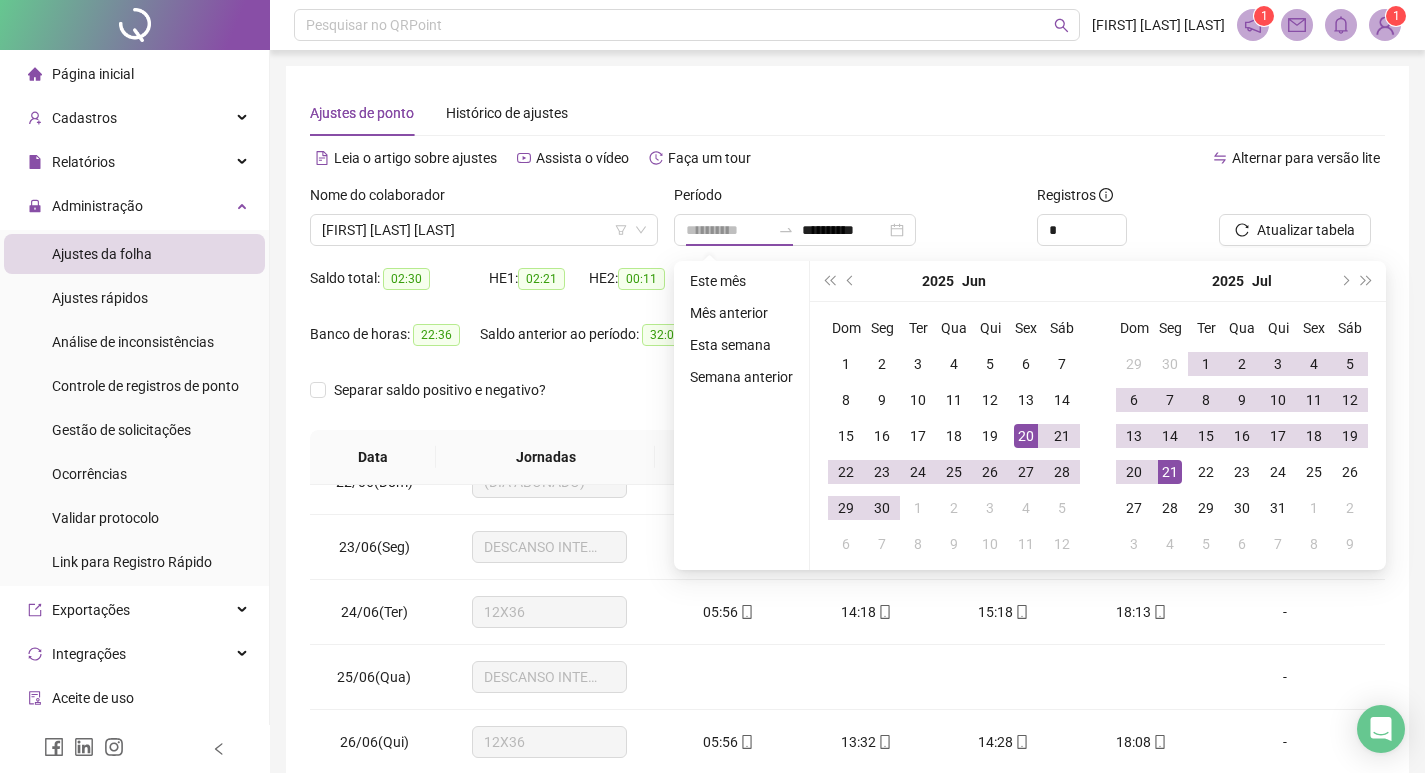 drag, startPoint x: 1165, startPoint y: 464, endPoint x: 1151, endPoint y: 465, distance: 14.035668 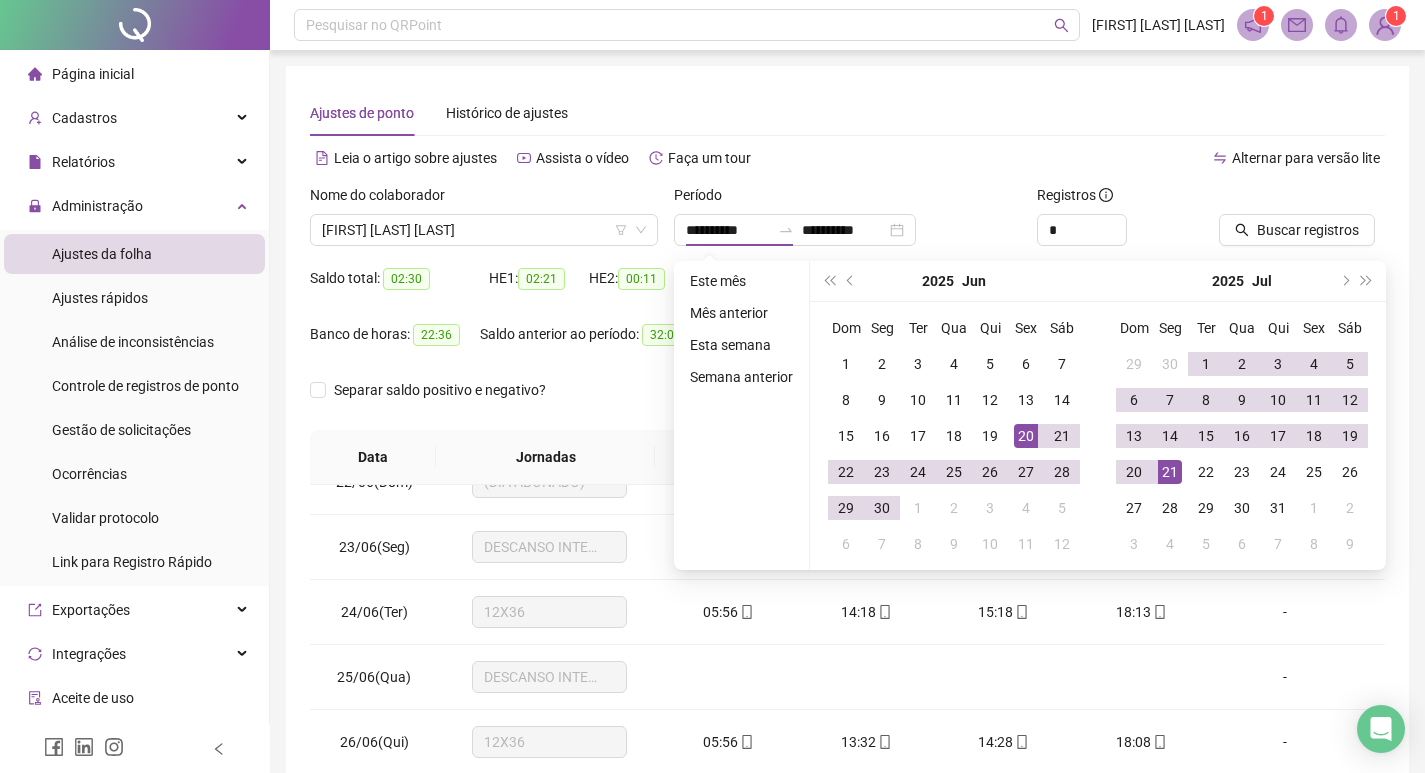 type on "**********" 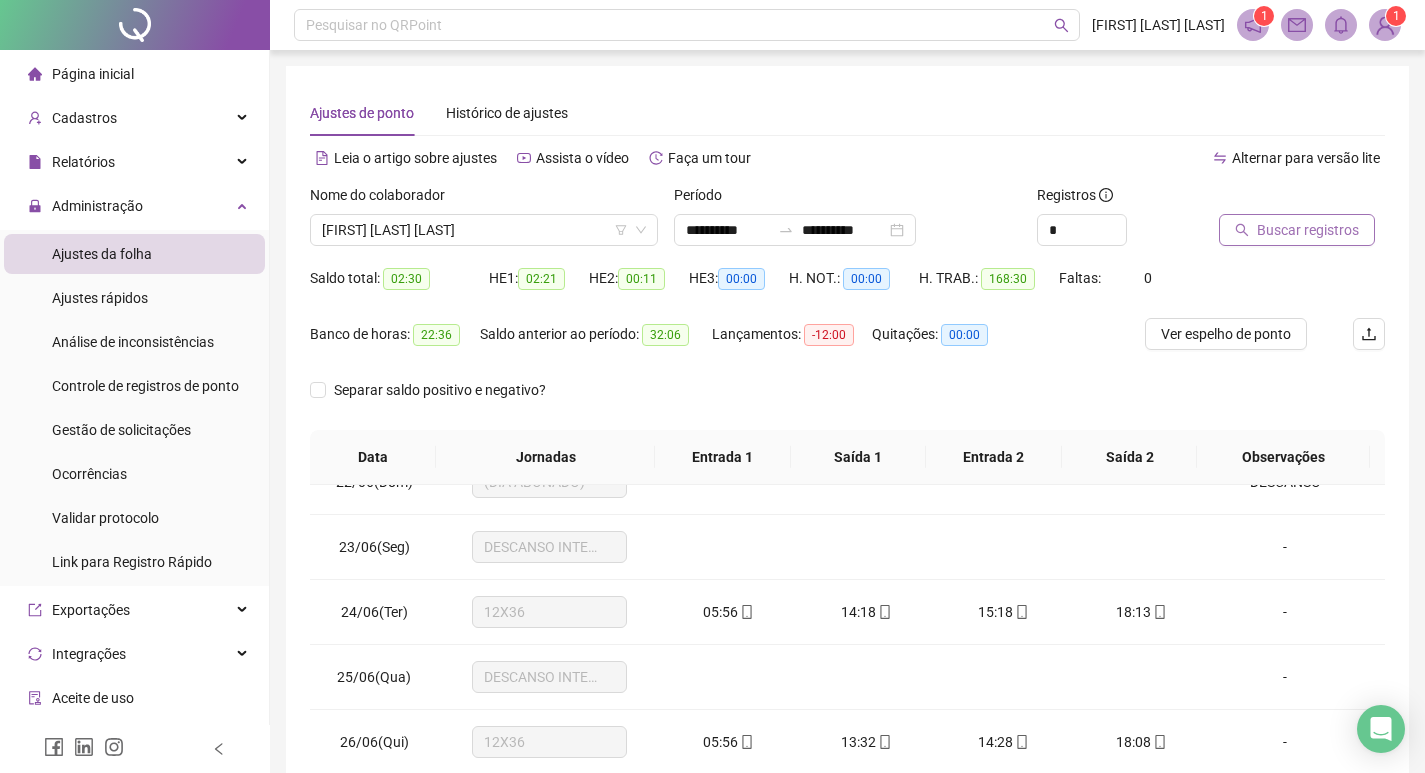 click on "Buscar registros" at bounding box center [1308, 230] 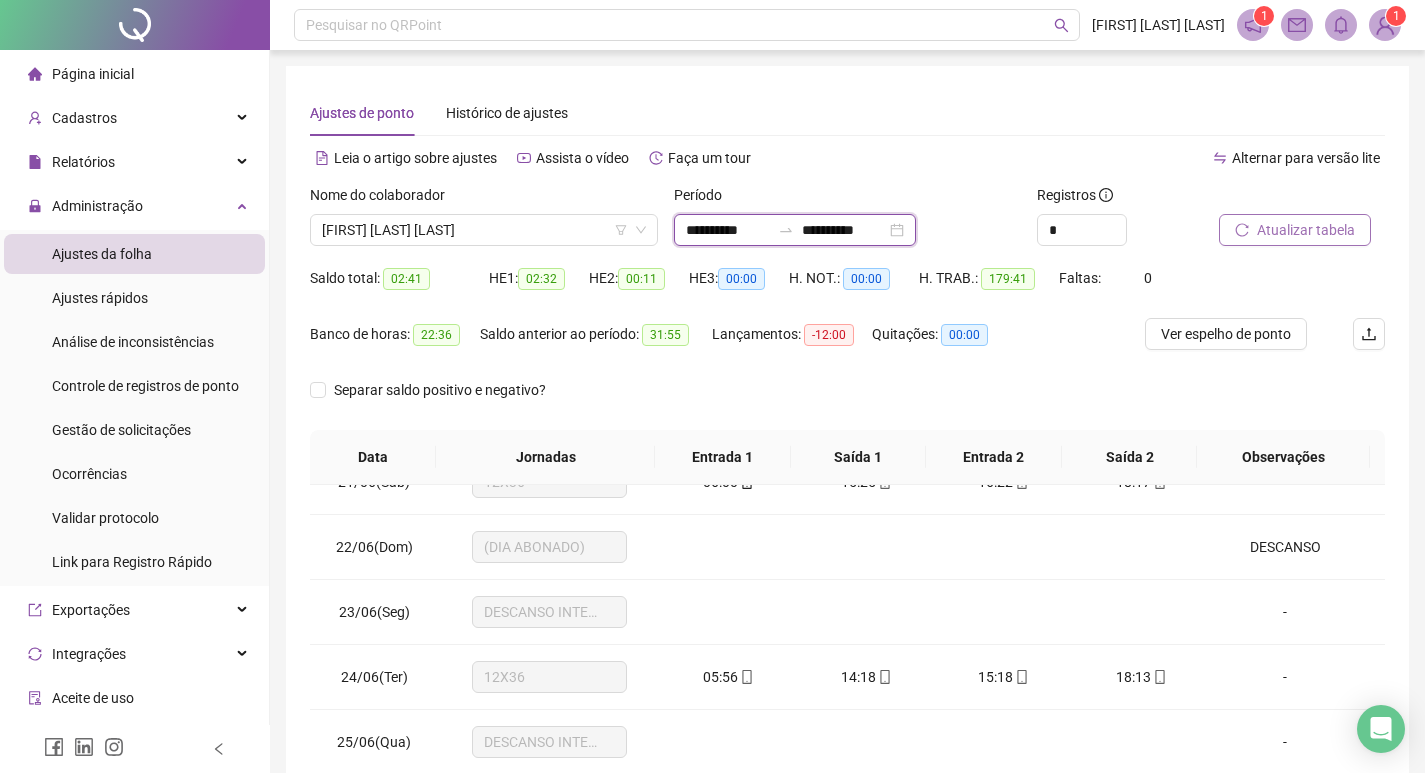 click on "**********" at bounding box center (844, 230) 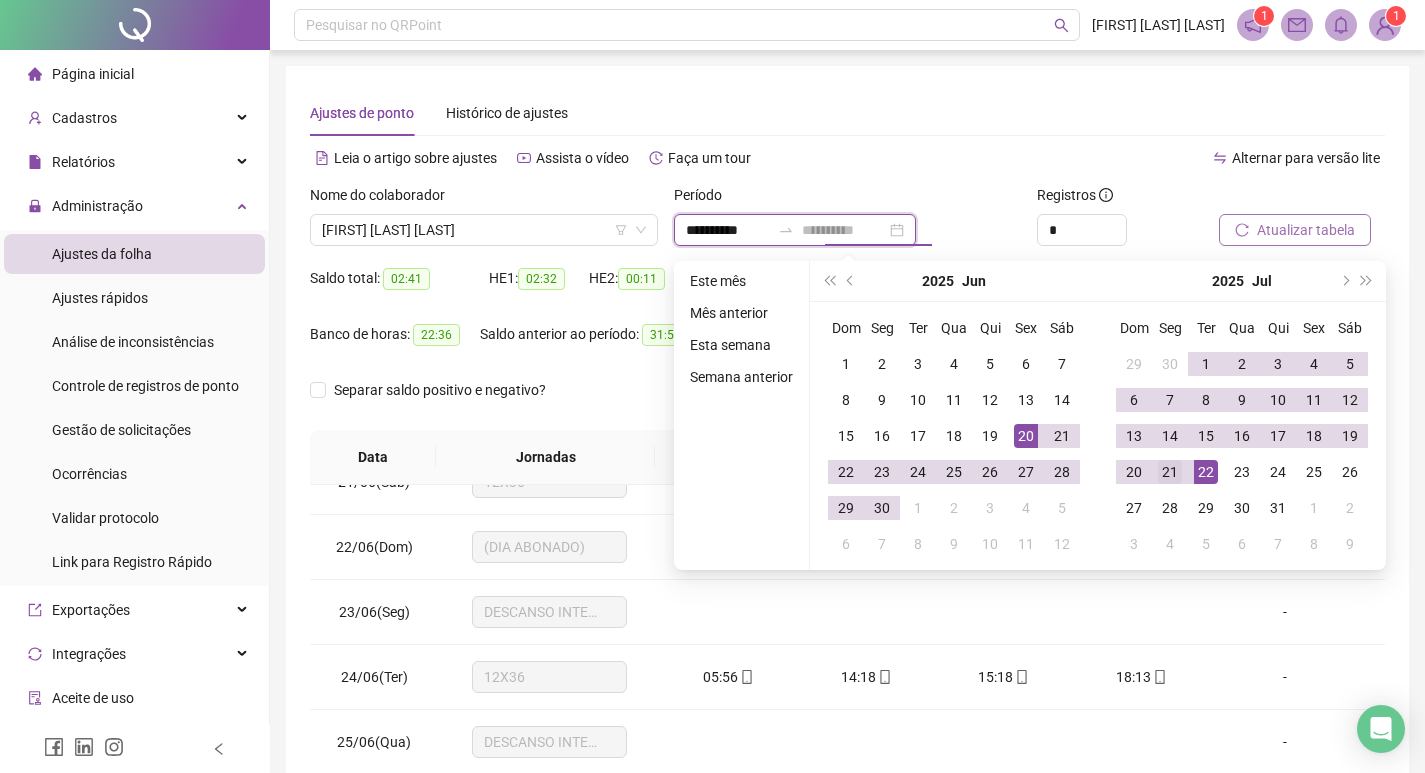 type on "**********" 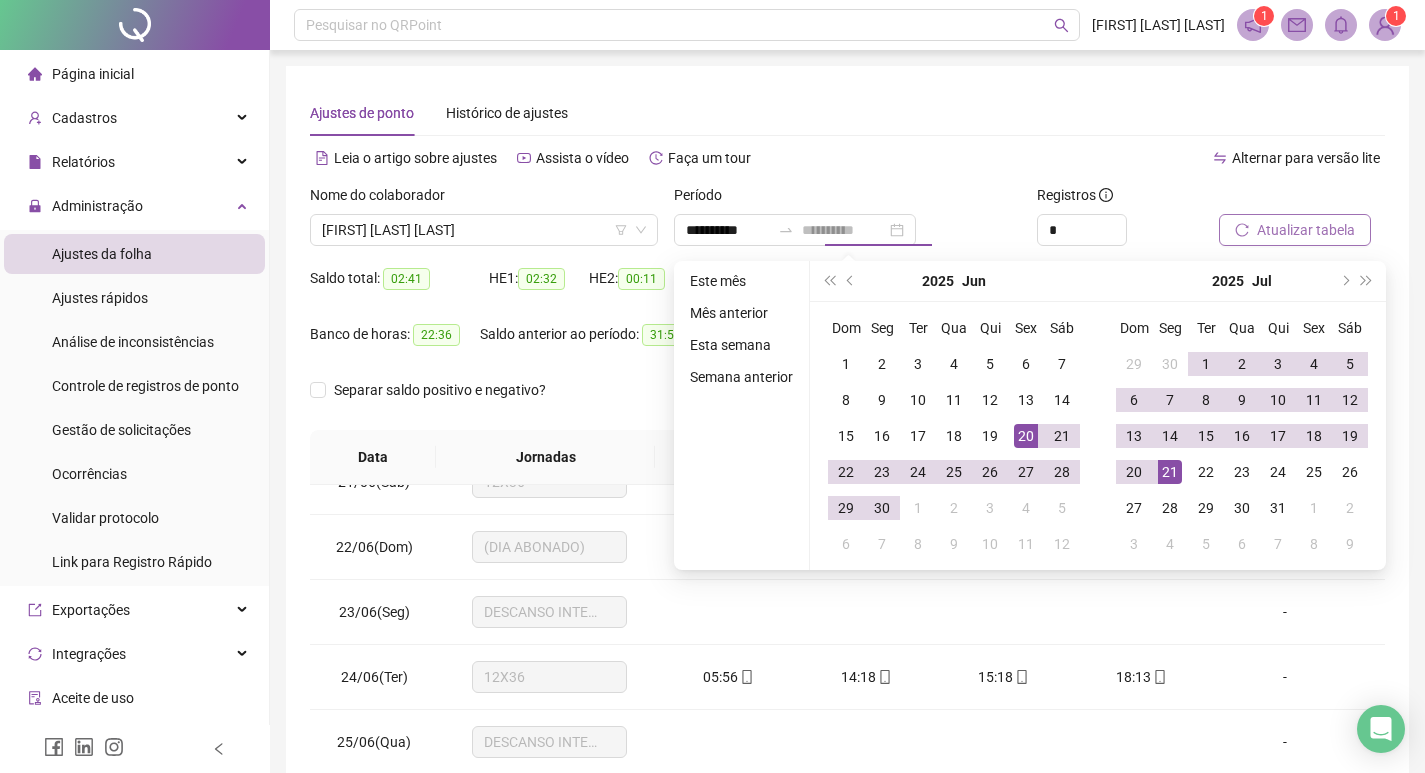 click on "21" at bounding box center (1170, 472) 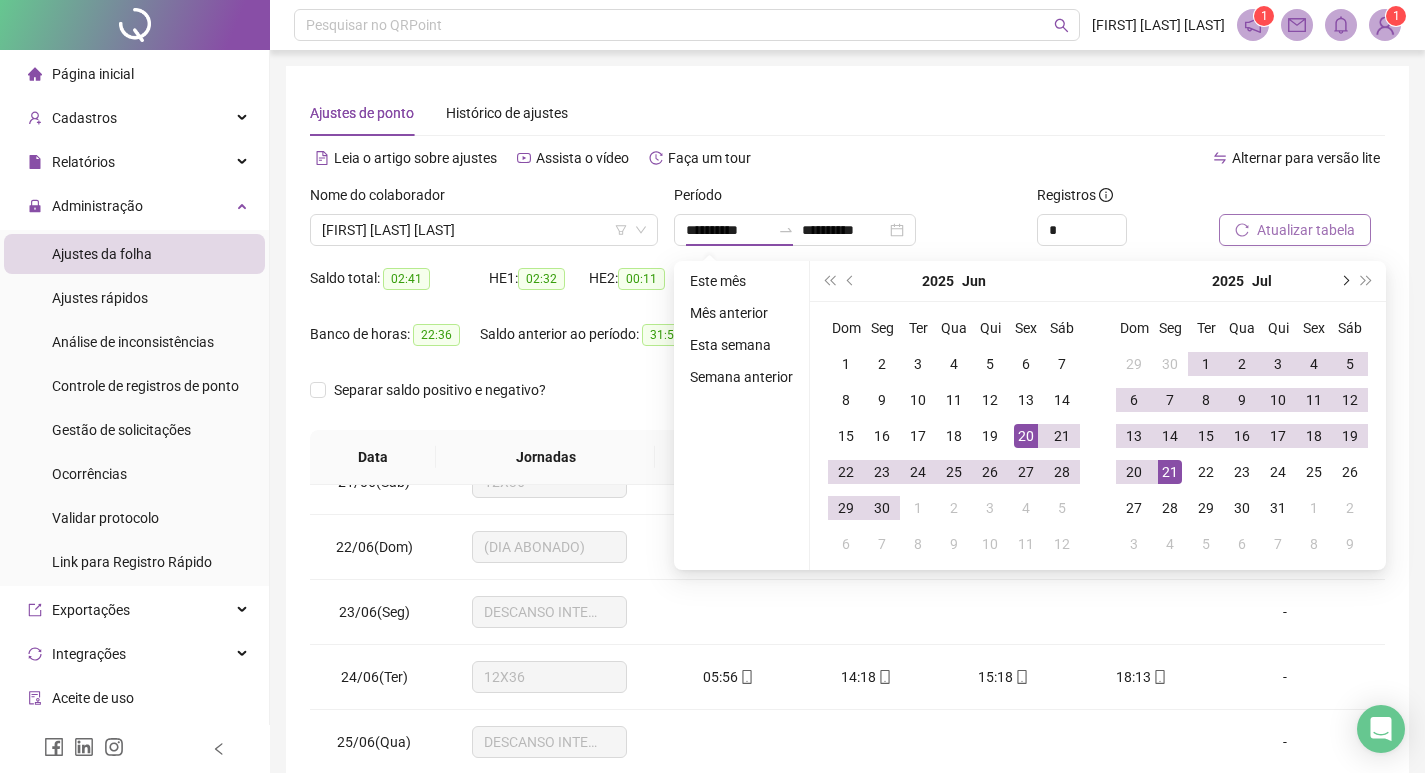 click at bounding box center (1344, 281) 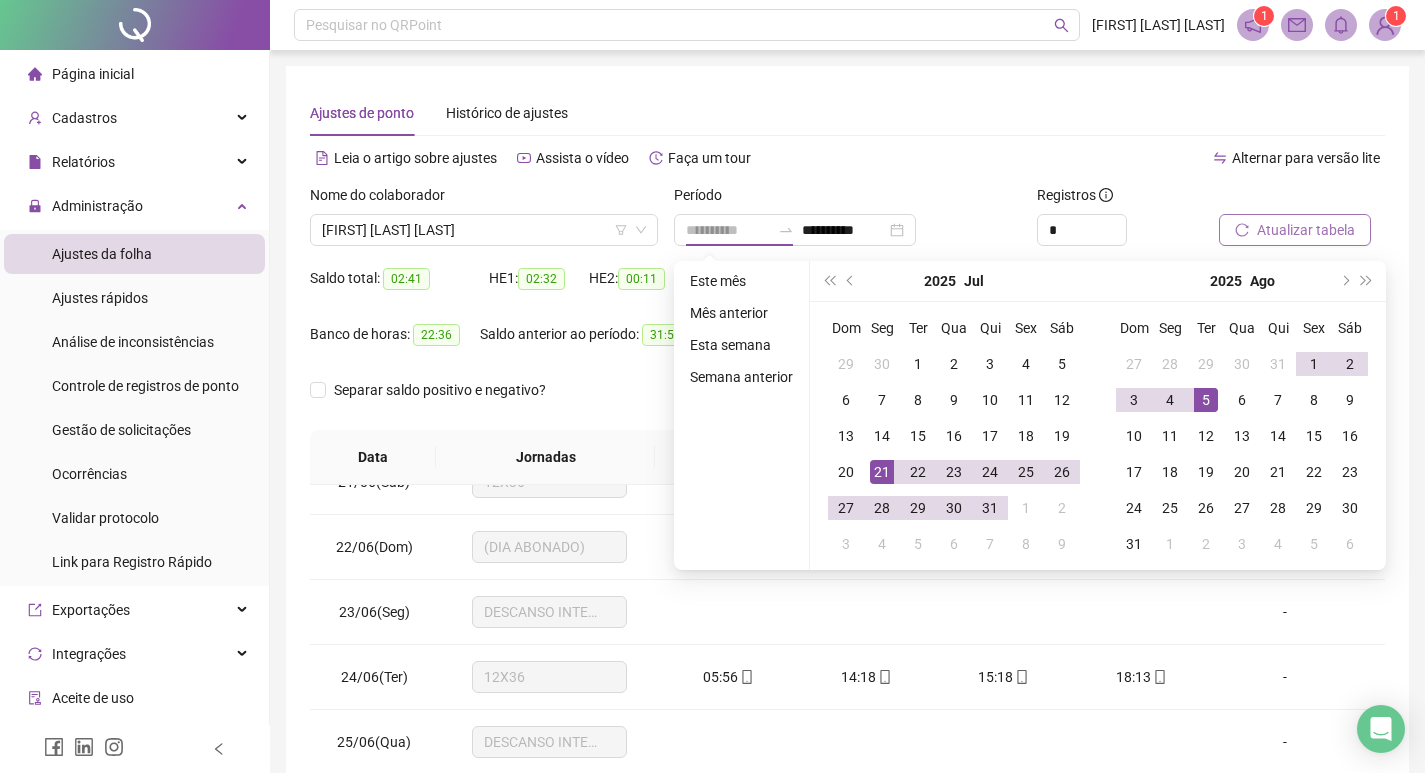 click on "5" at bounding box center [1206, 400] 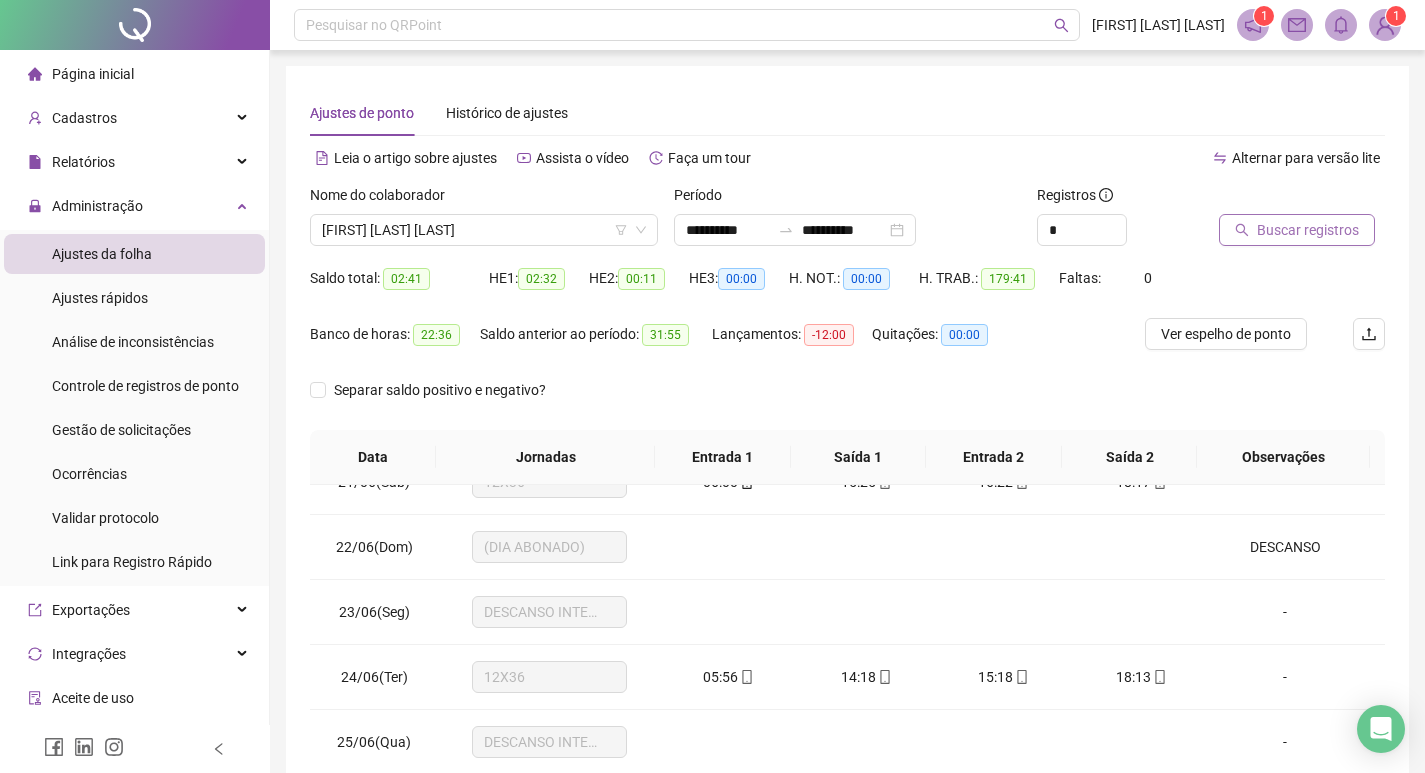 click on "Buscar registros" at bounding box center [1308, 230] 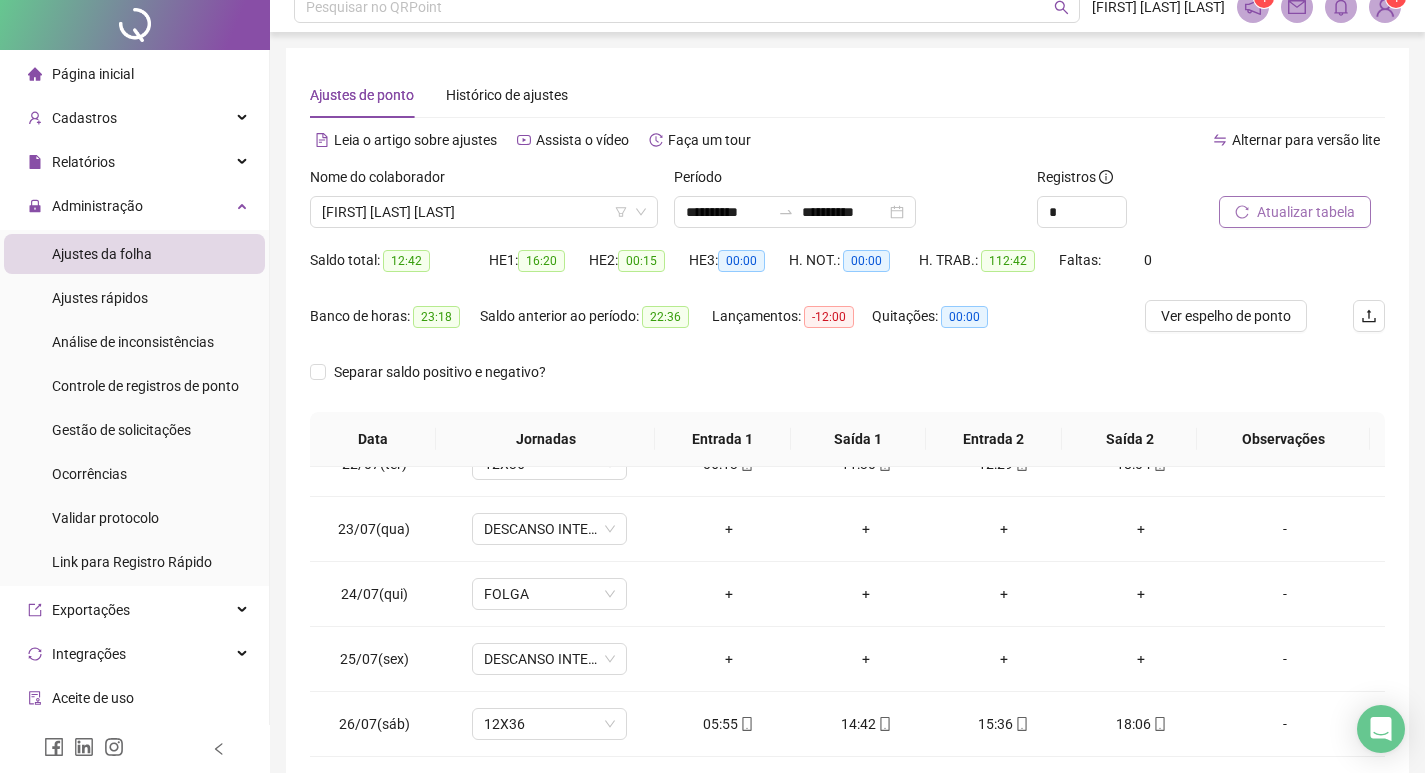 scroll, scrollTop: 249, scrollLeft: 0, axis: vertical 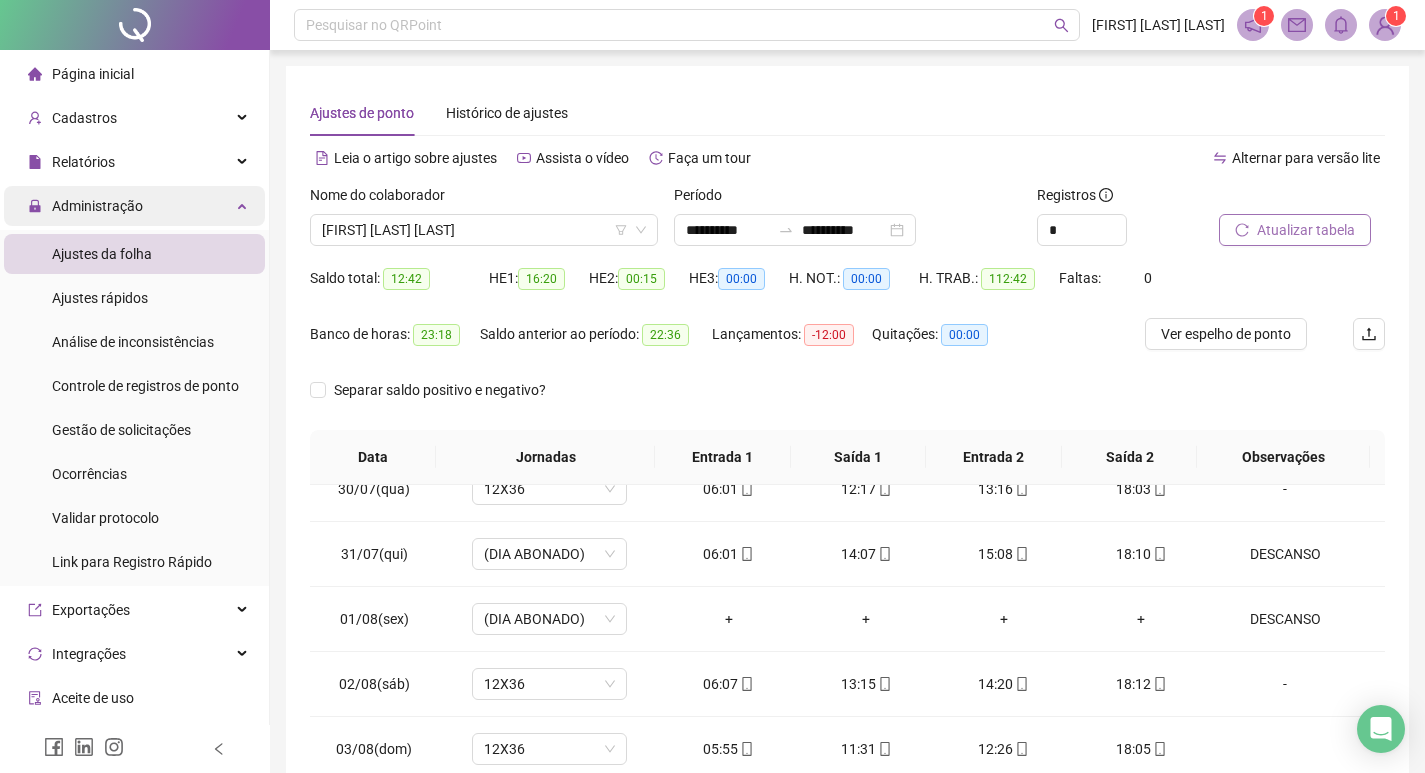 click on "Administração" at bounding box center [134, 206] 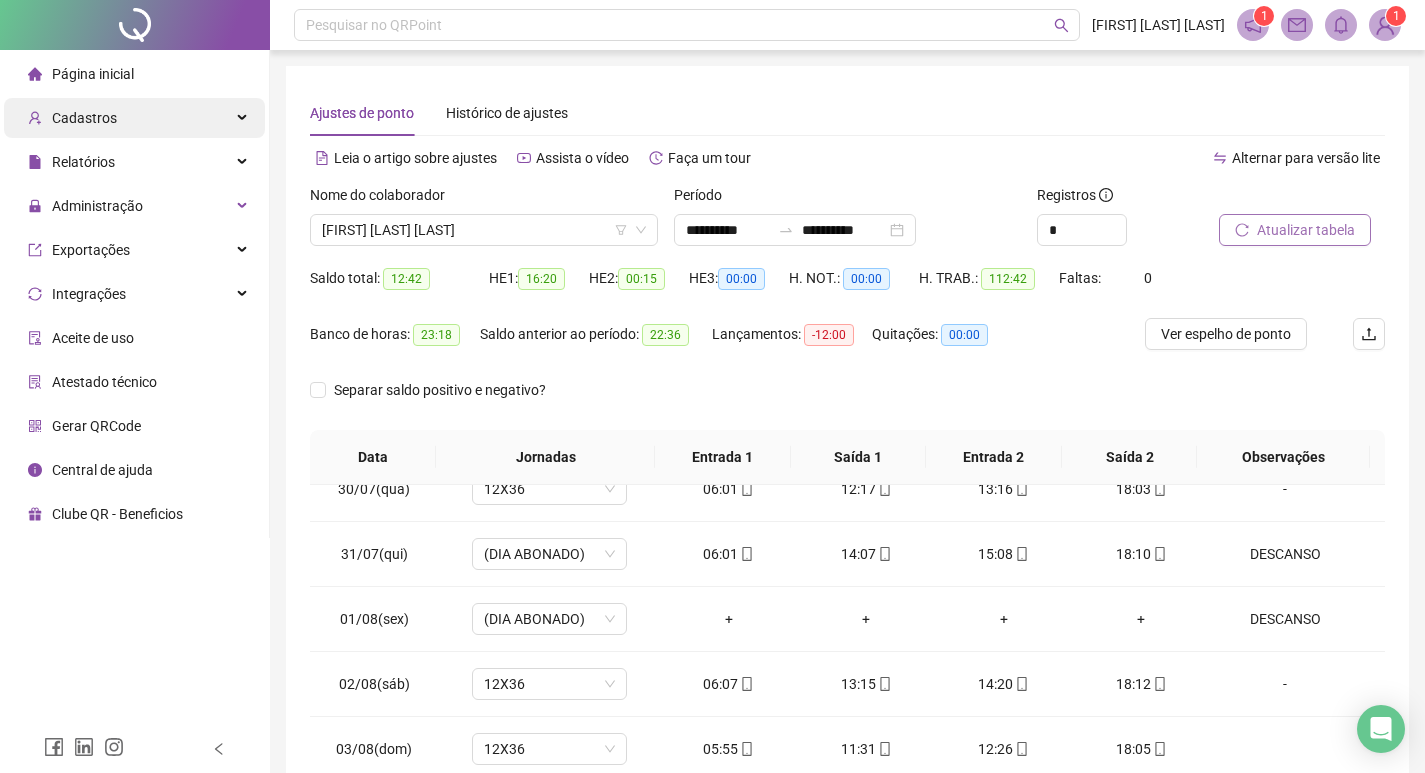 click on "Cadastros" at bounding box center [134, 118] 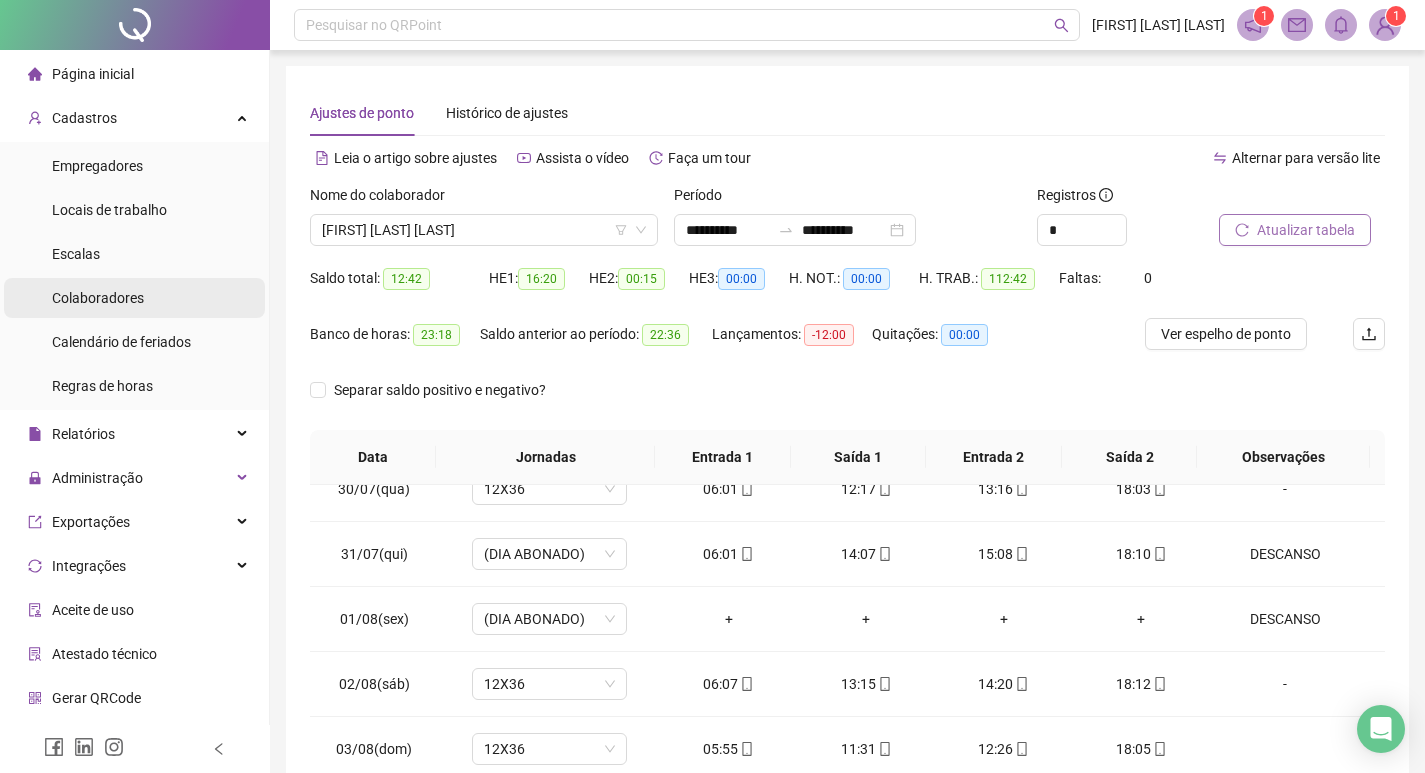 click on "Colaboradores" at bounding box center [134, 298] 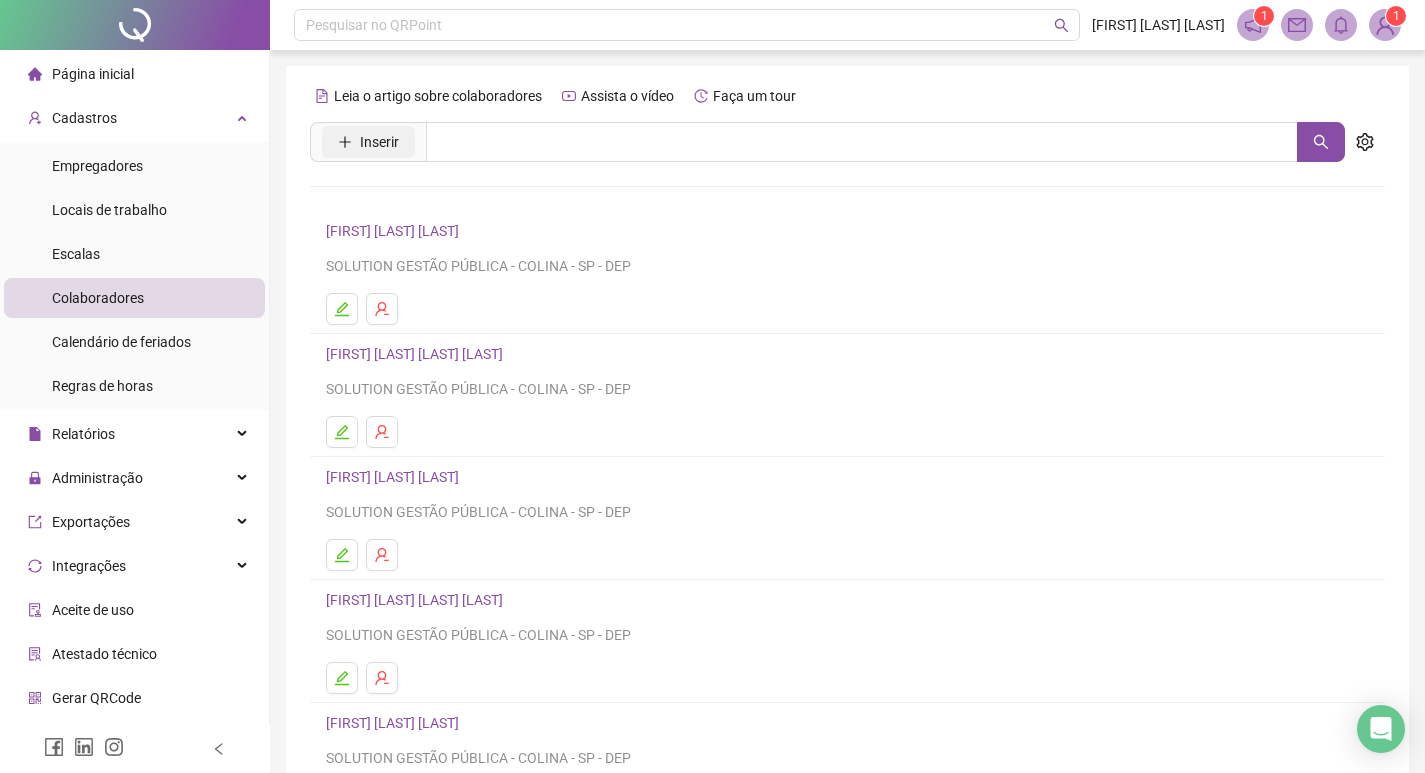 click on "Inserir" at bounding box center (368, 142) 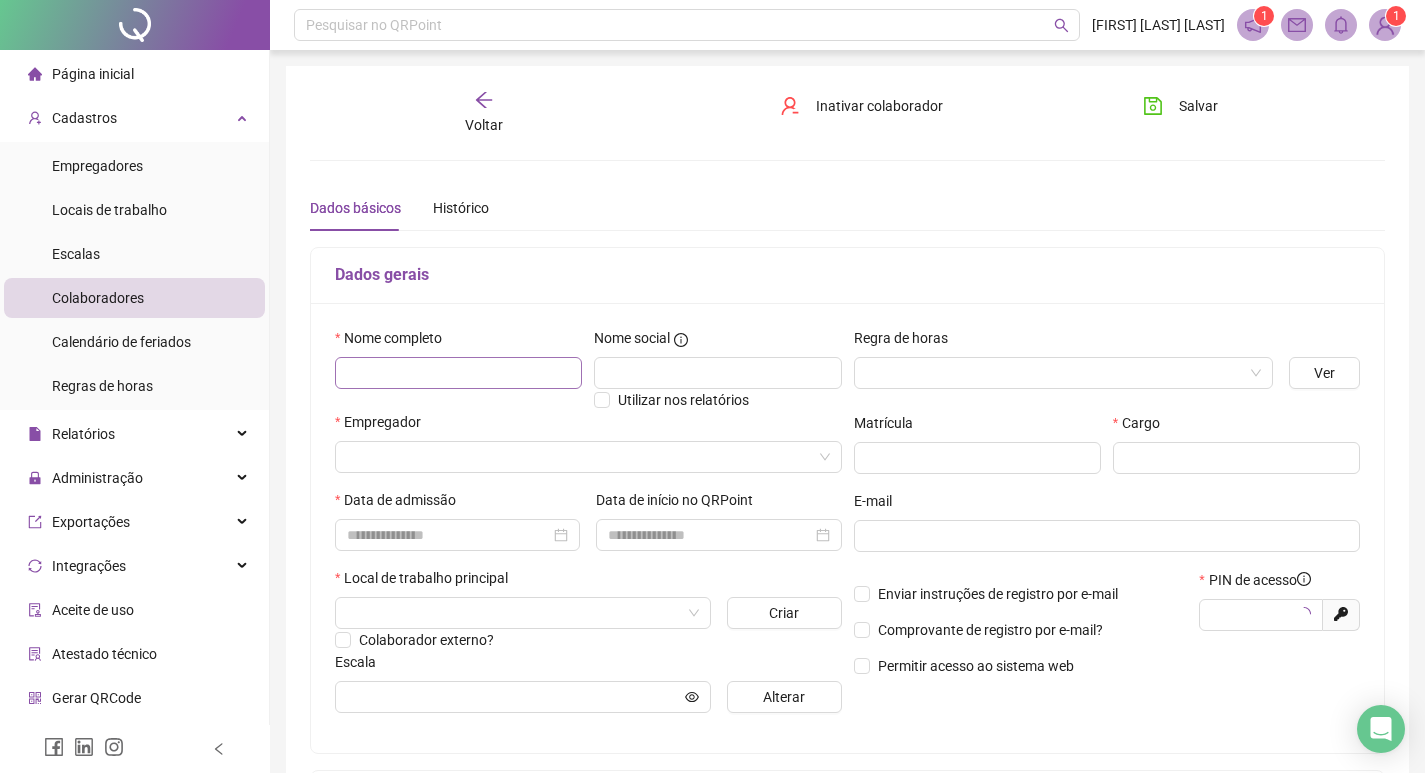 type on "*****" 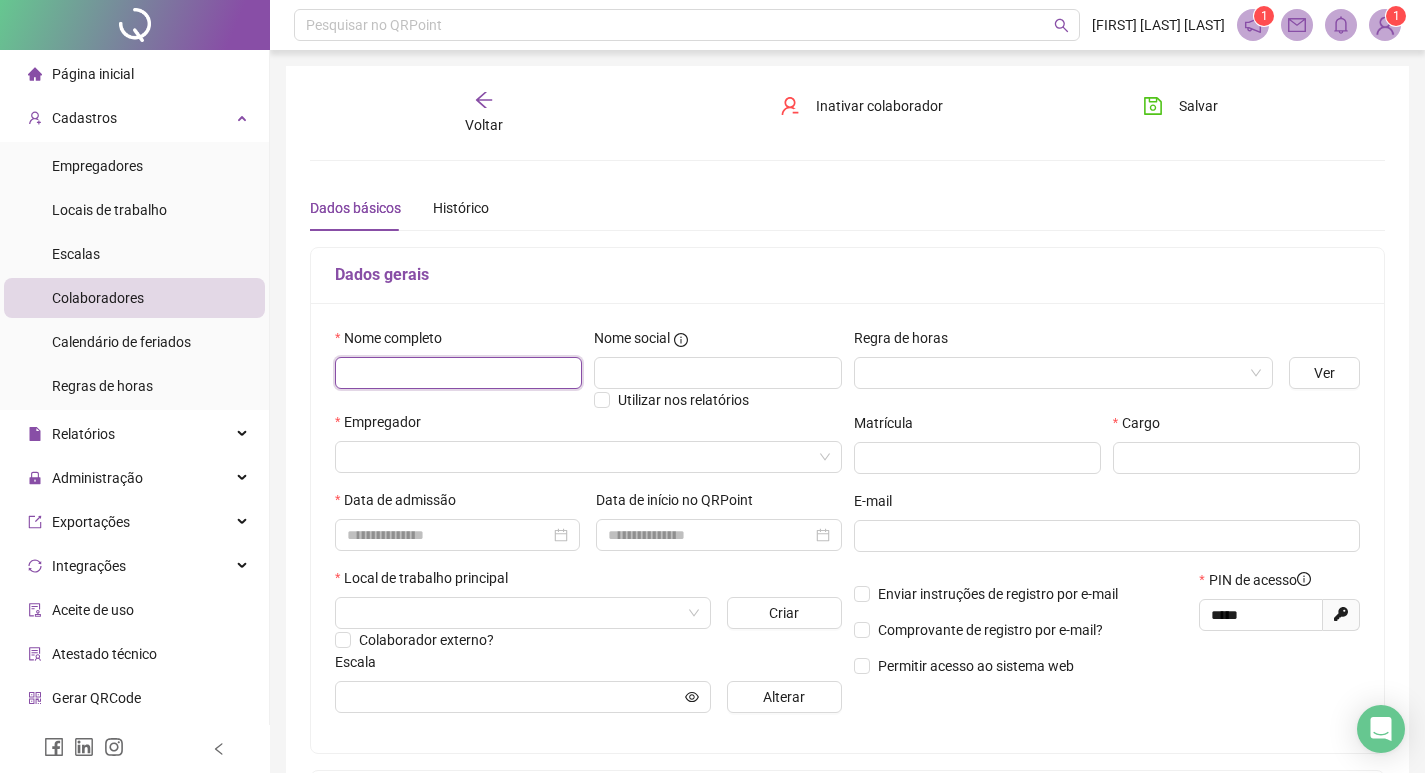 click at bounding box center [458, 373] 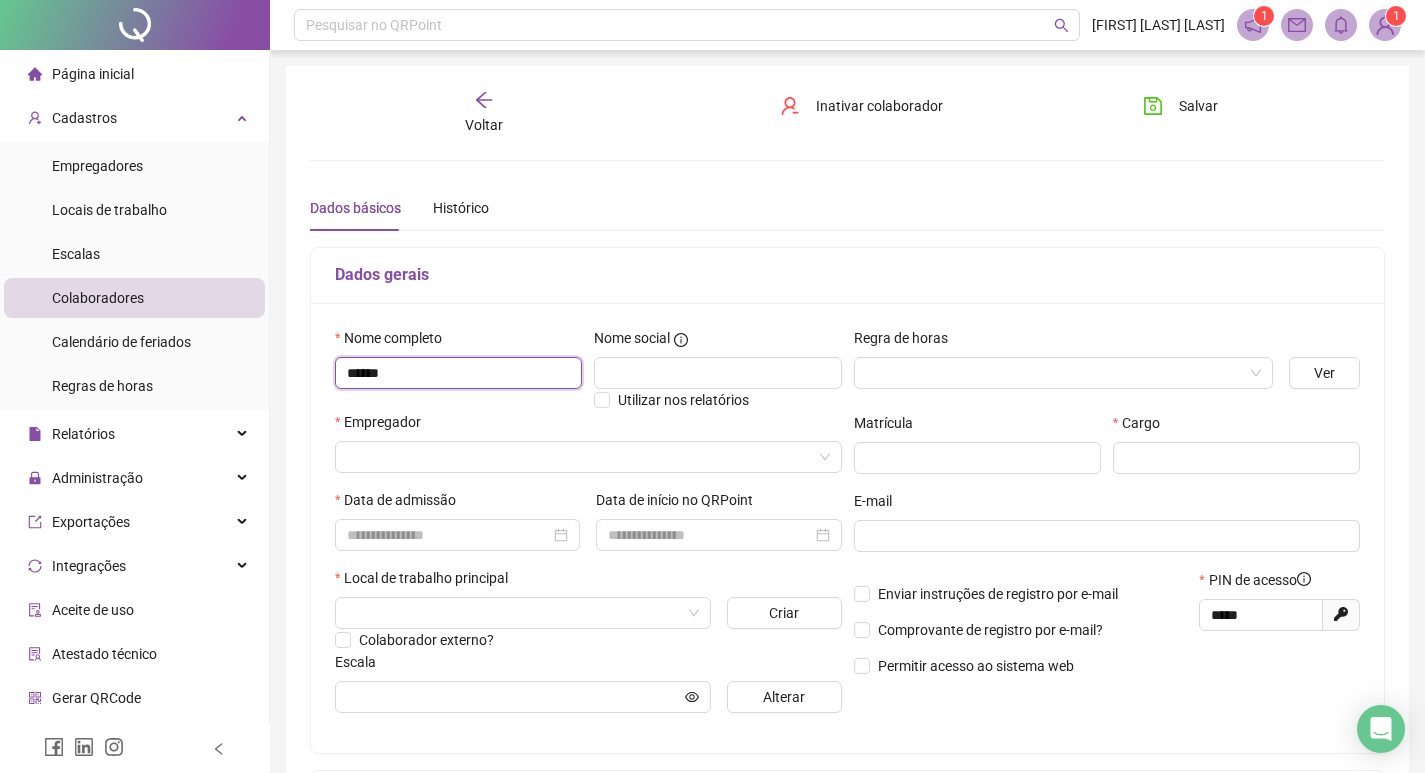 type on "*****" 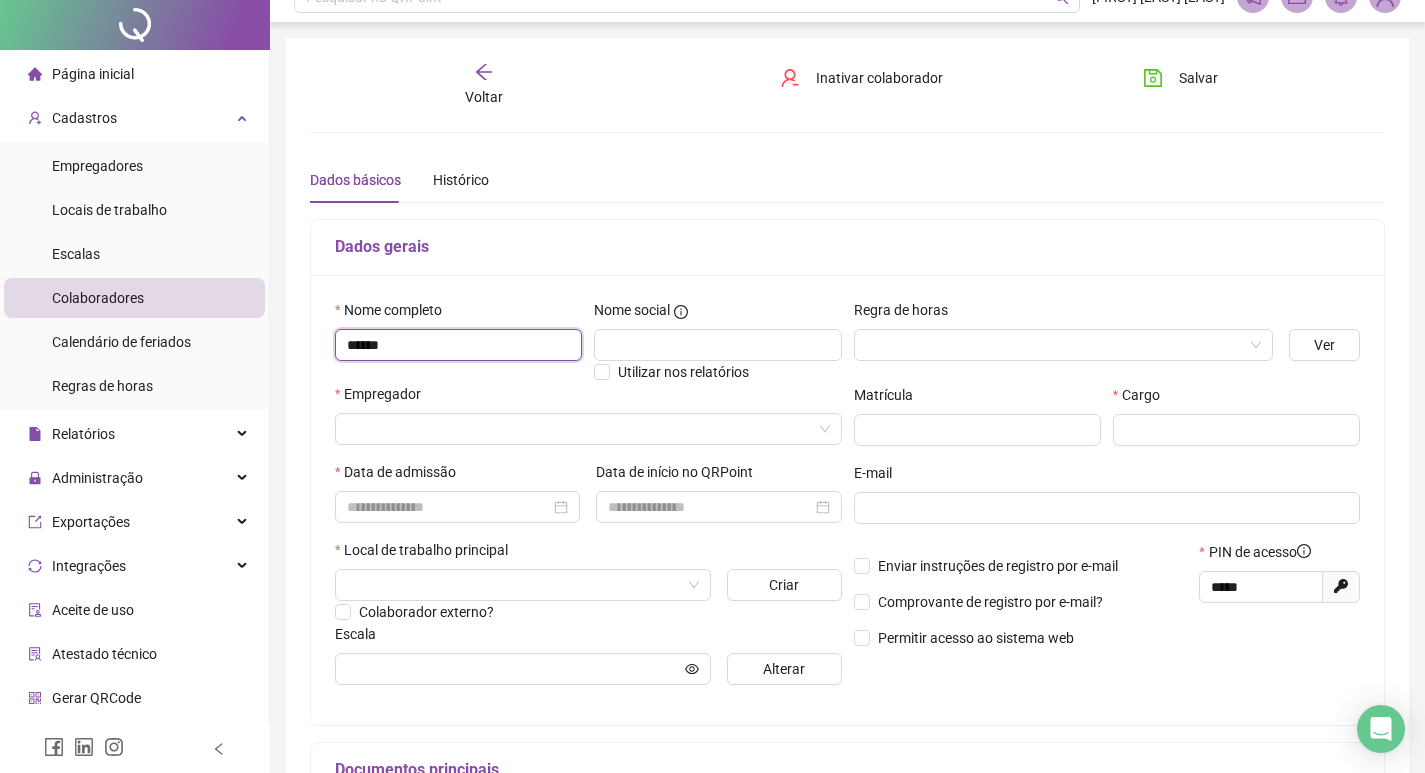 scroll, scrollTop: 0, scrollLeft: 0, axis: both 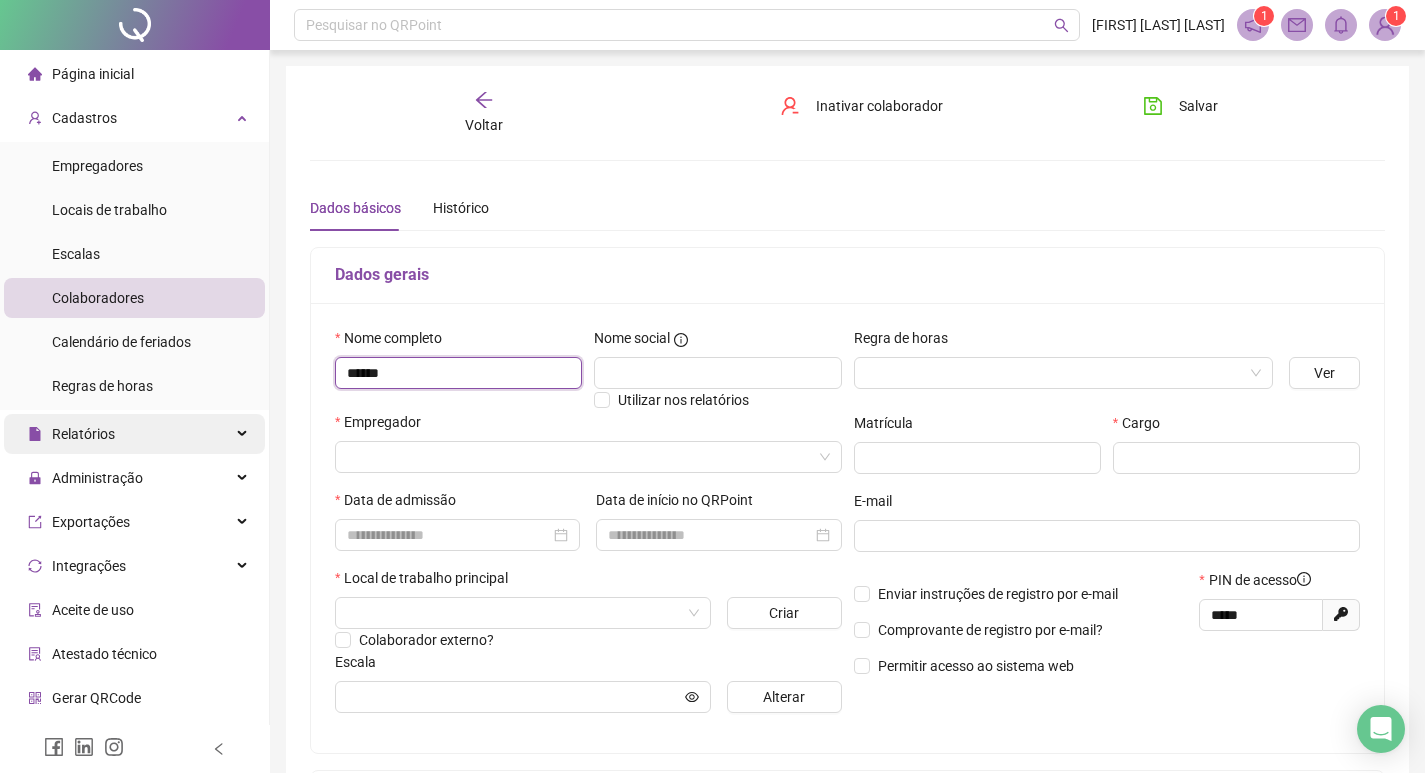 drag, startPoint x: 448, startPoint y: 370, endPoint x: 214, endPoint y: 427, distance: 240.84227 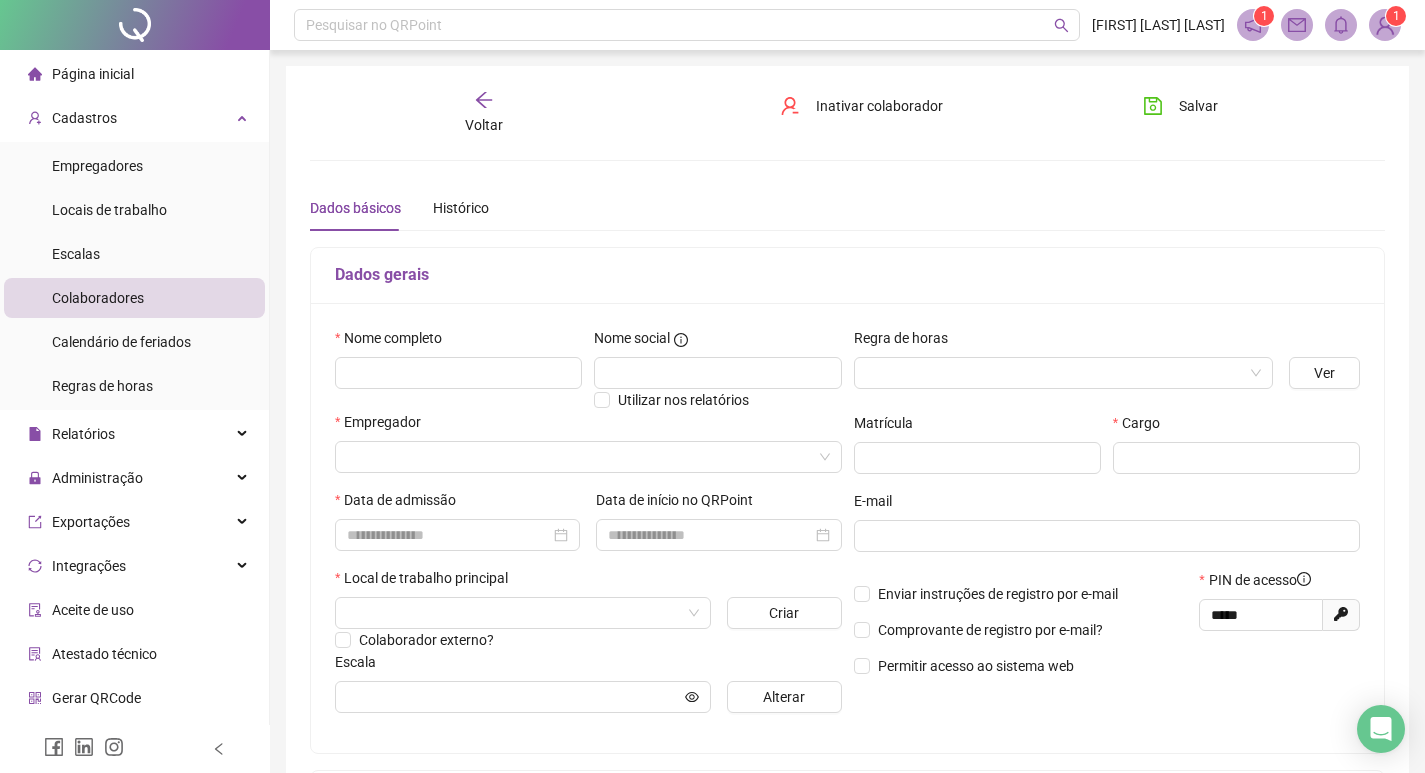 drag, startPoint x: 642, startPoint y: 264, endPoint x: 618, endPoint y: 264, distance: 24 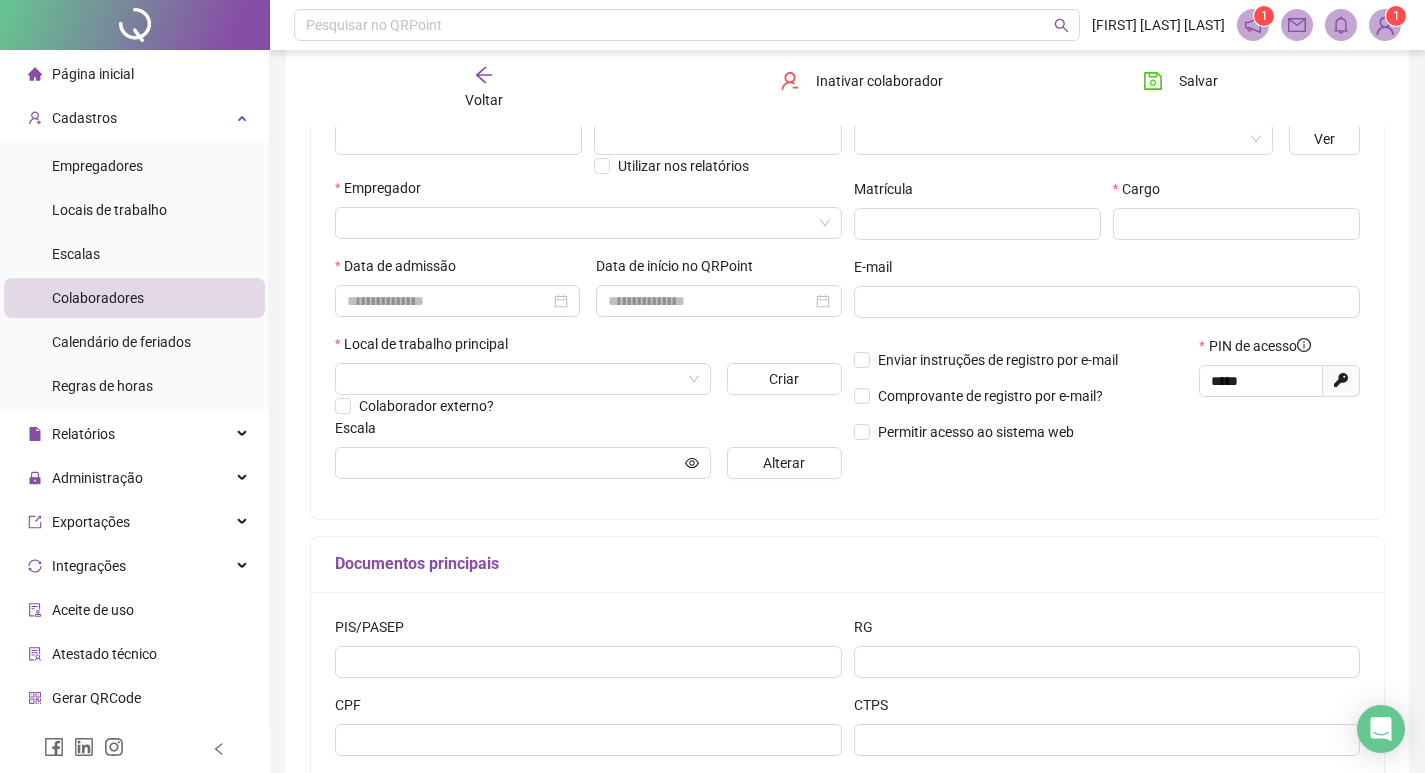 scroll, scrollTop: 368, scrollLeft: 0, axis: vertical 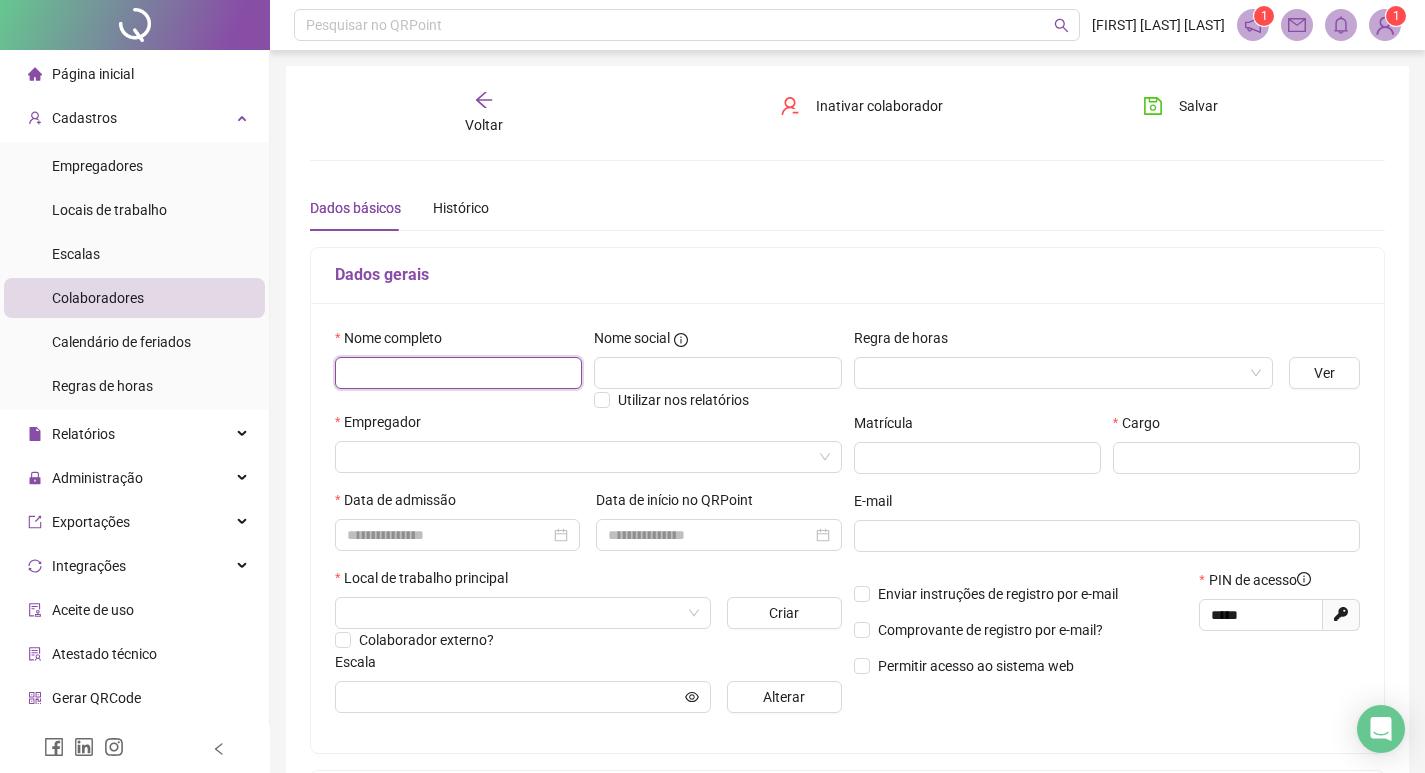 click at bounding box center [458, 373] 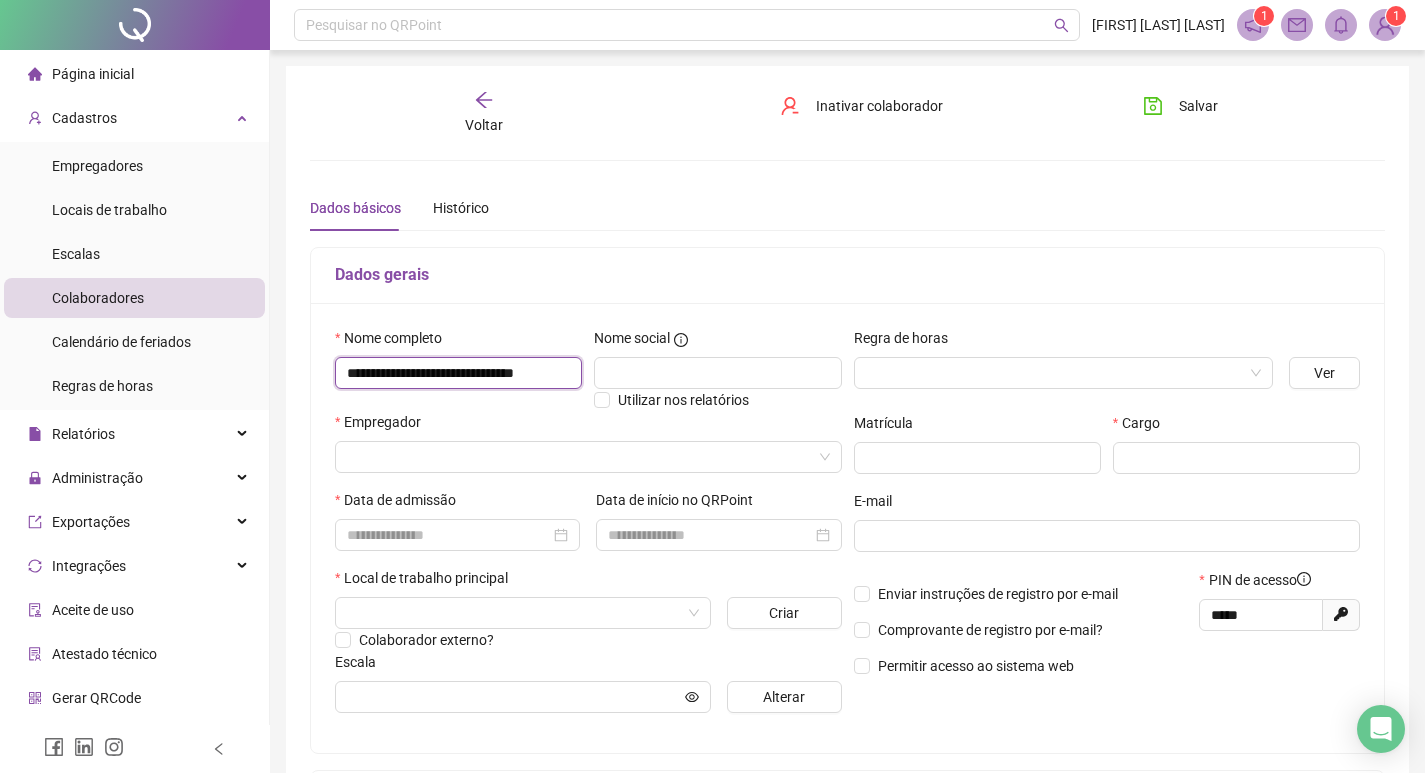 scroll, scrollTop: 0, scrollLeft: 24, axis: horizontal 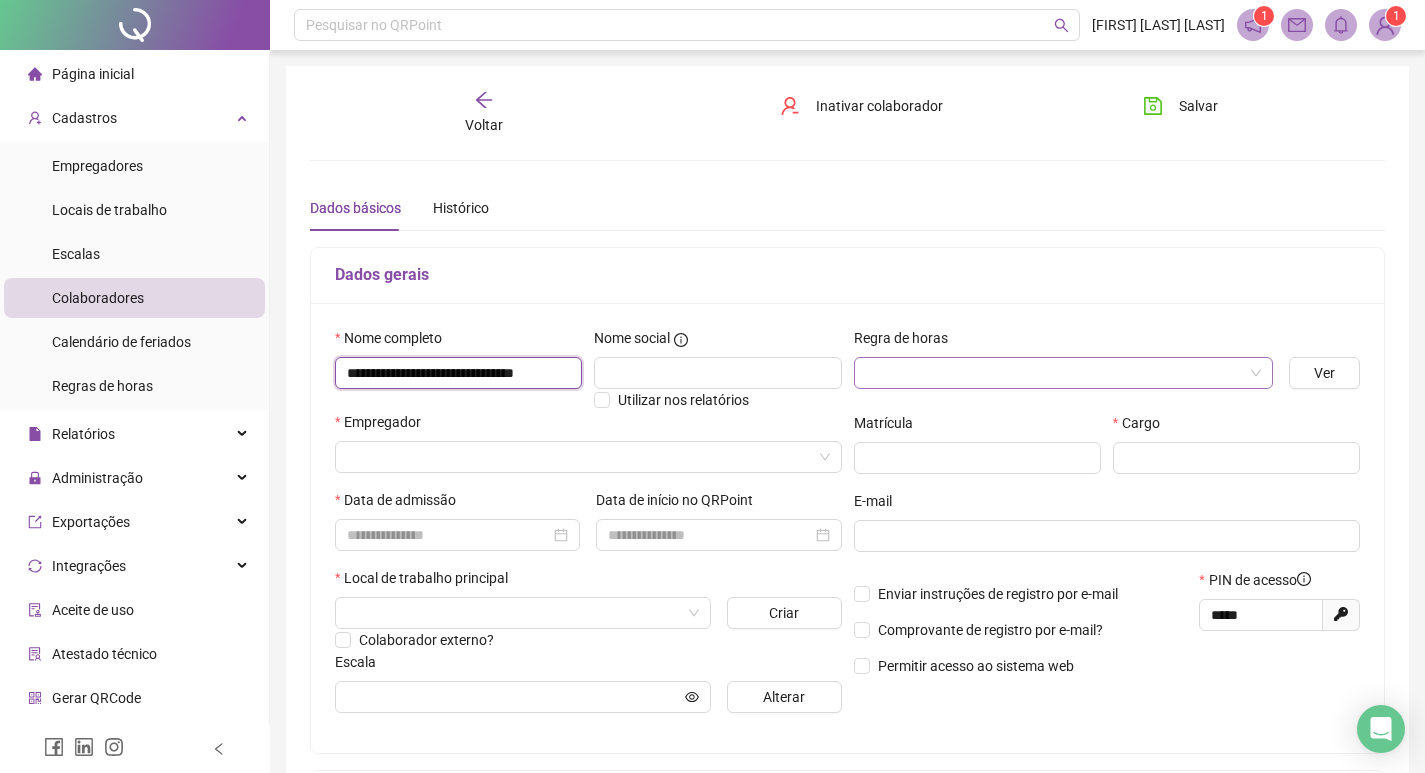 type on "**********" 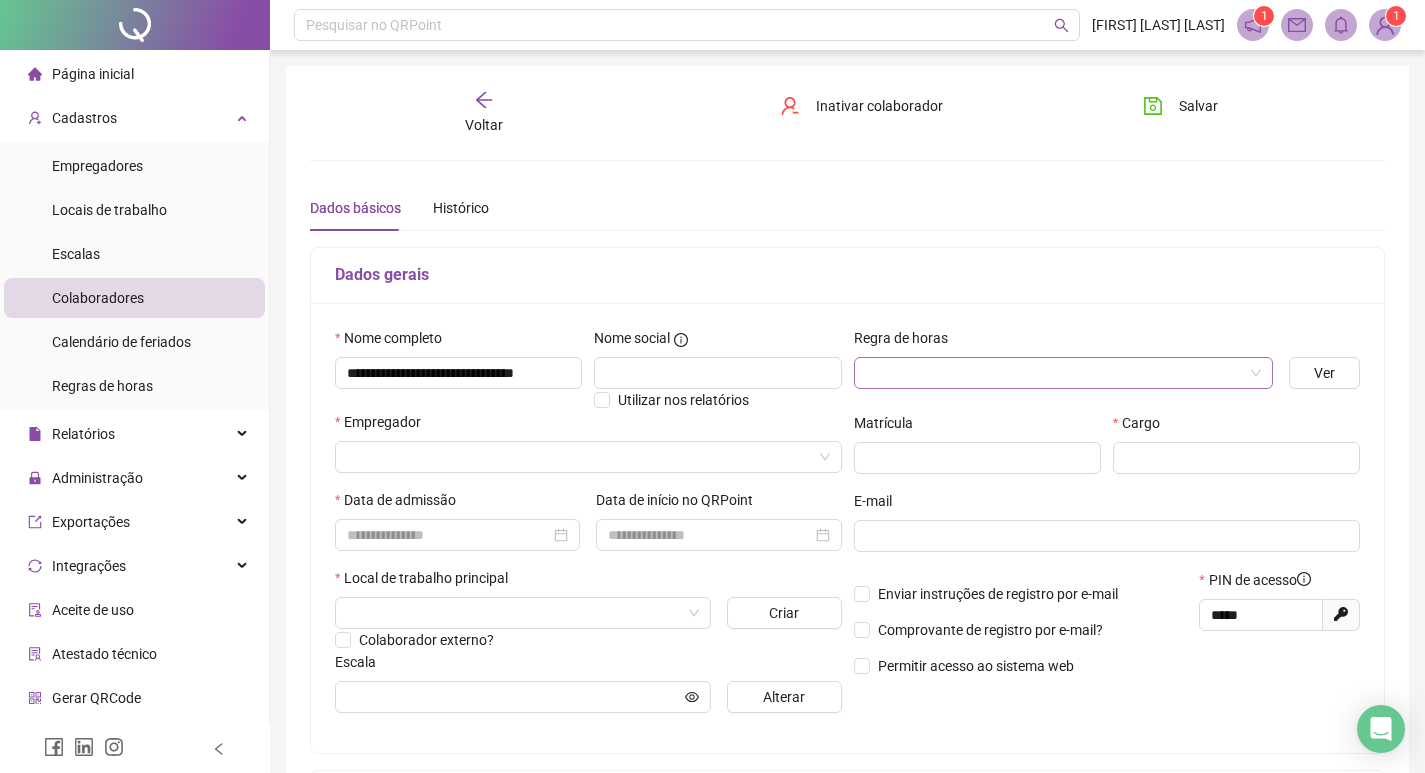 click at bounding box center (1054, 373) 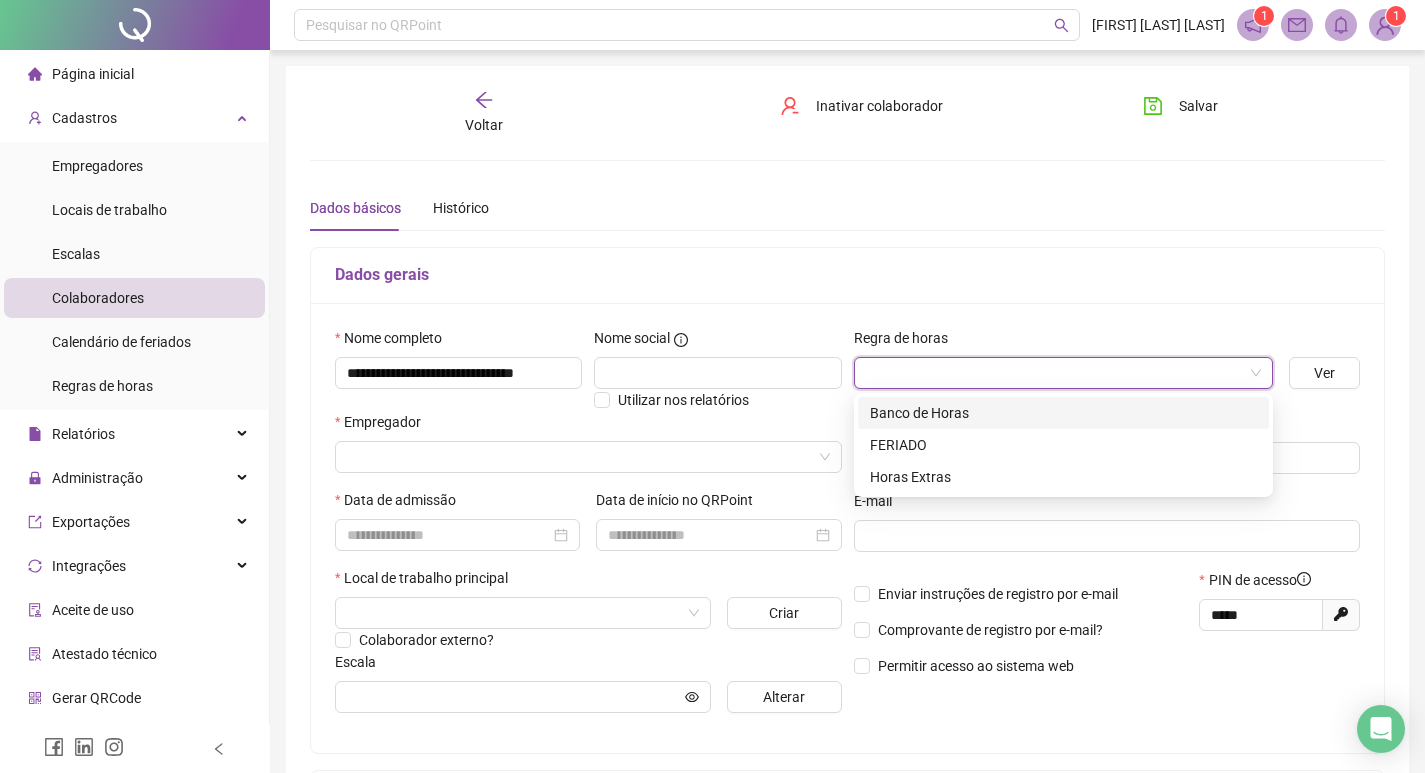 click at bounding box center (1054, 373) 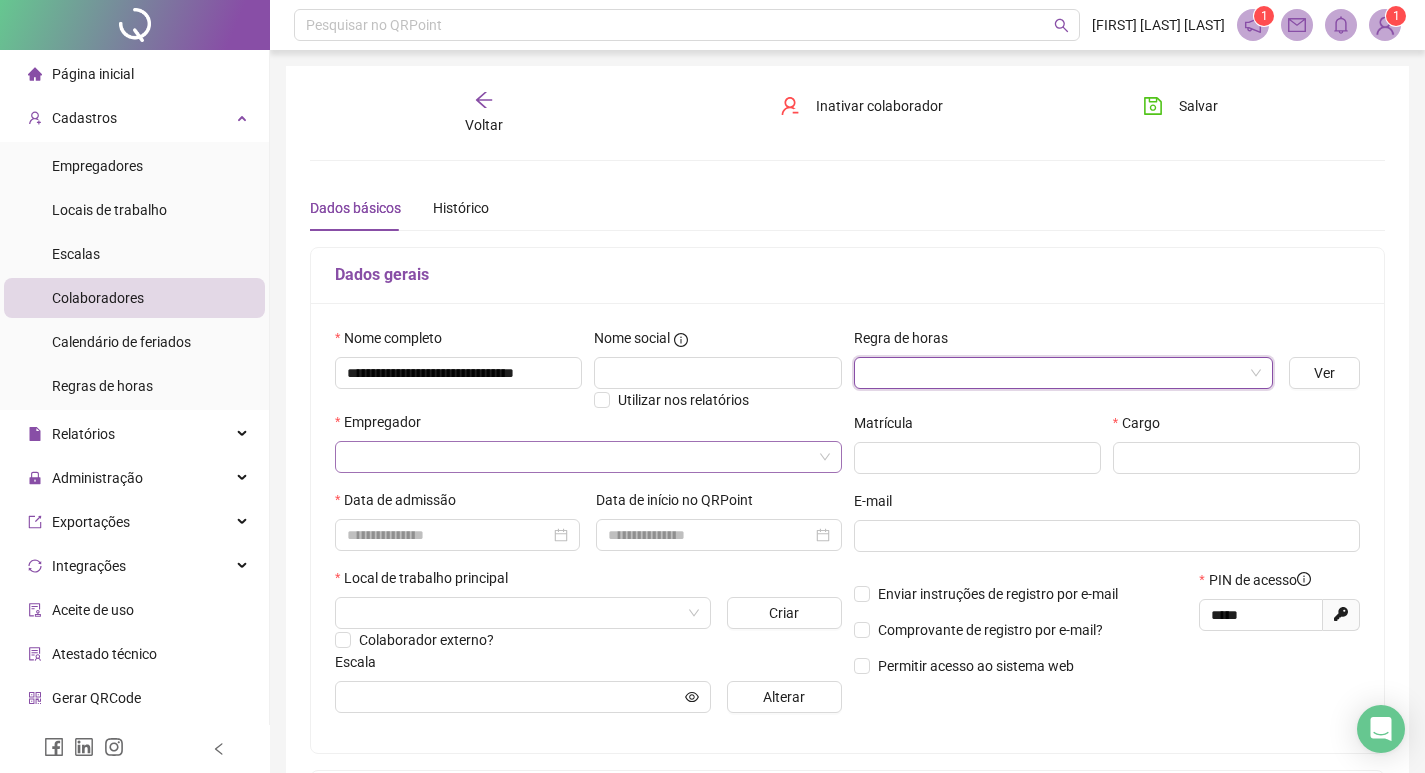 click at bounding box center [579, 457] 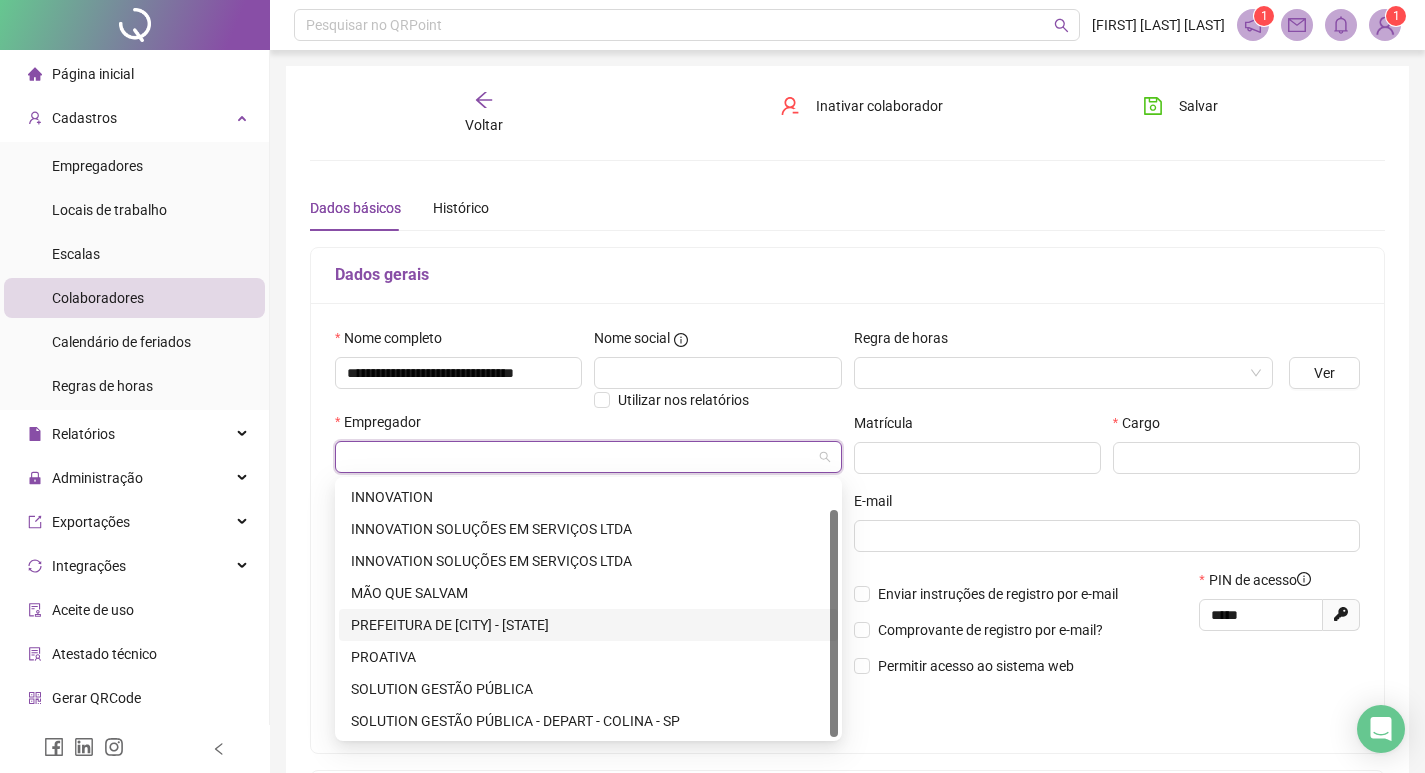 scroll, scrollTop: 32, scrollLeft: 0, axis: vertical 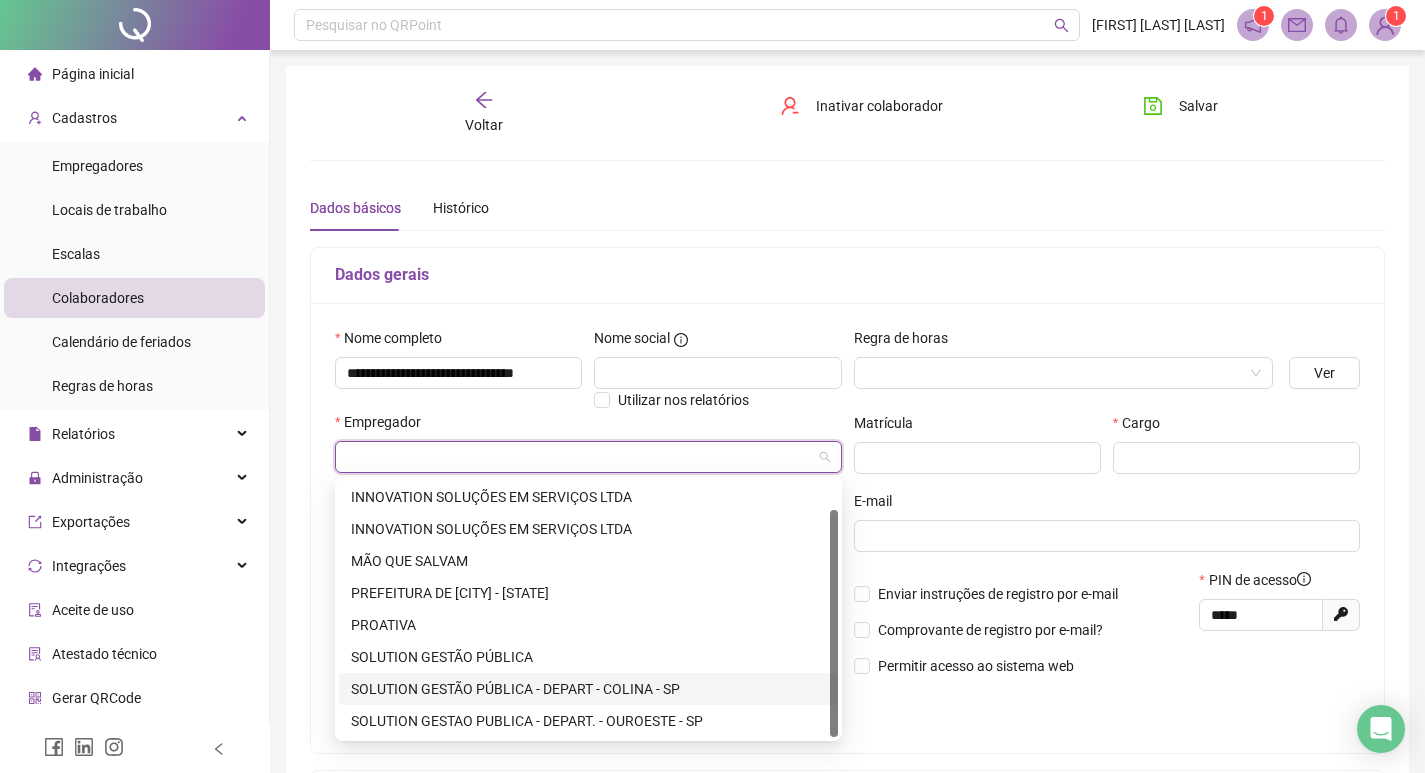 click on "SOLUTION GESTÃO PÚBLICA - DEPART - COLINA - SP" at bounding box center (588, 689) 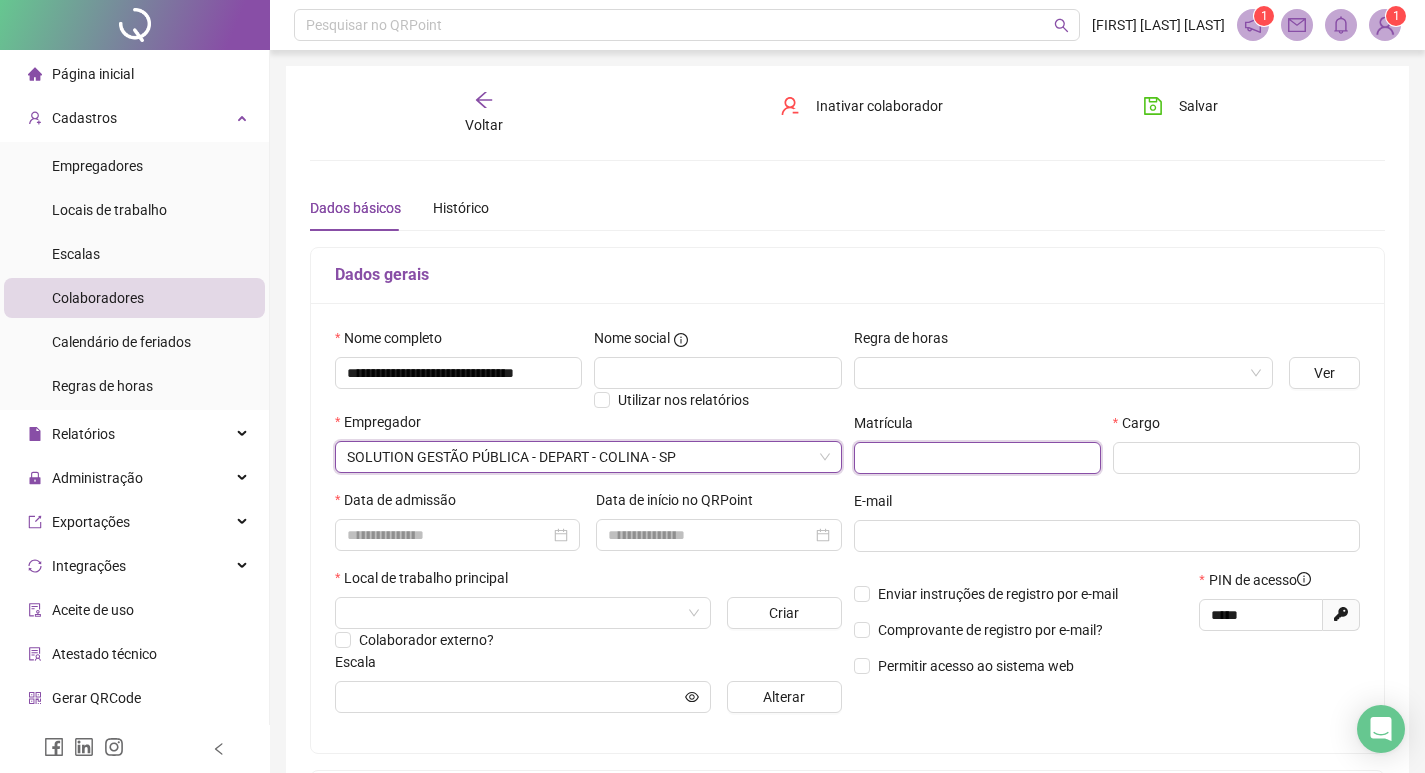 click at bounding box center [977, 458] 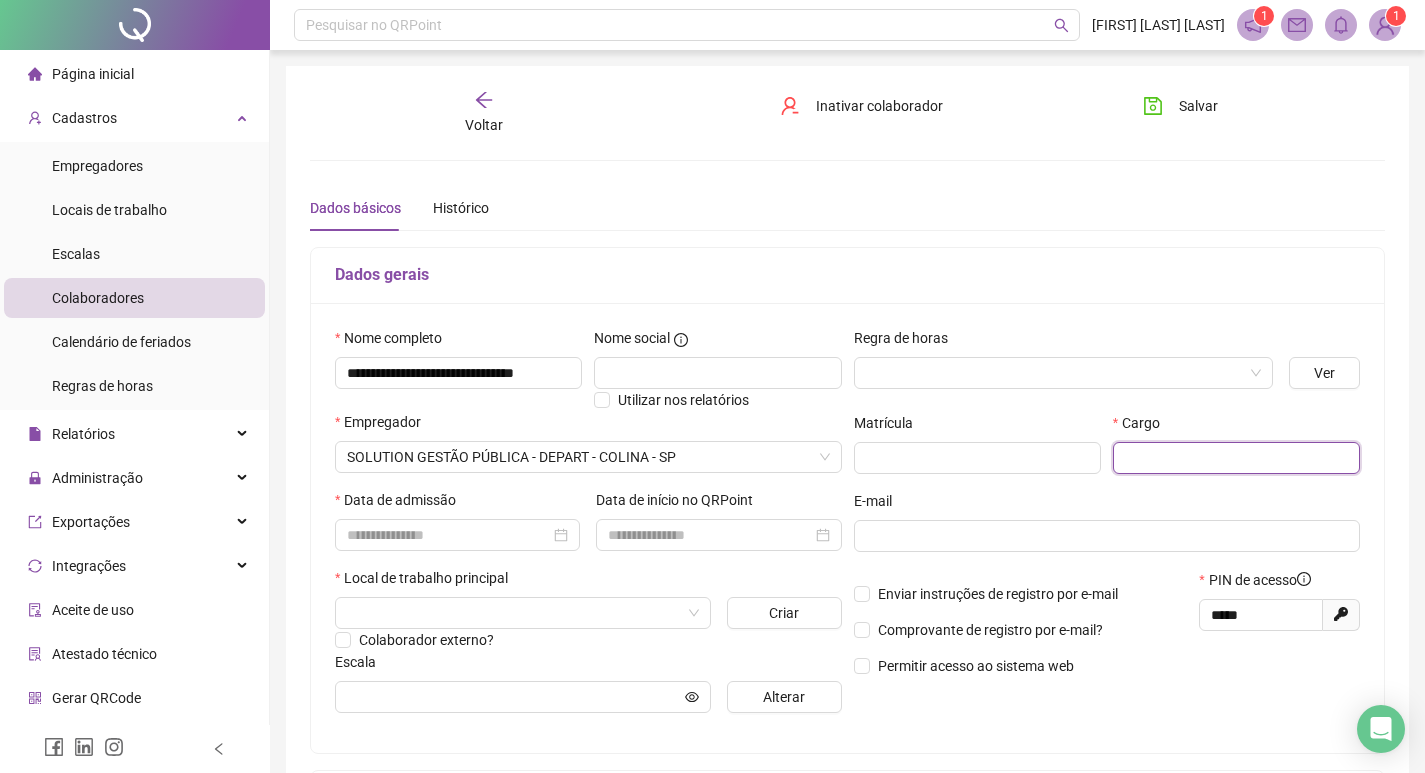 click at bounding box center (1236, 458) 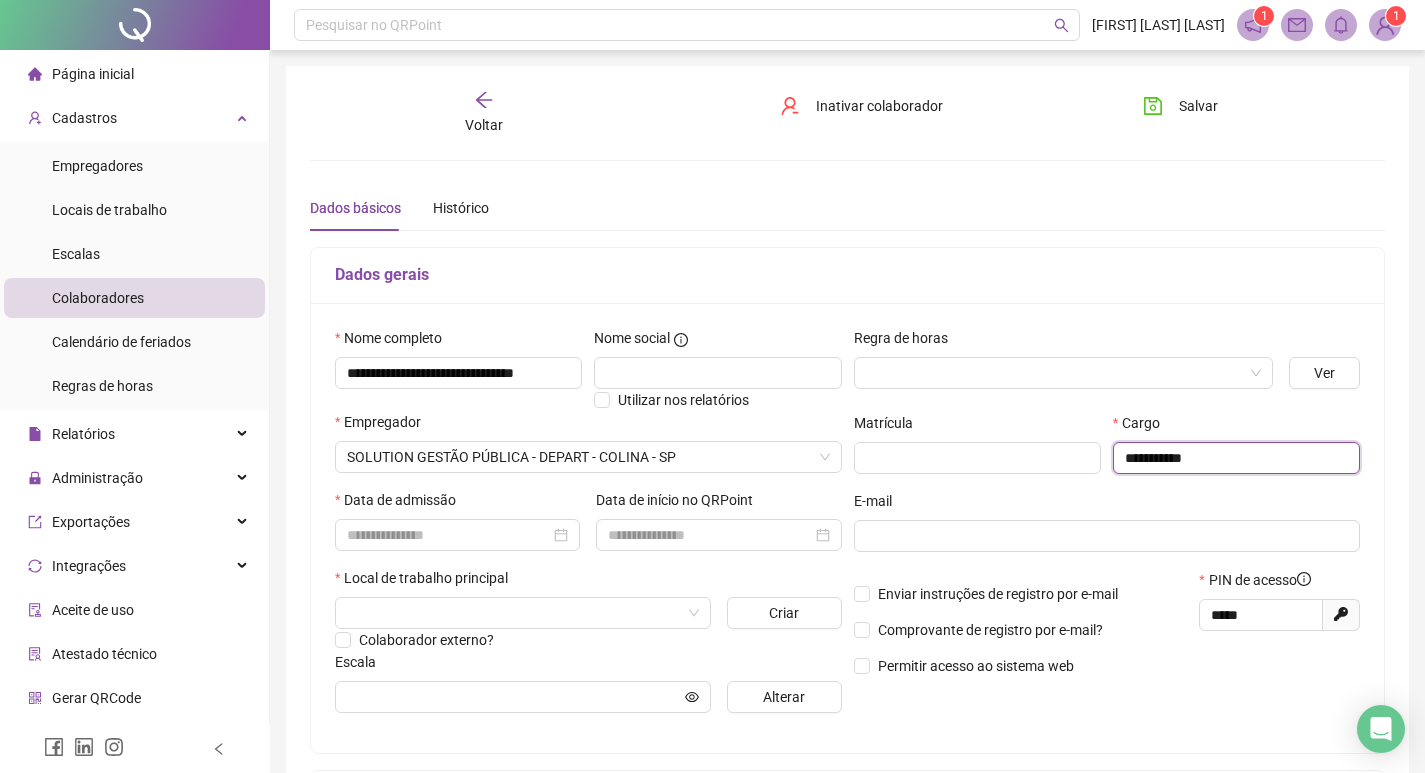 type on "**********" 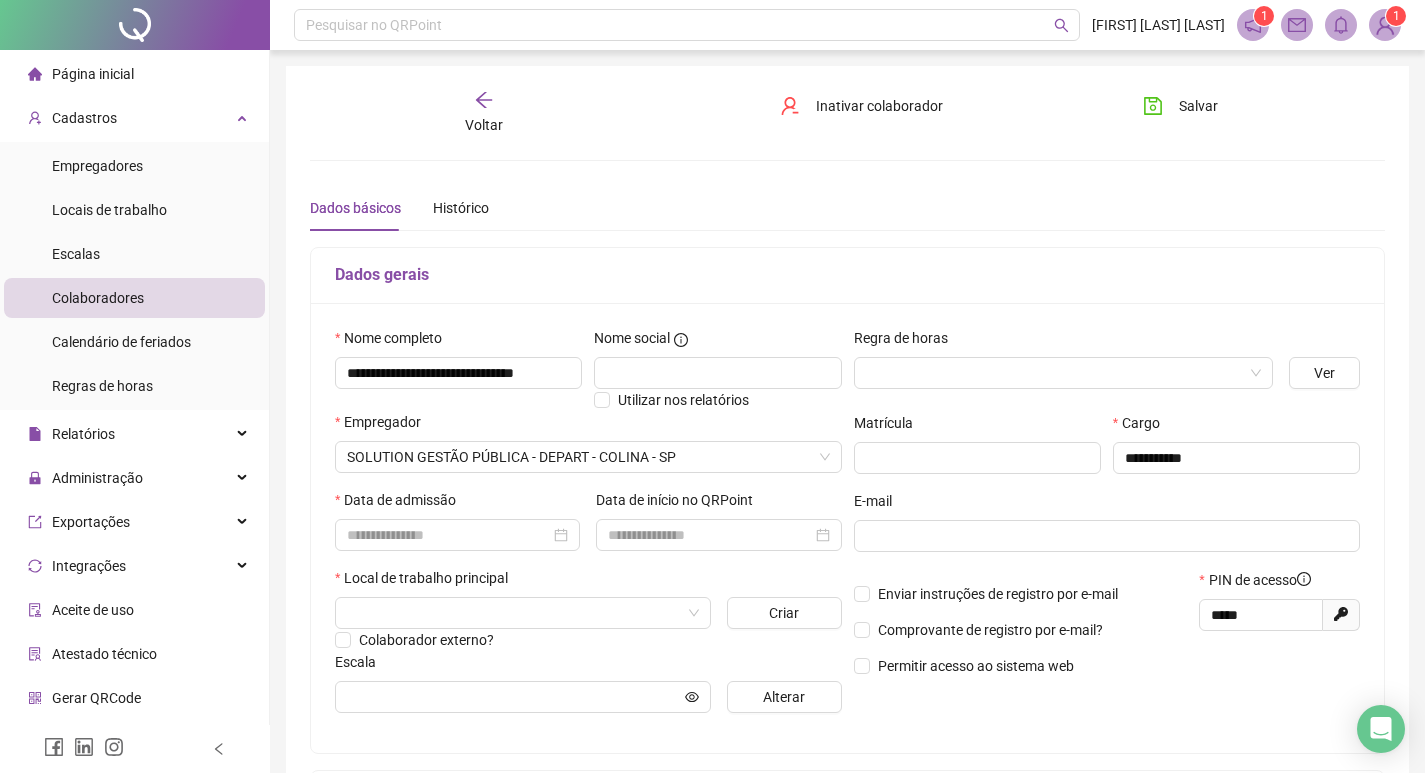 click on "Data de admissão" at bounding box center [457, 504] 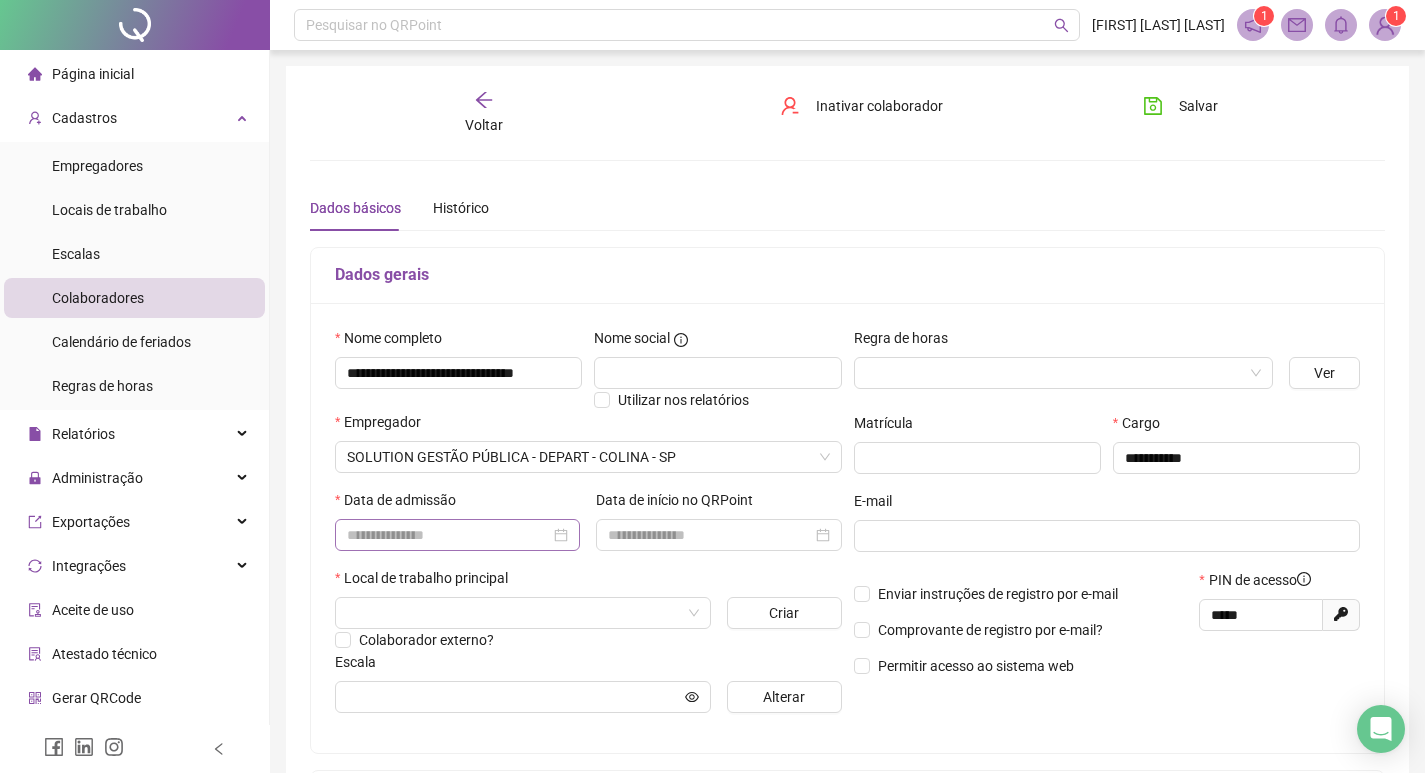 click at bounding box center (457, 535) 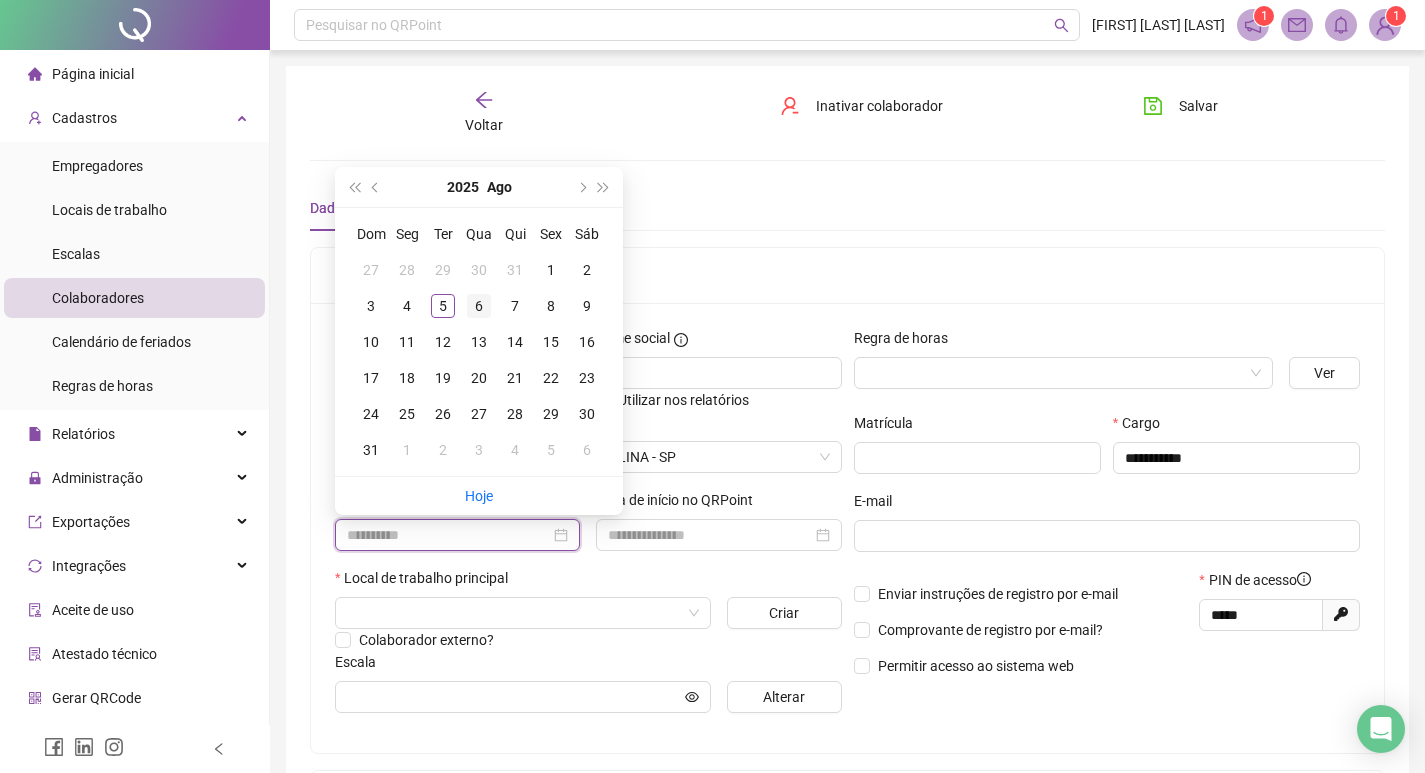 type on "**********" 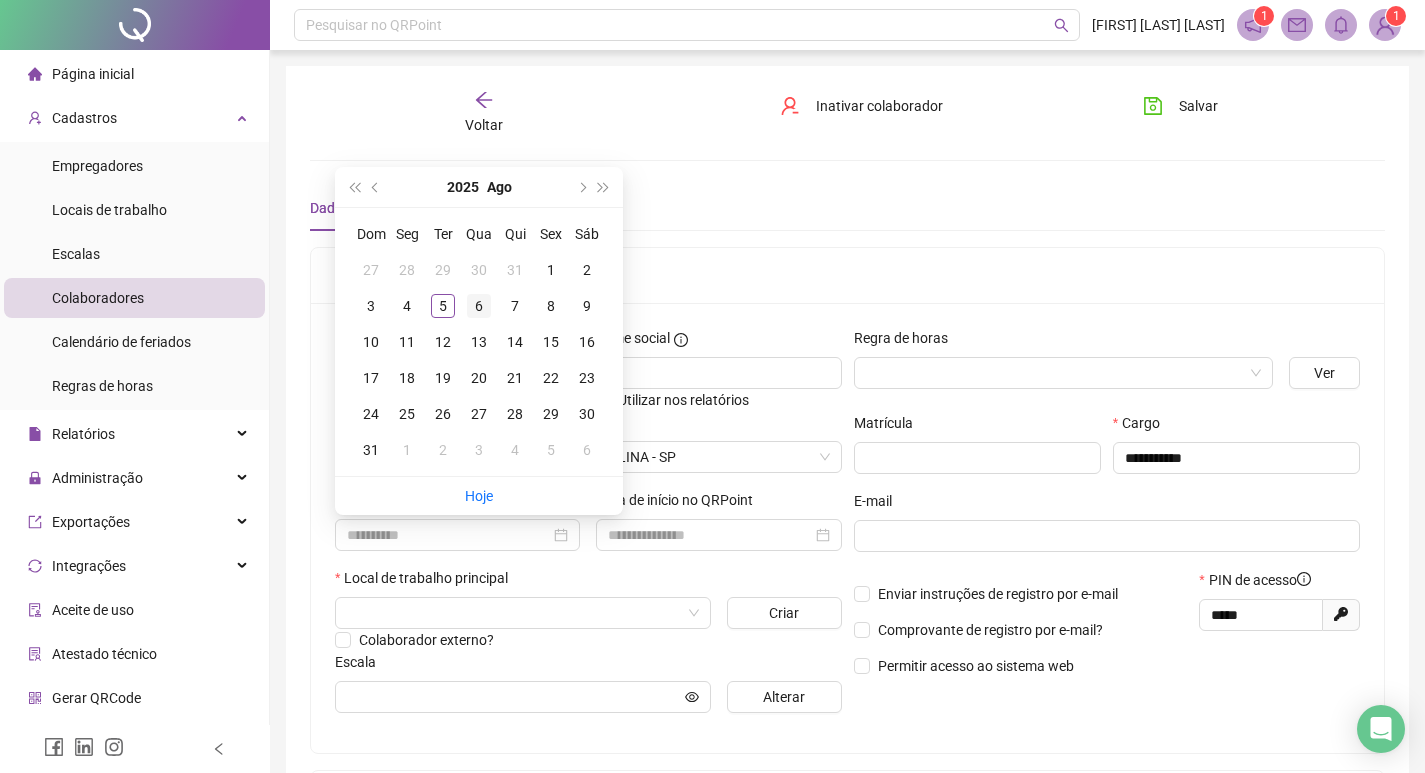 click on "6" at bounding box center (479, 306) 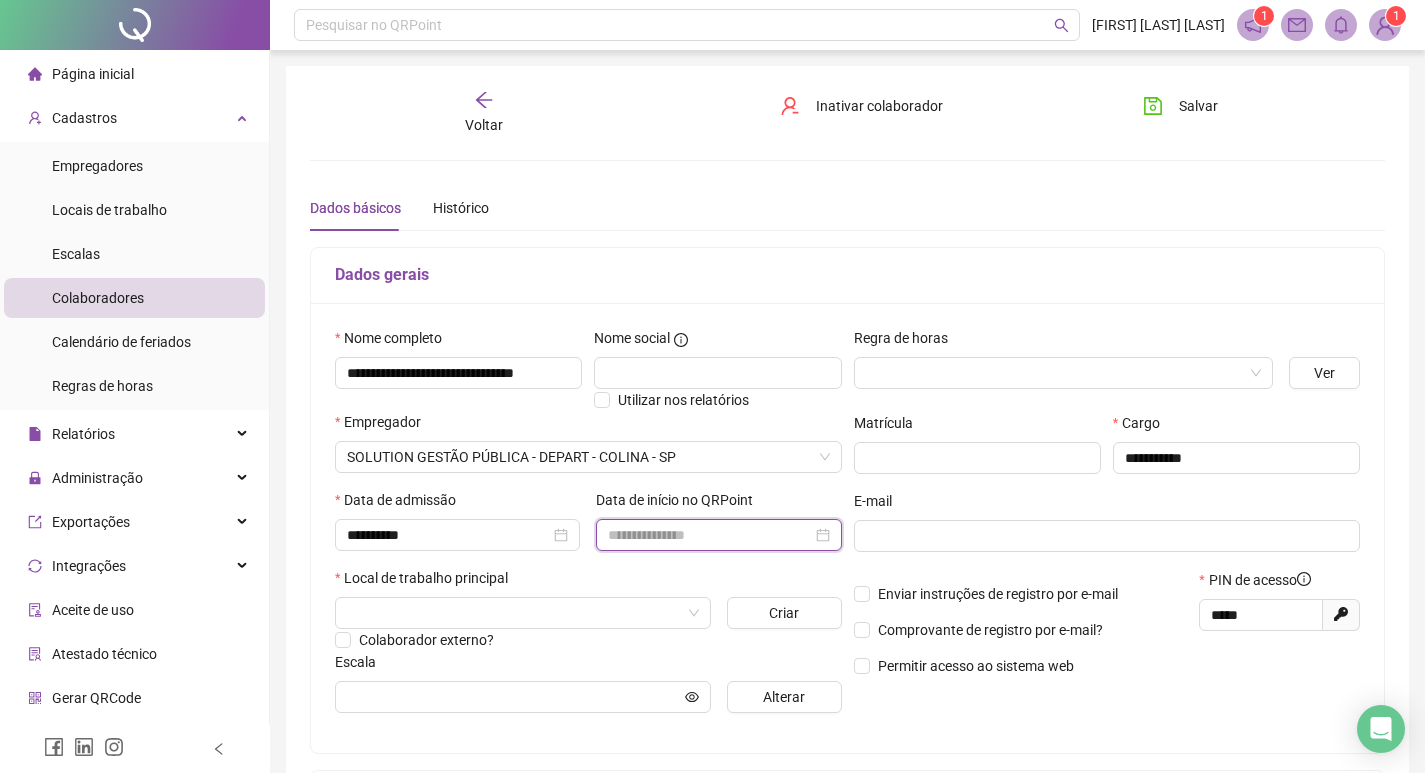 click at bounding box center [709, 535] 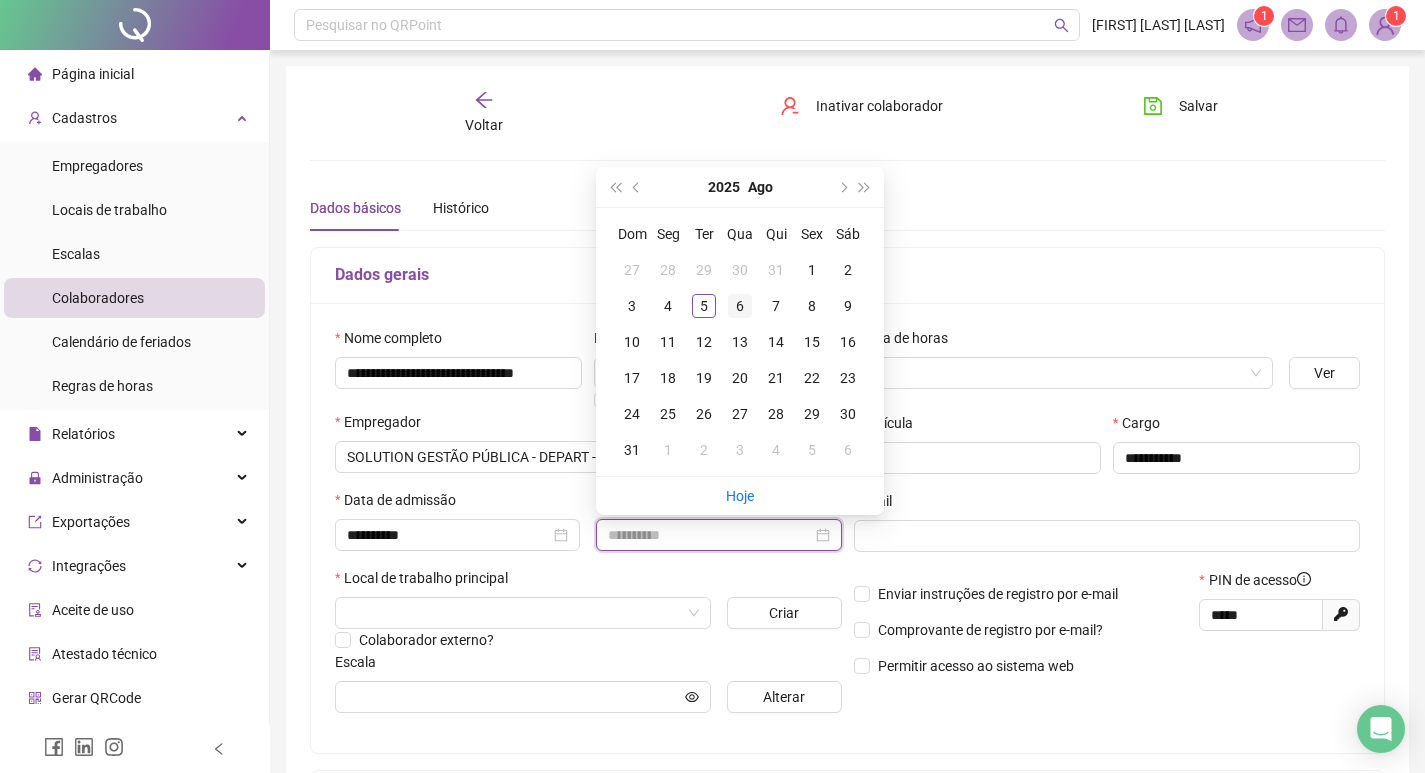 type on "**********" 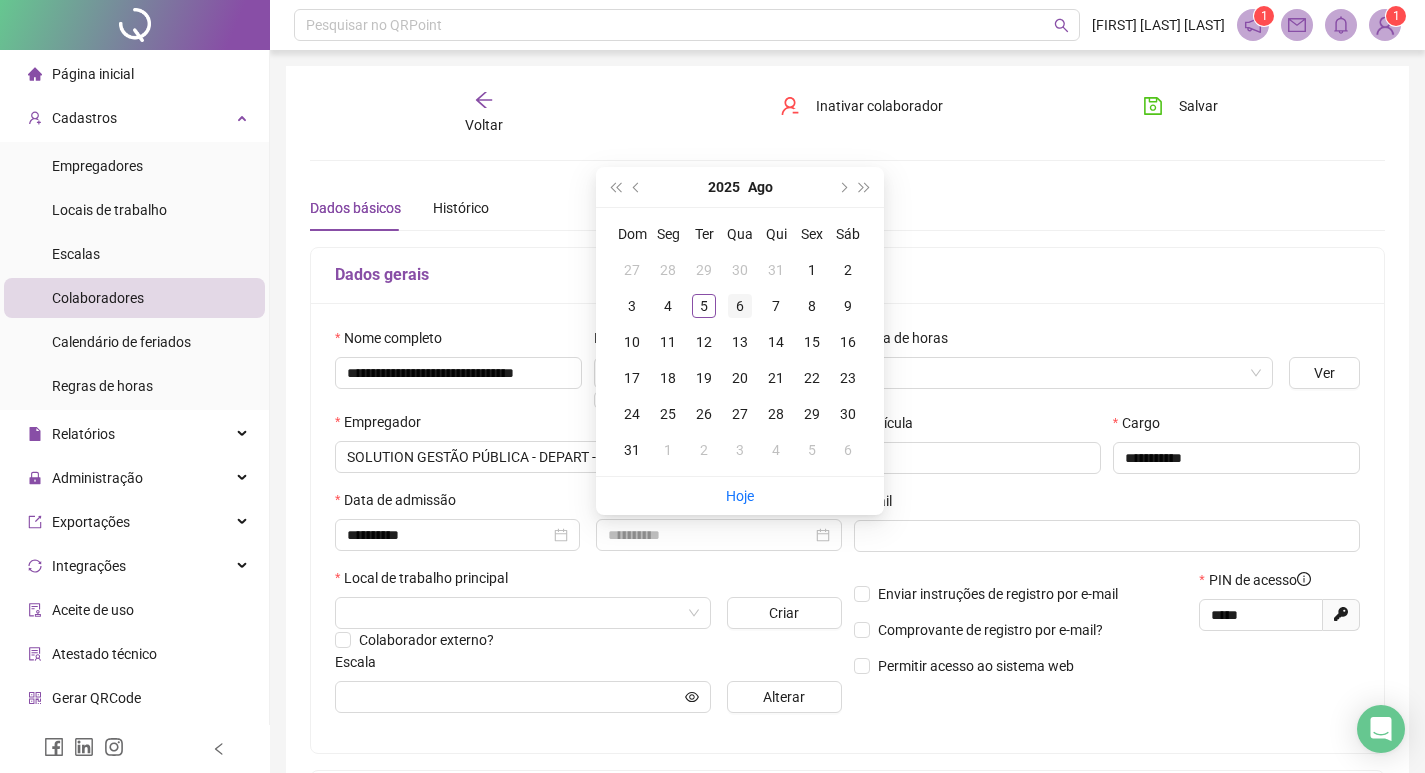 click on "6" at bounding box center [740, 306] 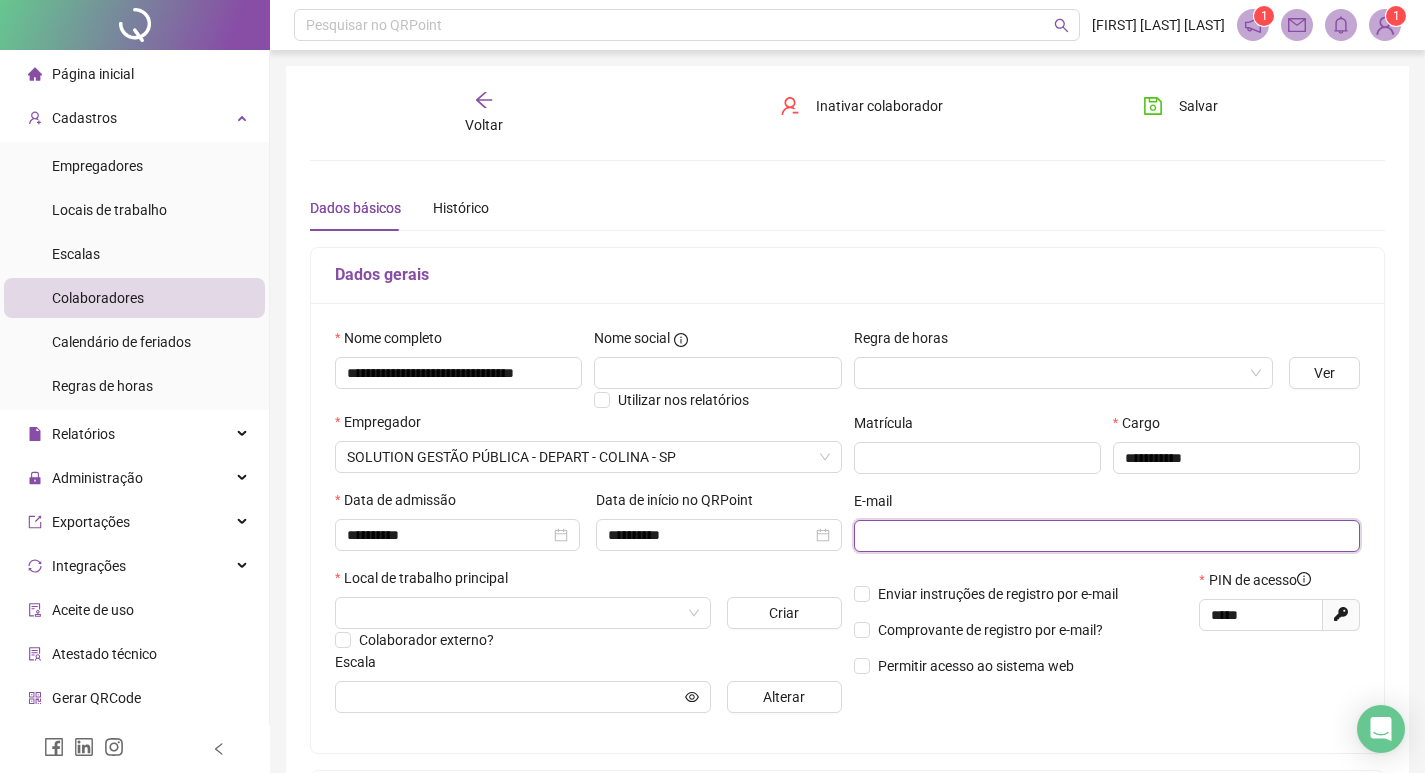 click at bounding box center (1105, 536) 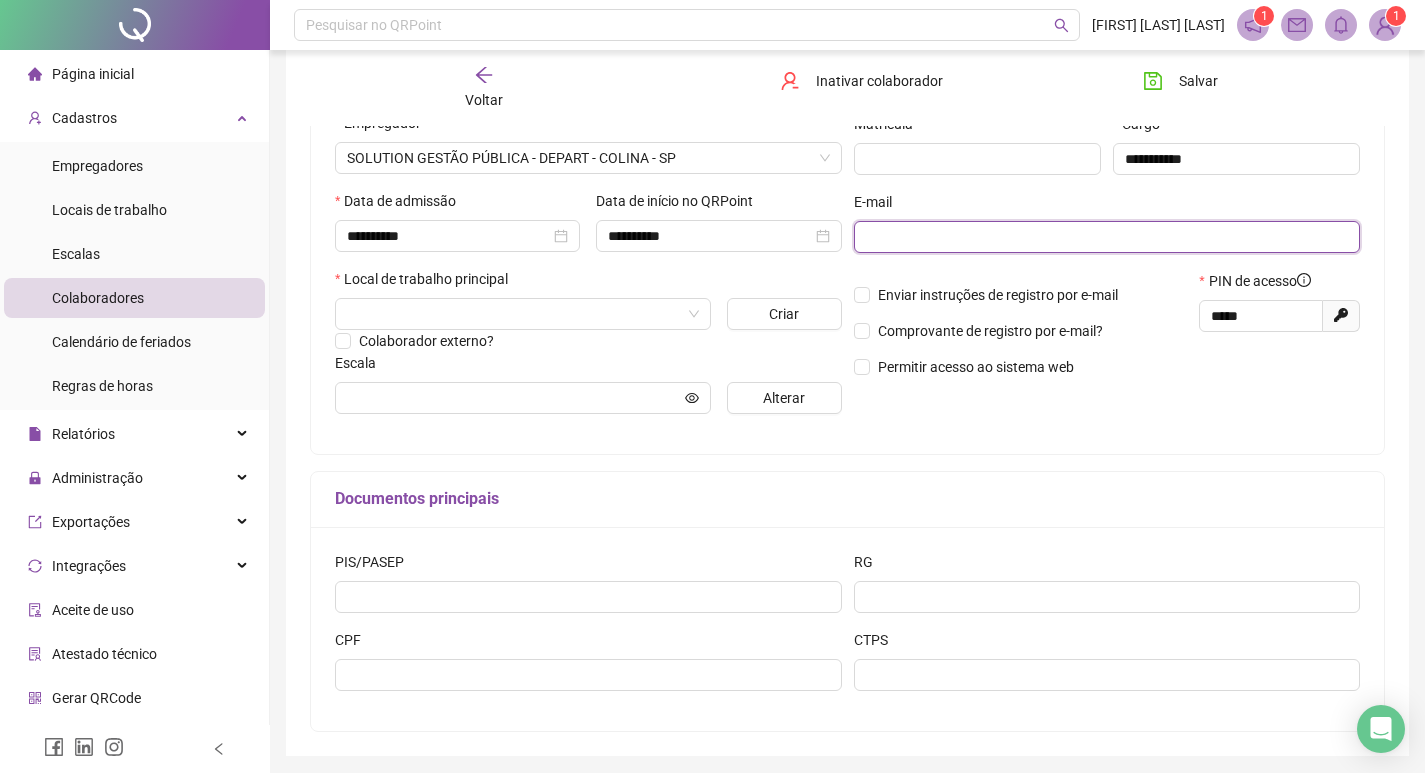 scroll, scrollTop: 300, scrollLeft: 0, axis: vertical 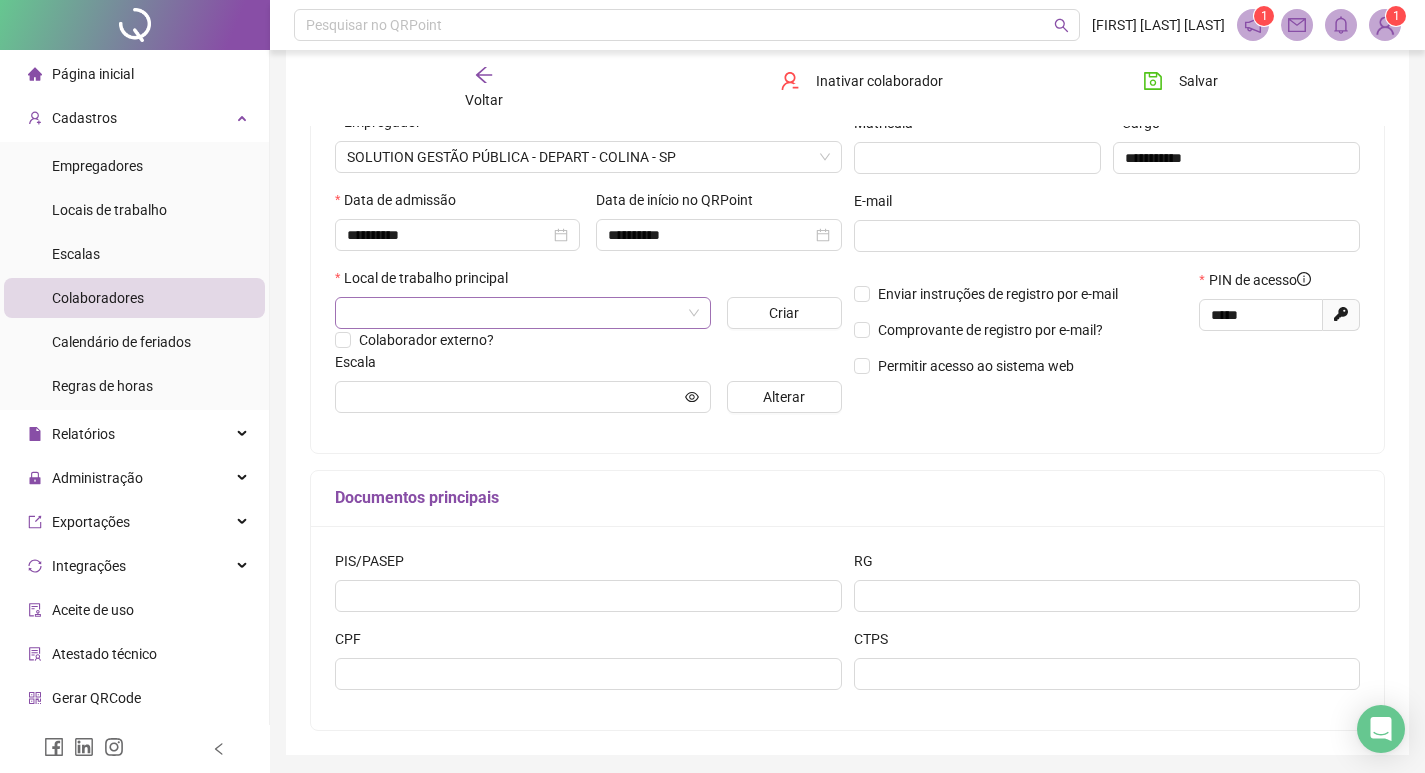 click at bounding box center [514, 313] 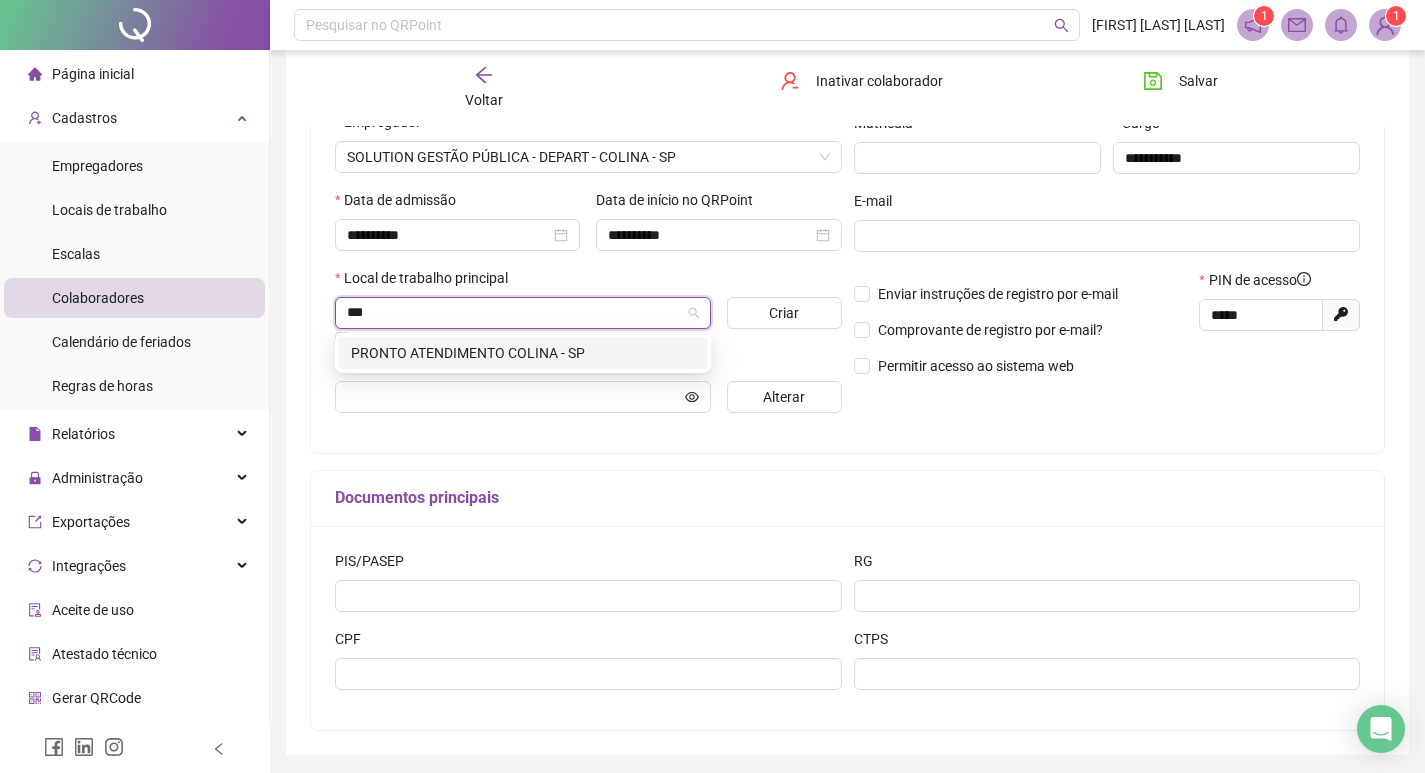 type on "****" 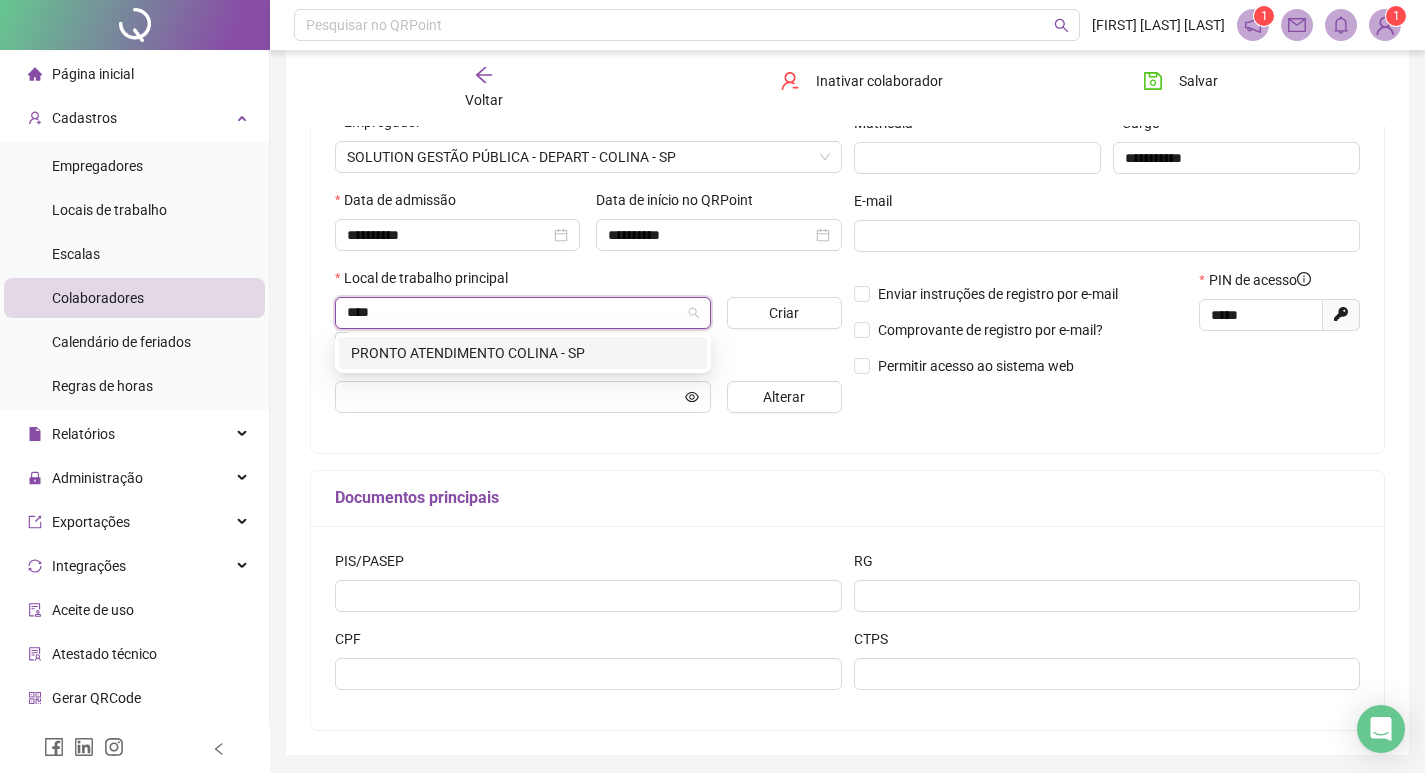 click on "PRONTO ATENDIMENTO COLINA - SP" at bounding box center [523, 353] 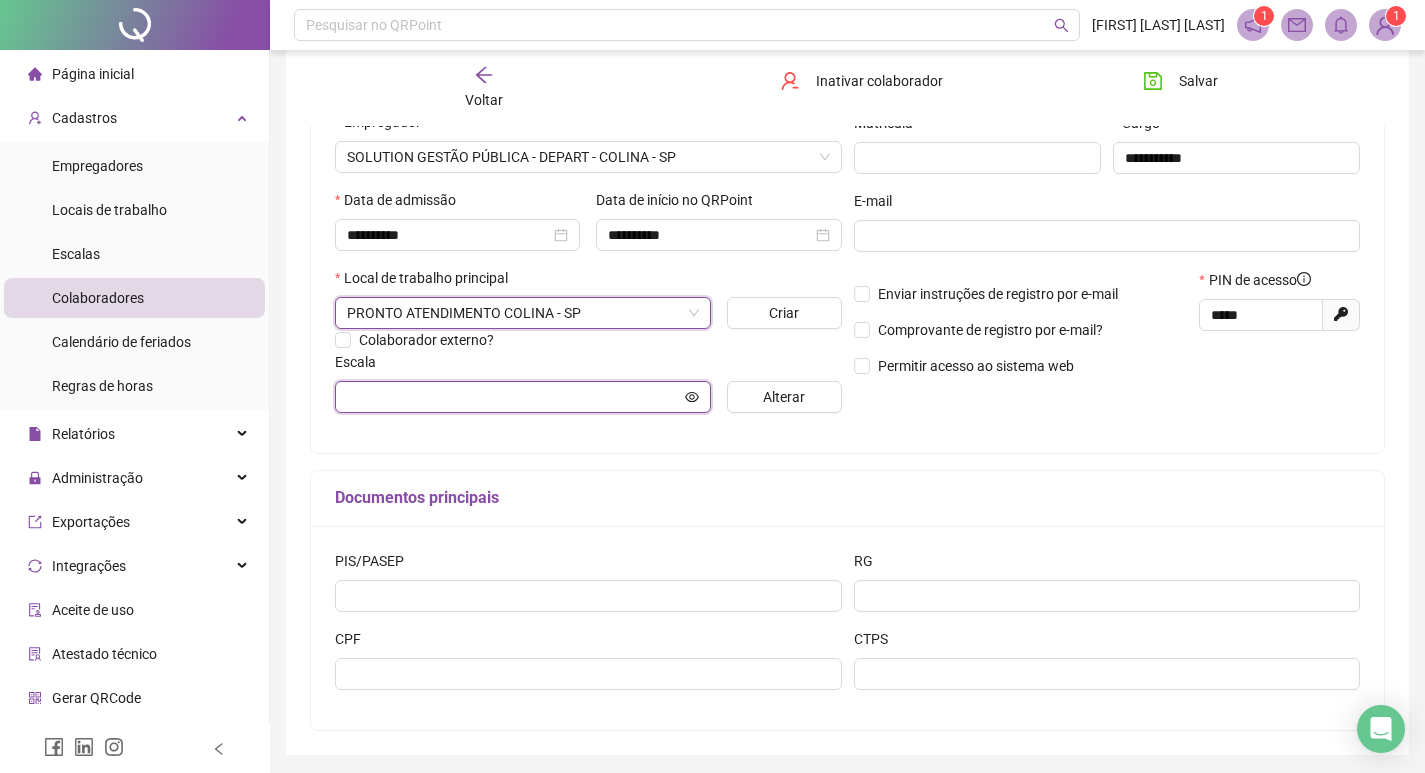 click at bounding box center [514, 397] 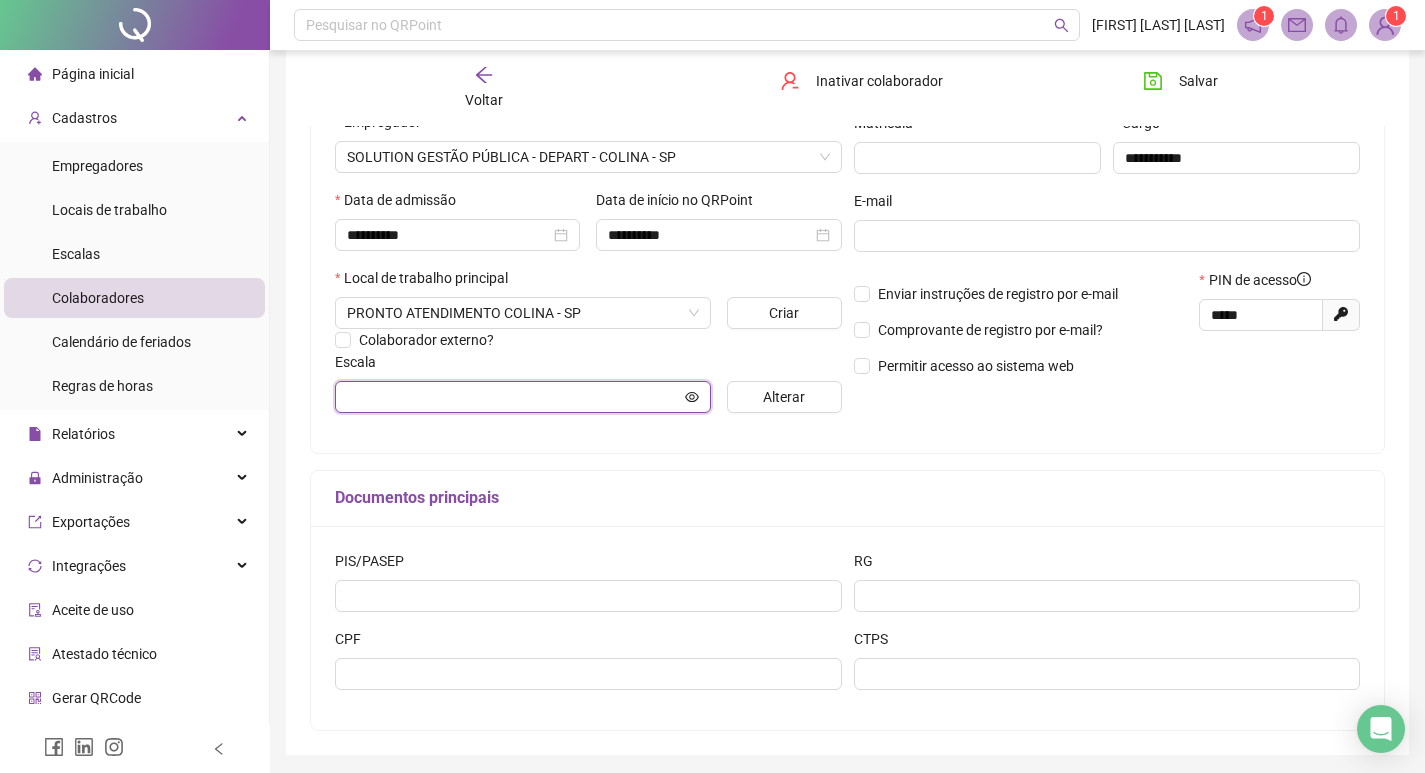 click 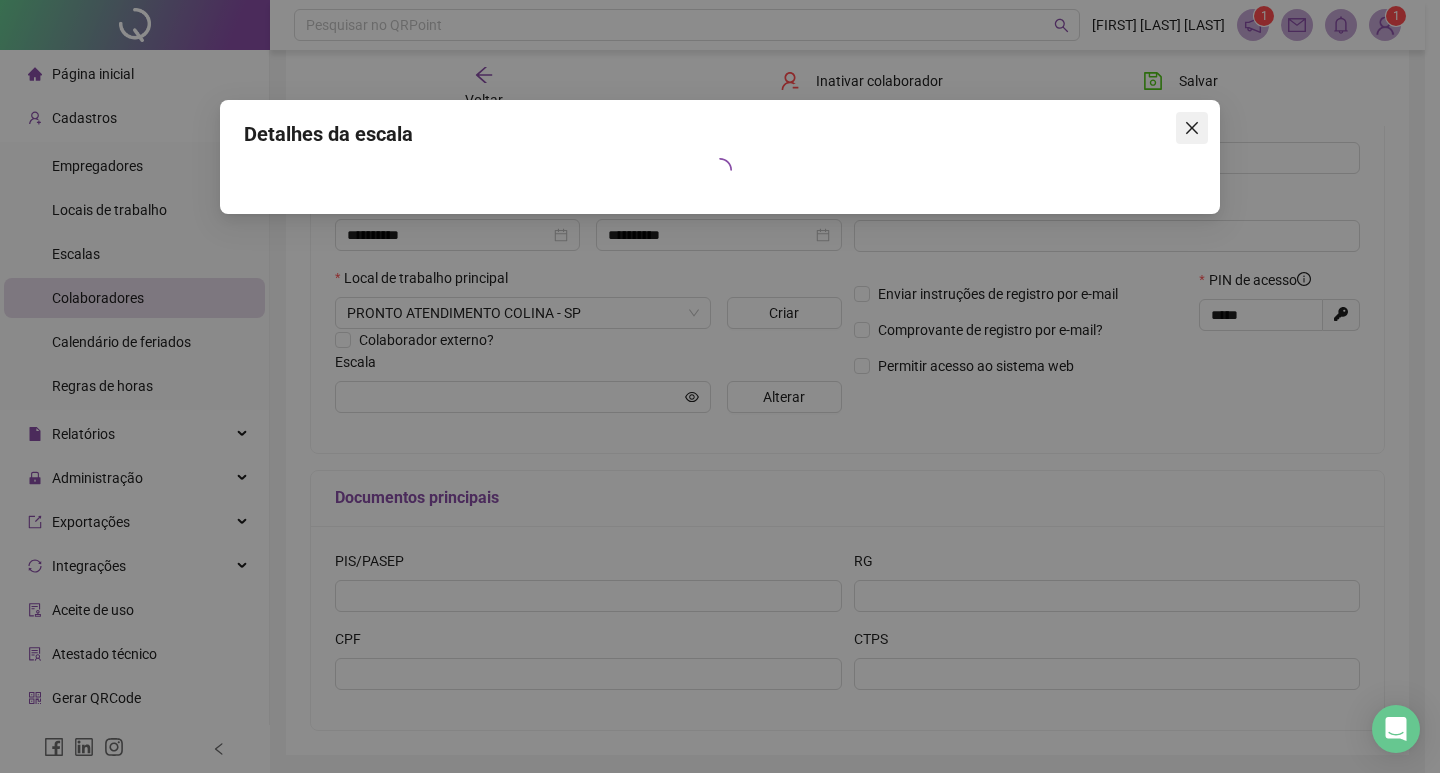 drag, startPoint x: 1188, startPoint y: 128, endPoint x: 1178, endPoint y: 136, distance: 12.806249 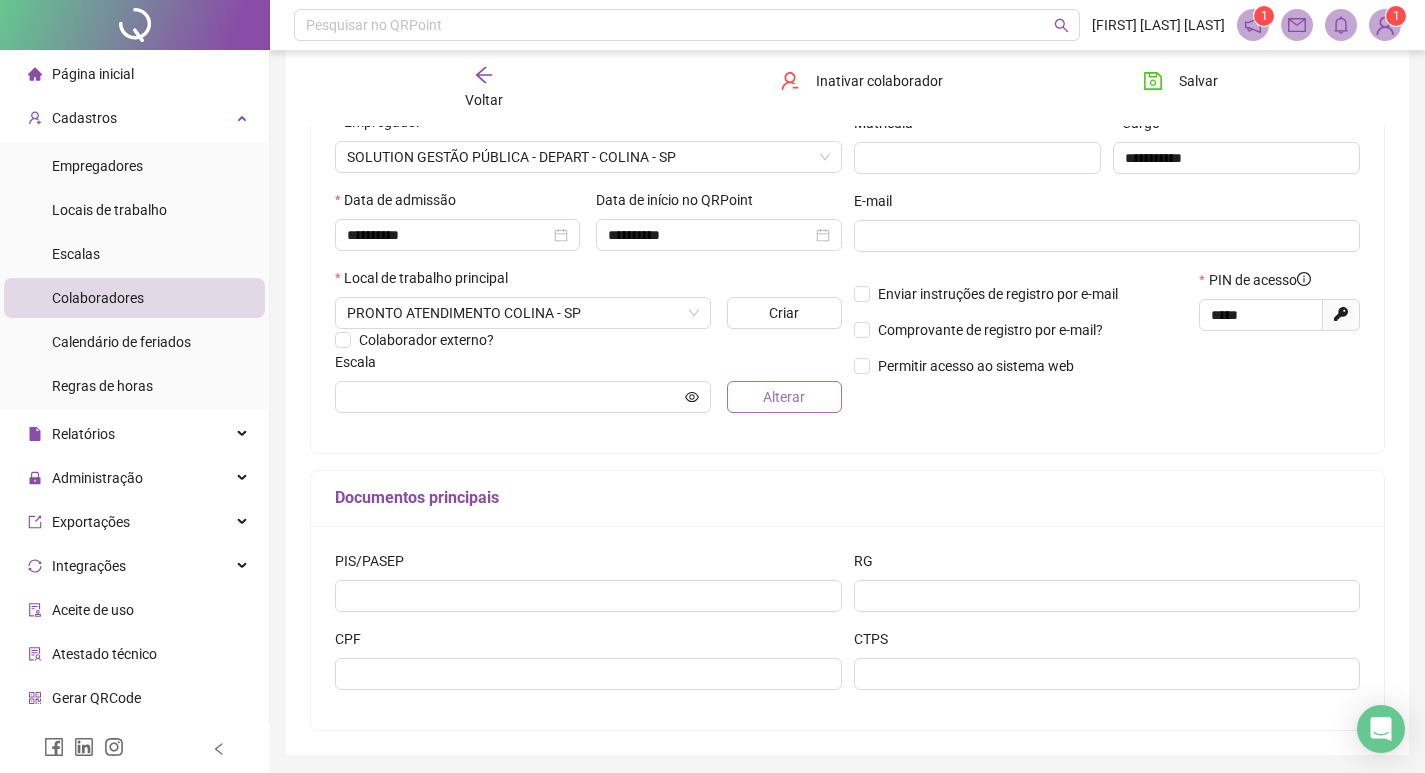 click on "Alterar" at bounding box center [784, 397] 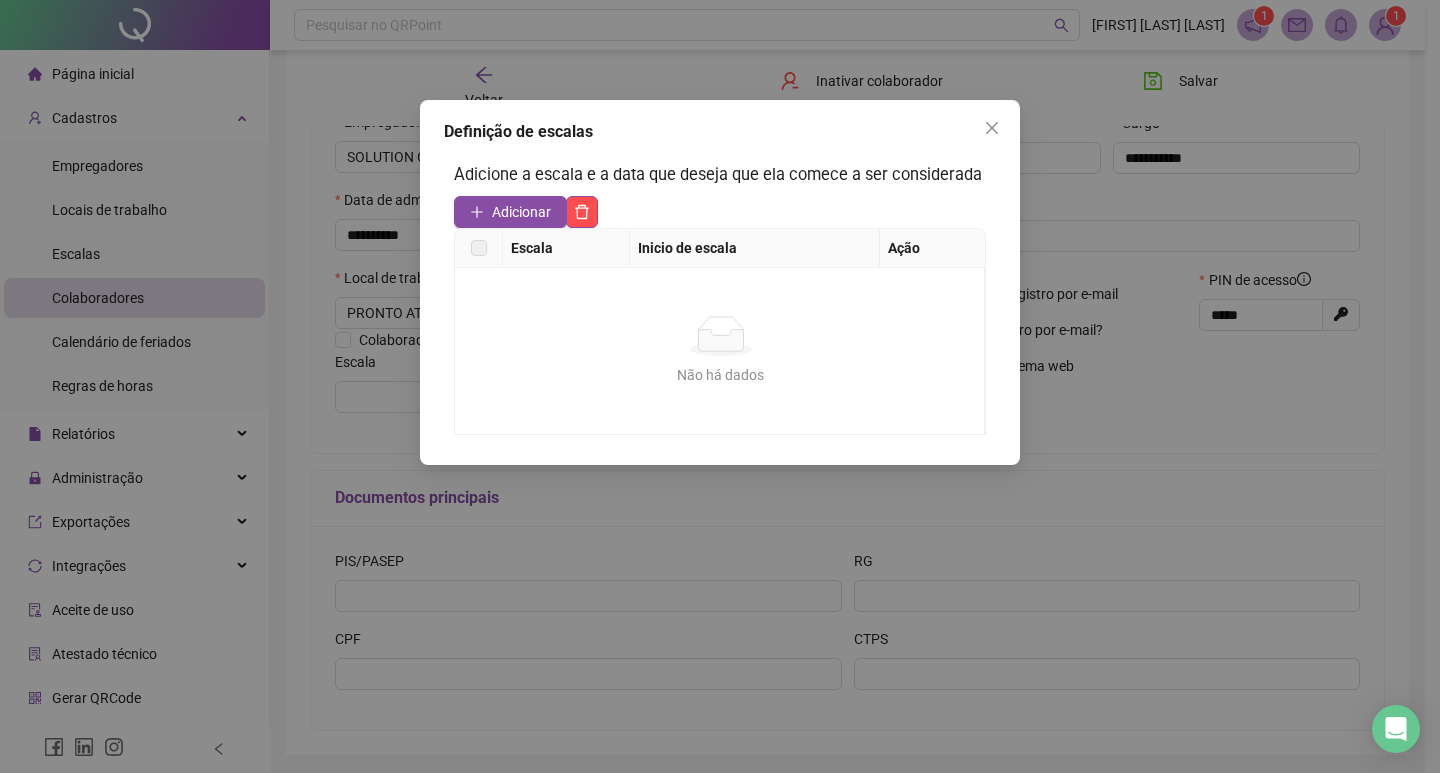 click at bounding box center [479, 248] 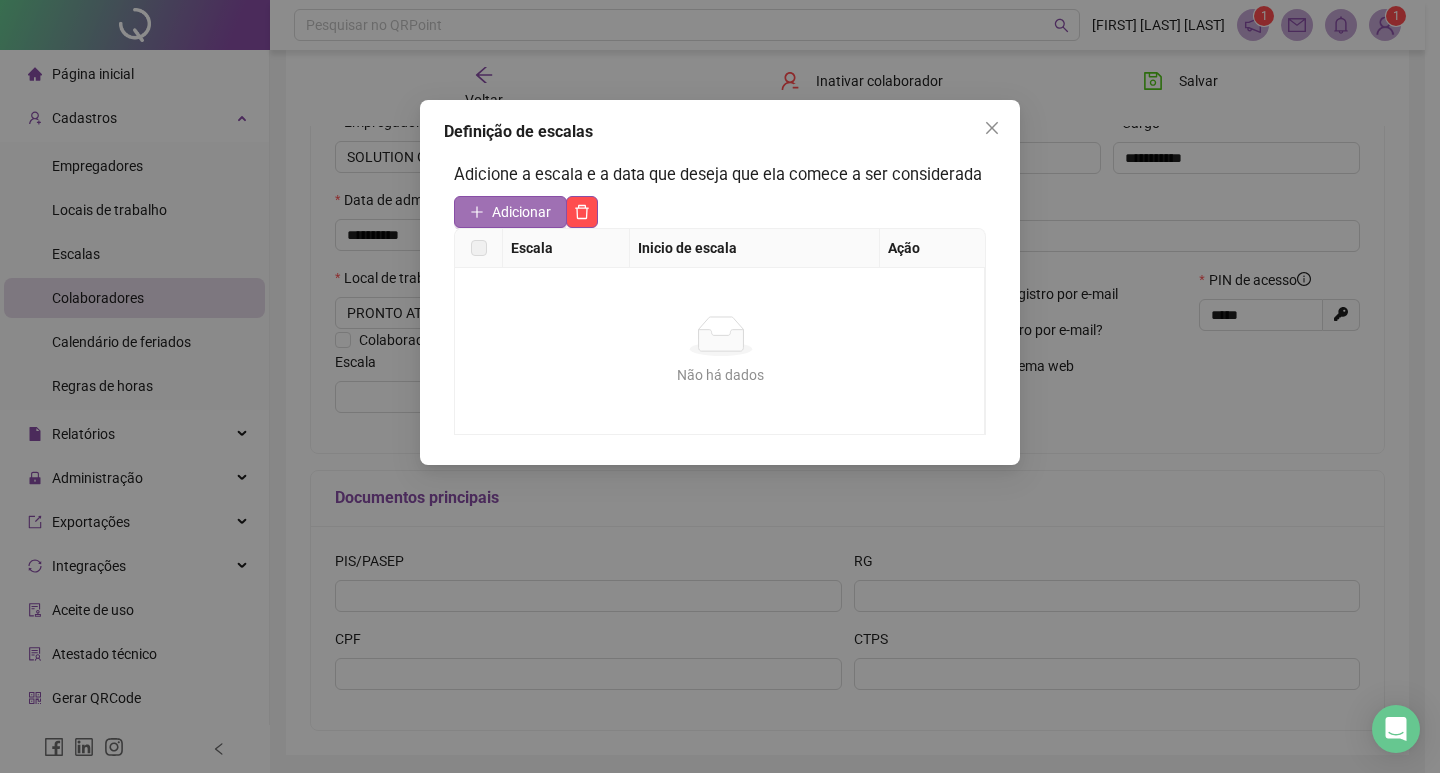 click on "Adicionar" at bounding box center [521, 212] 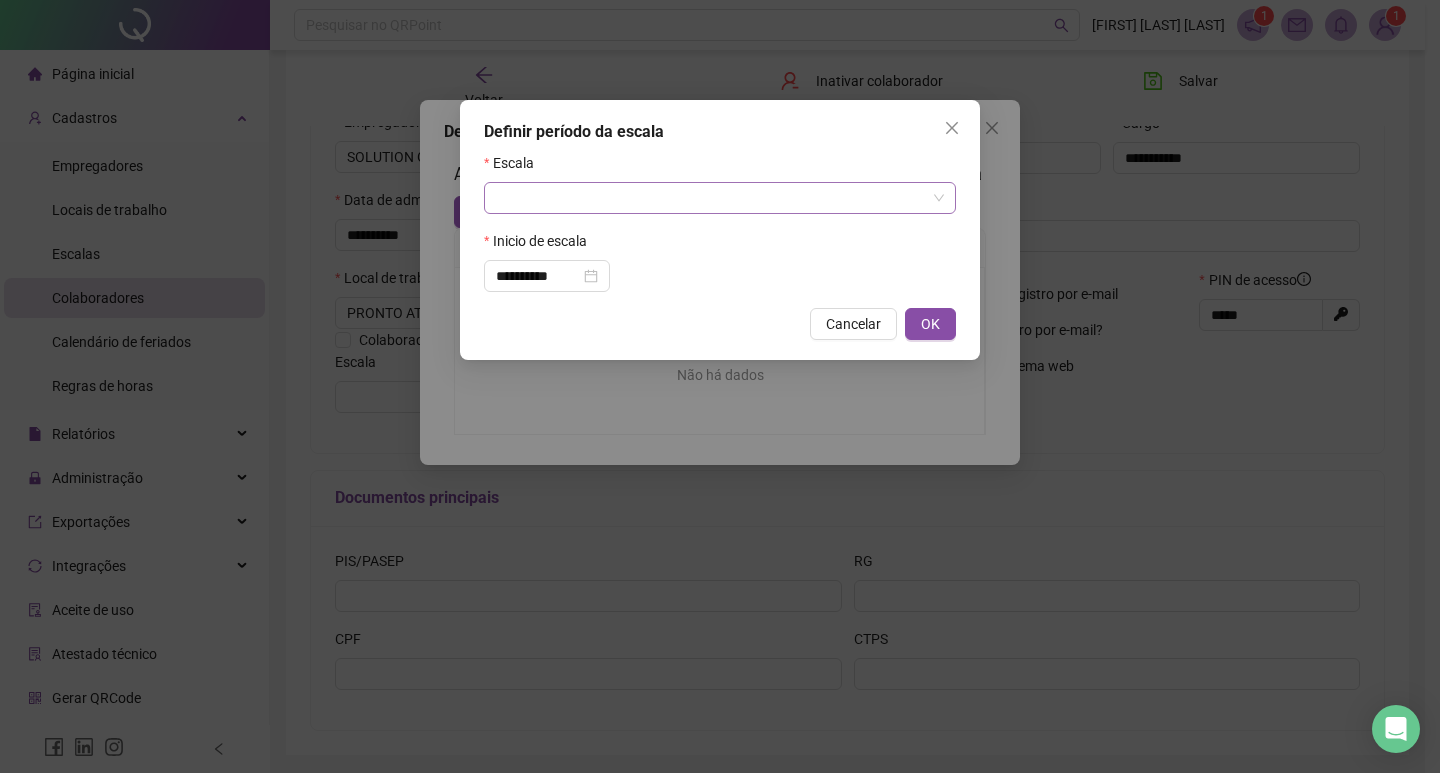 click at bounding box center (711, 198) 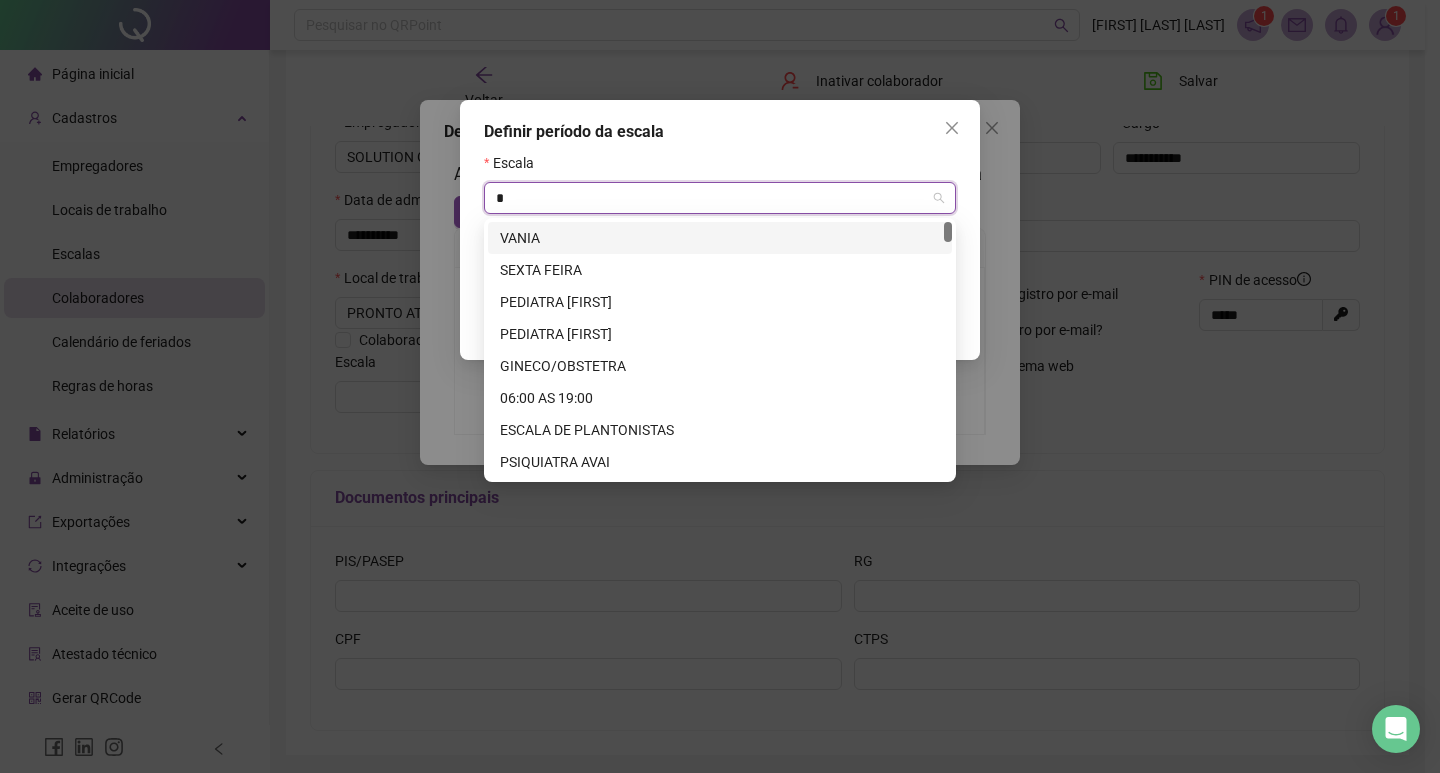 type on "**" 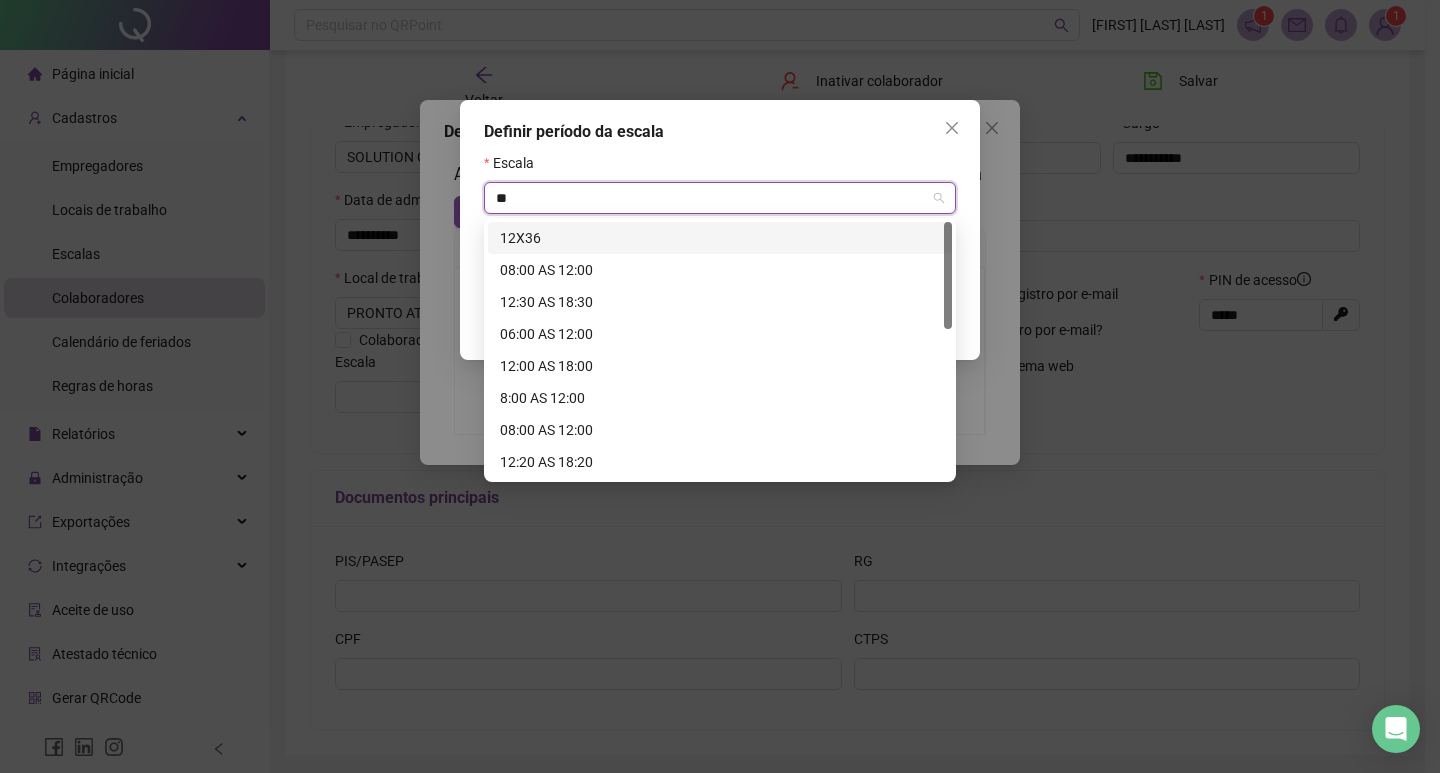 click on "12X36" at bounding box center [720, 238] 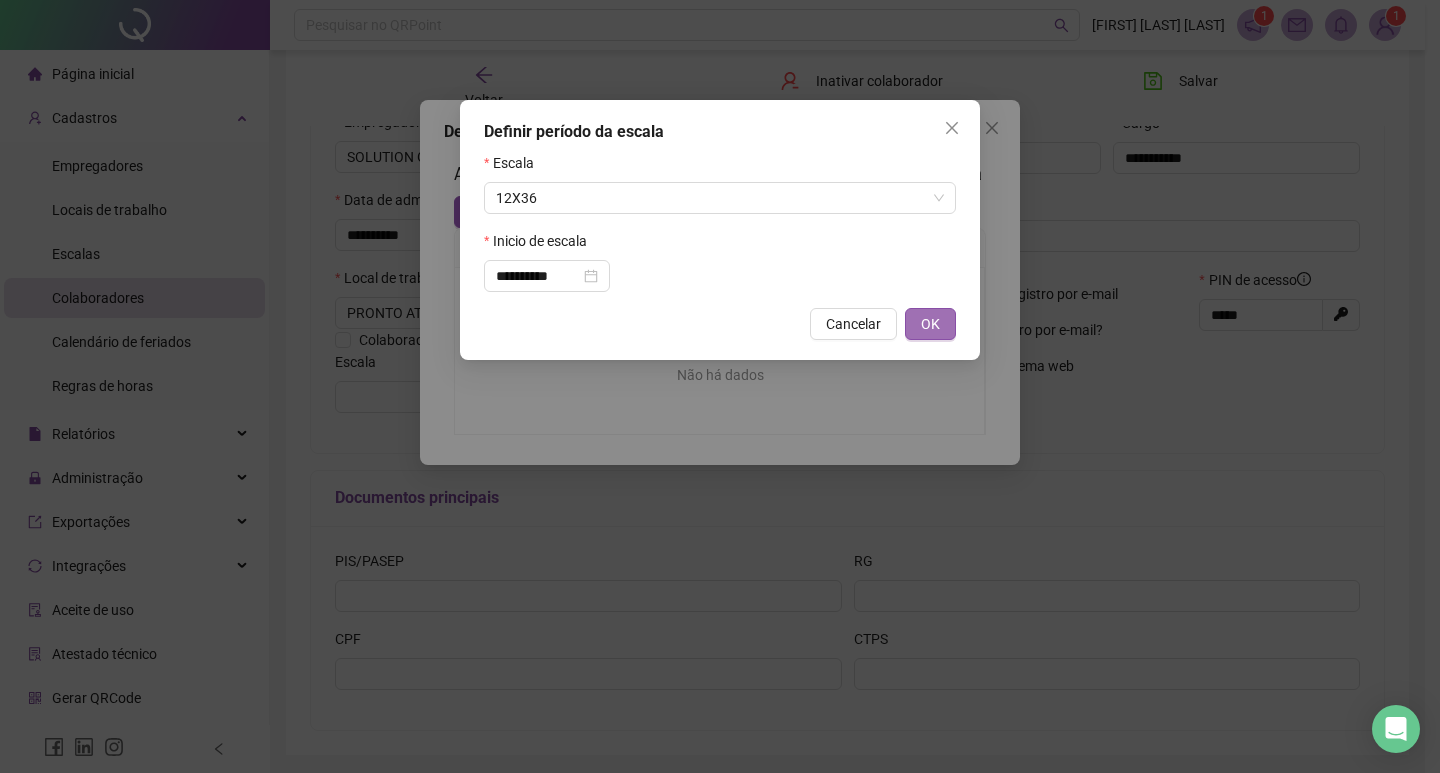 click on "OK" at bounding box center [930, 324] 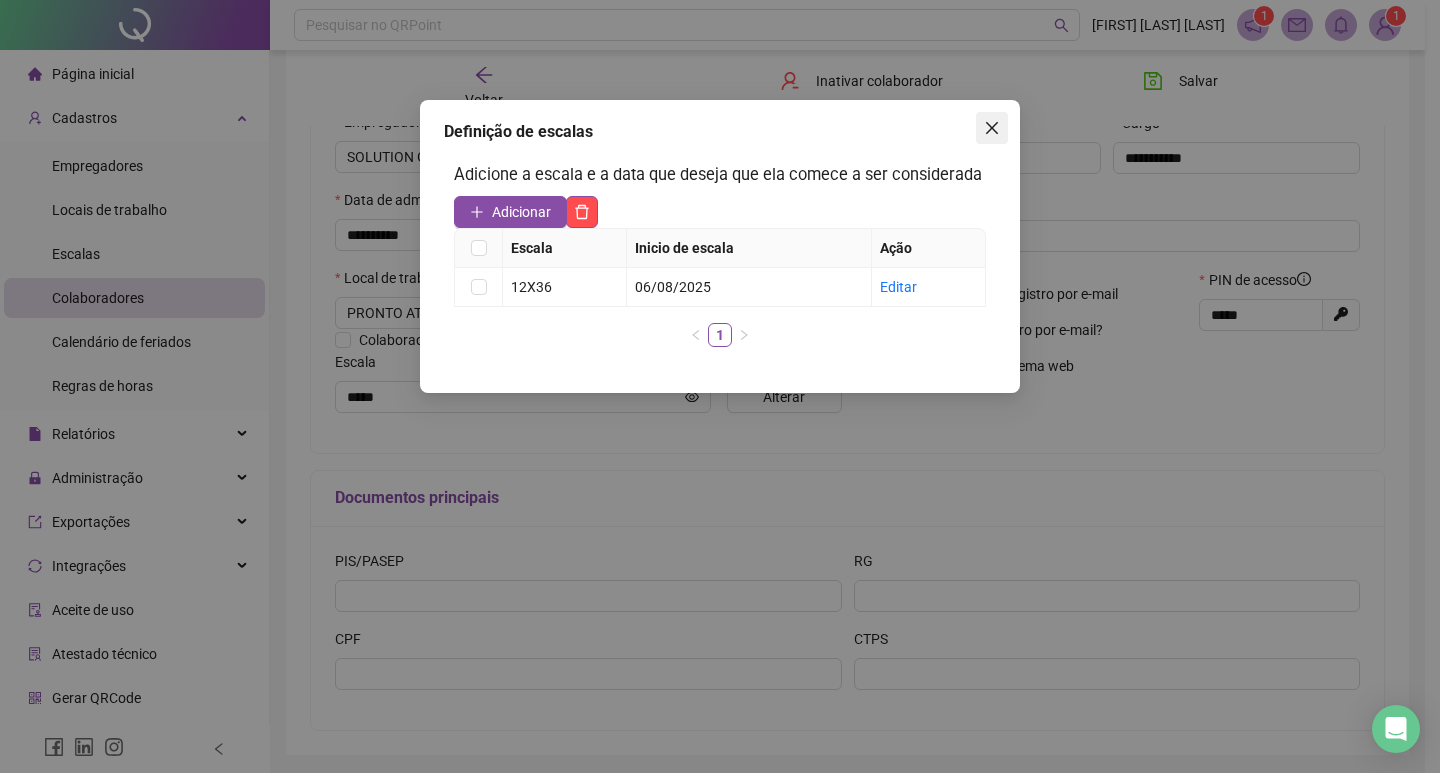 click 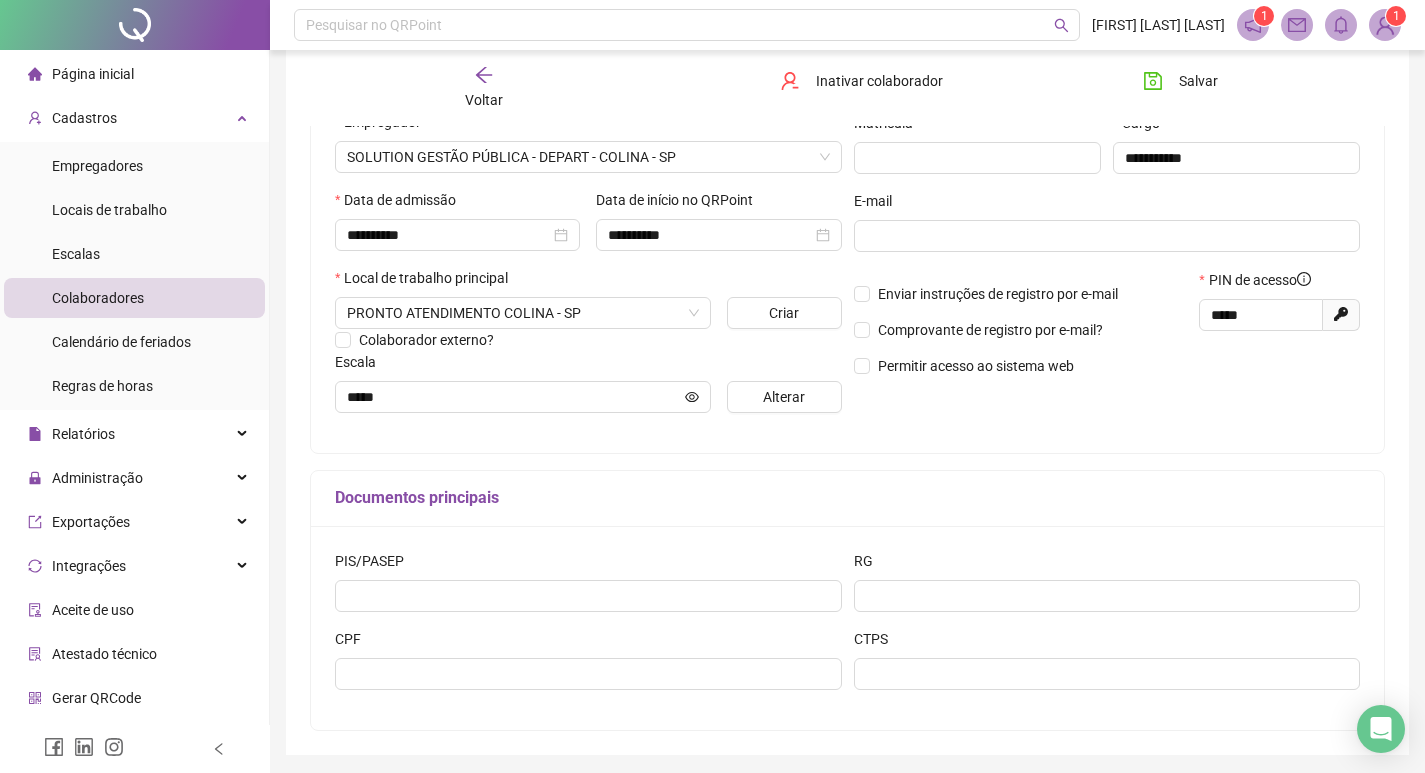 click on "**********" at bounding box center [847, 339] 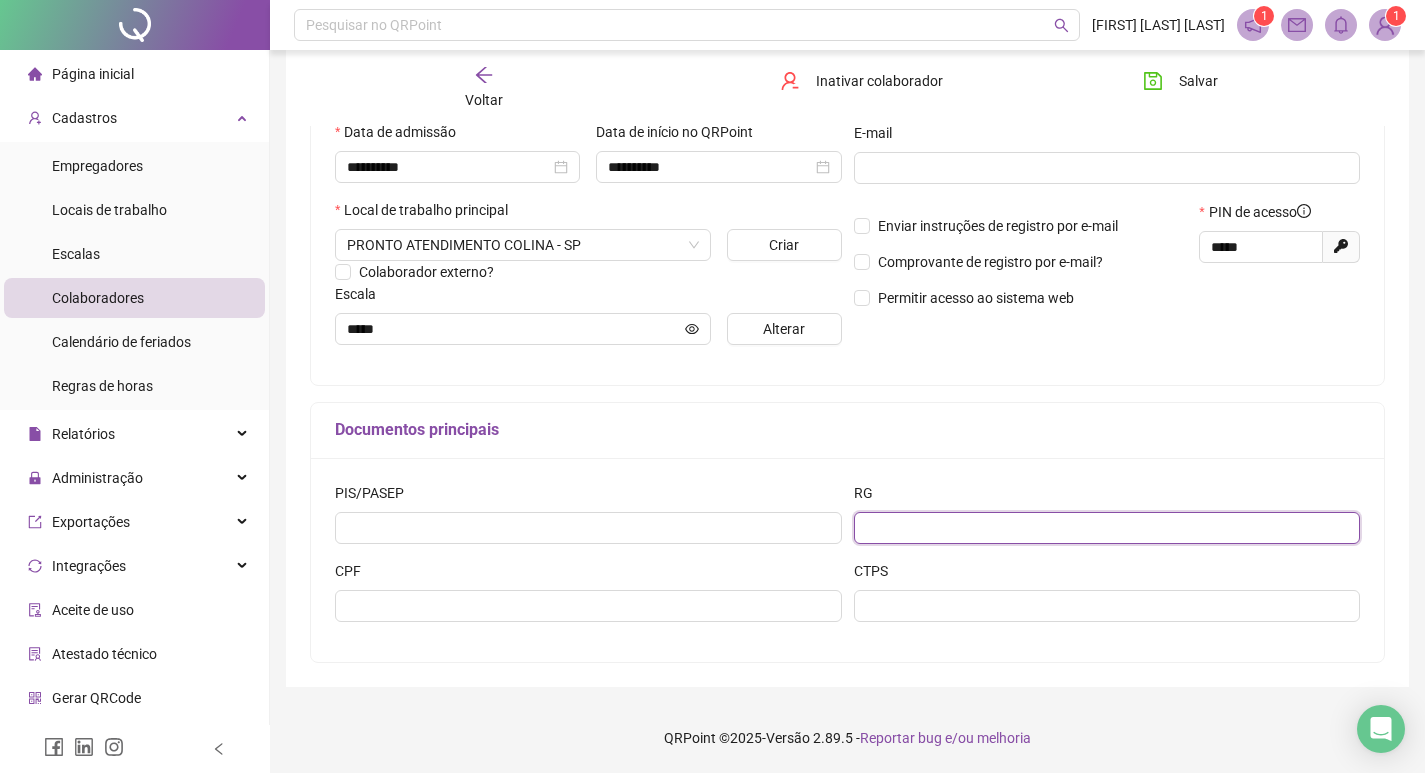 click at bounding box center (1107, 528) 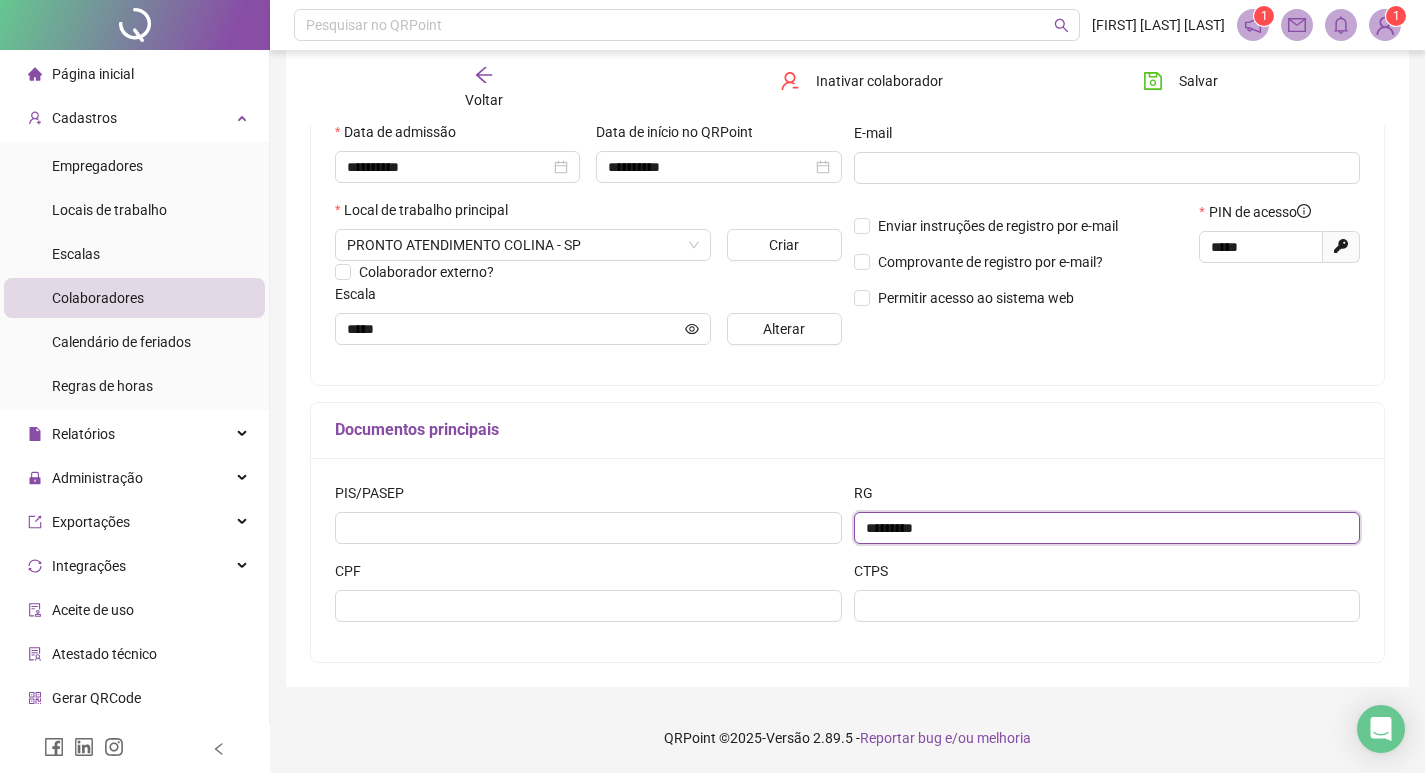 type on "*********" 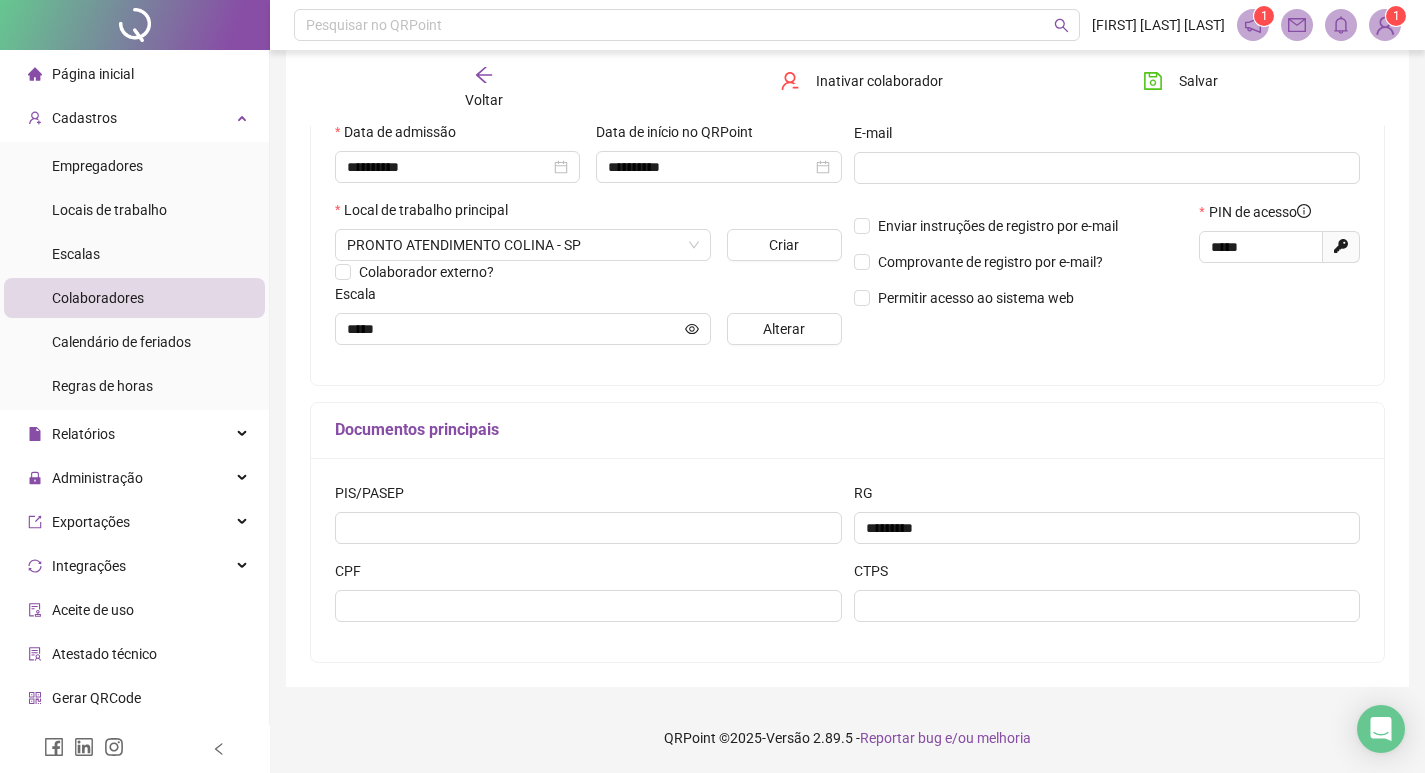 click on "PIS/PASEP RG ********* CPF CTPS" at bounding box center (847, 560) 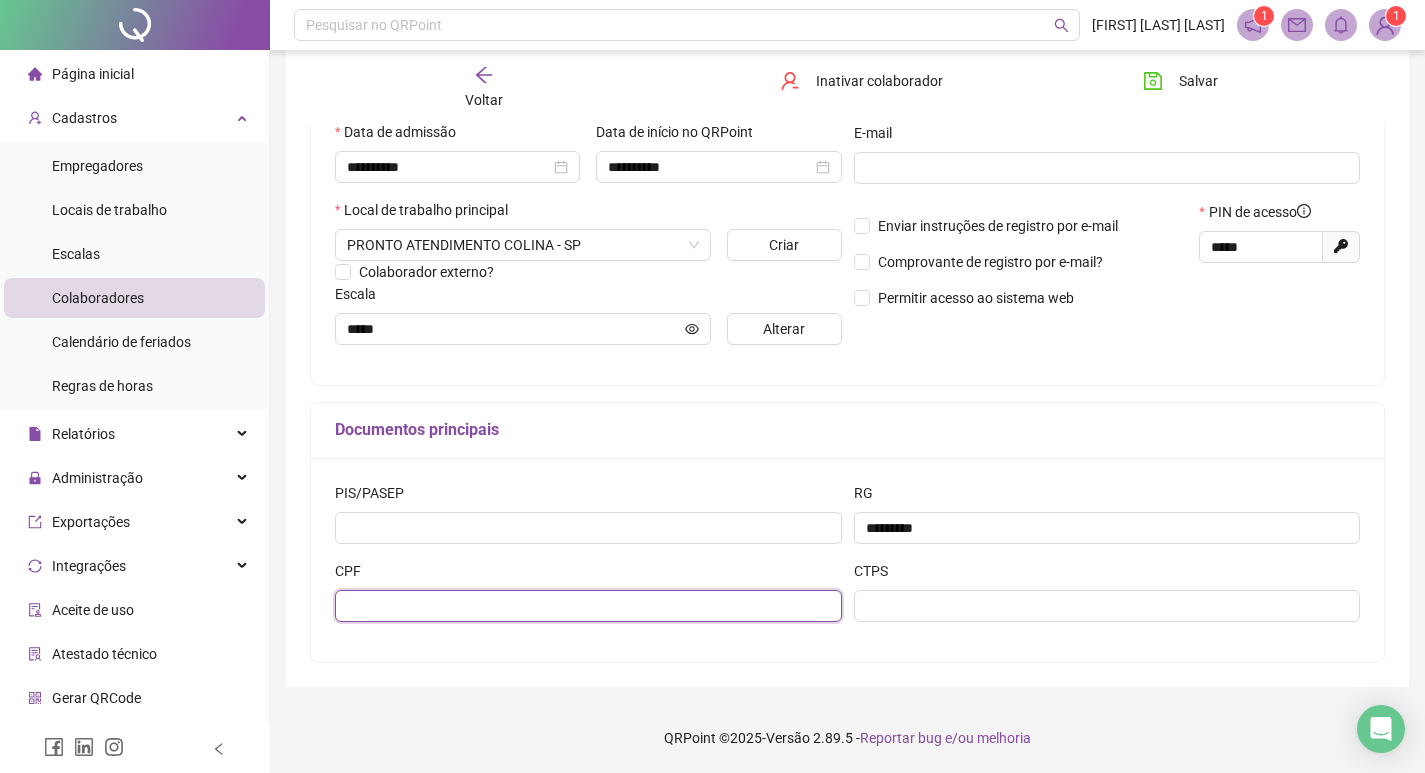 click at bounding box center (588, 606) 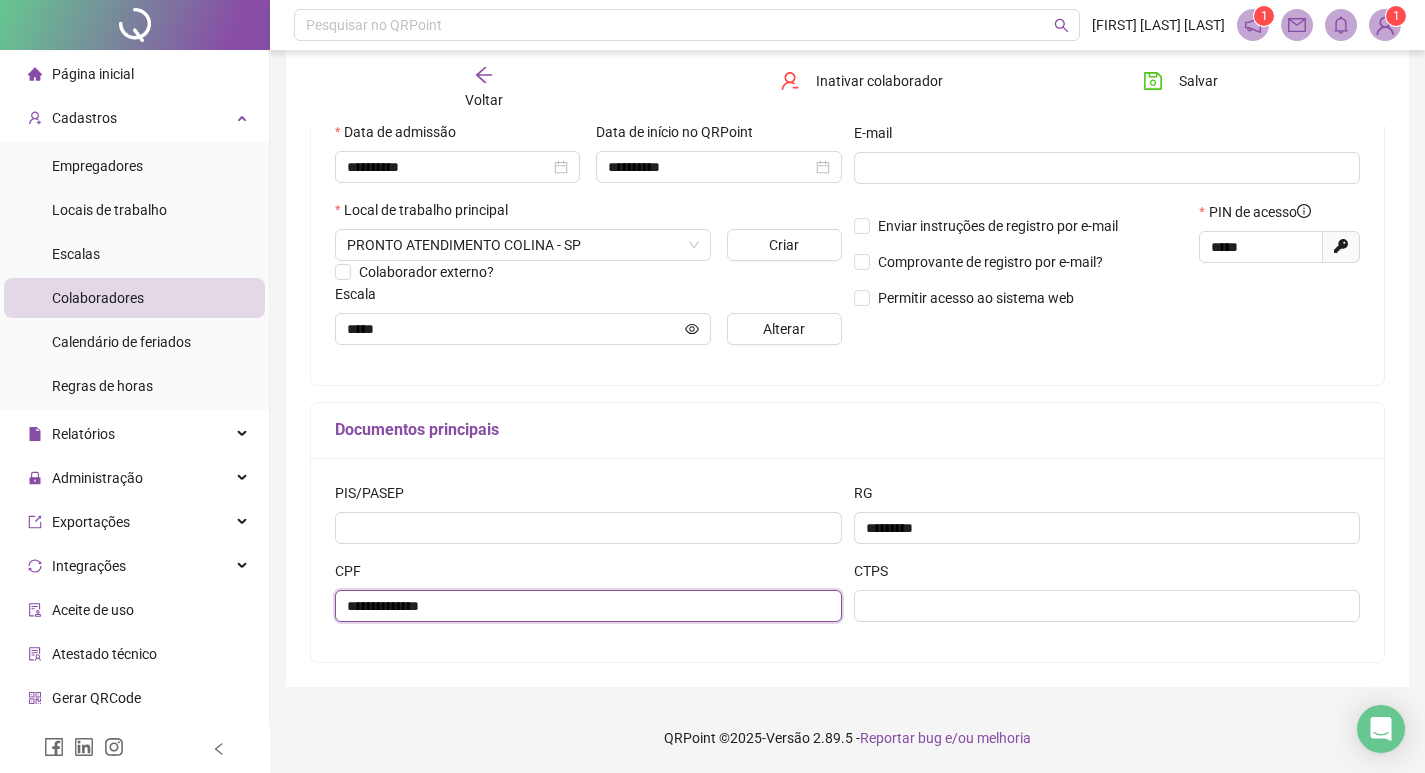type on "**********" 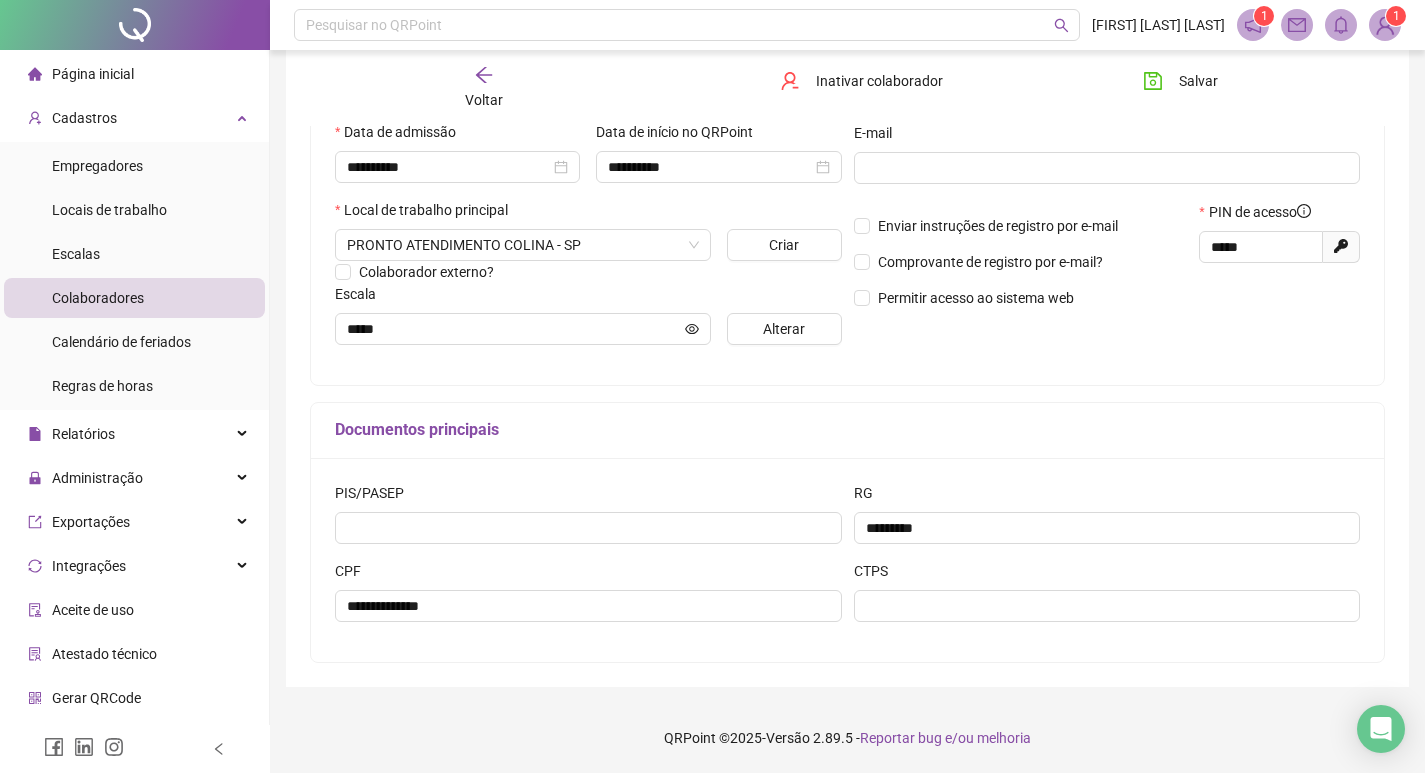 click on "Documentos principais" at bounding box center (847, 430) 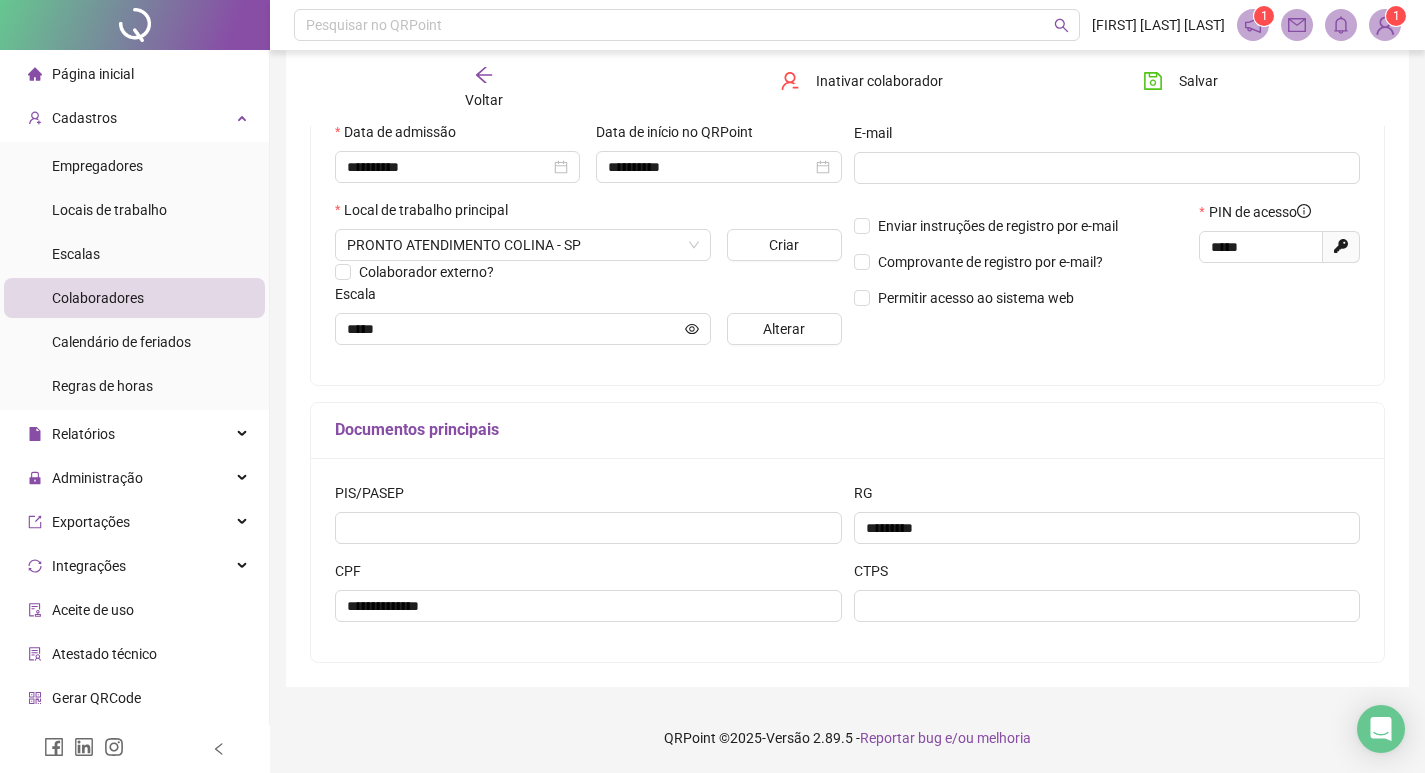 drag, startPoint x: 1179, startPoint y: 415, endPoint x: 1193, endPoint y: 400, distance: 20.518284 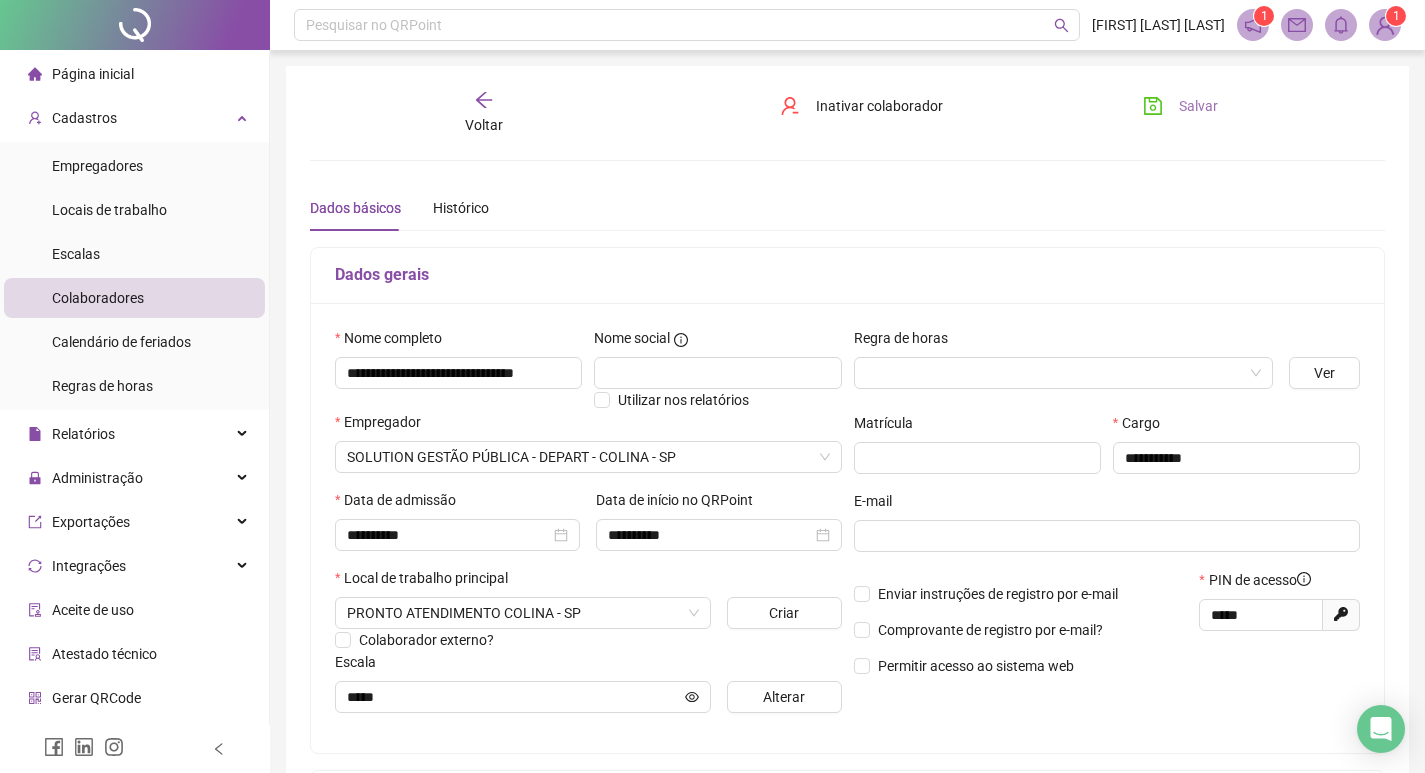 click on "Salvar" at bounding box center [1198, 106] 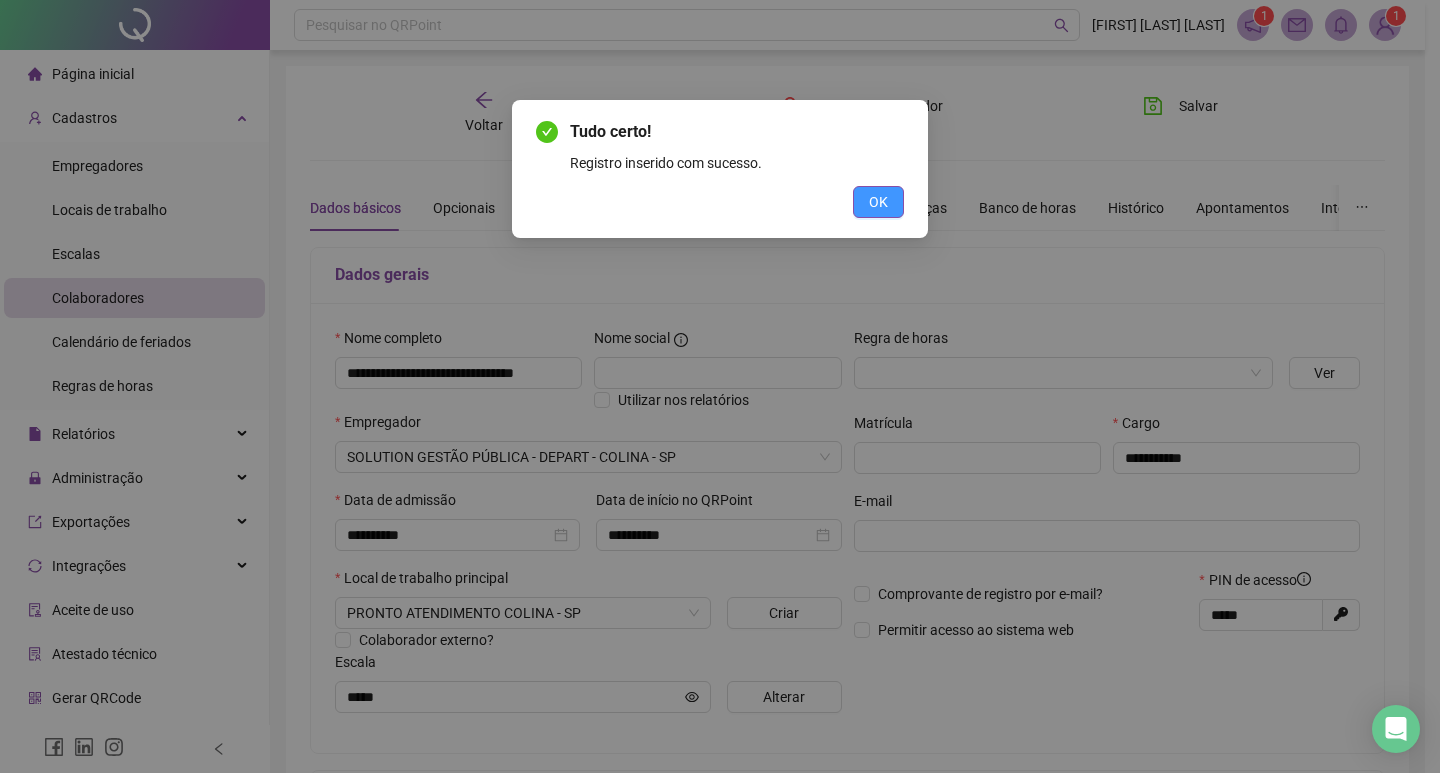 click on "OK" at bounding box center (878, 202) 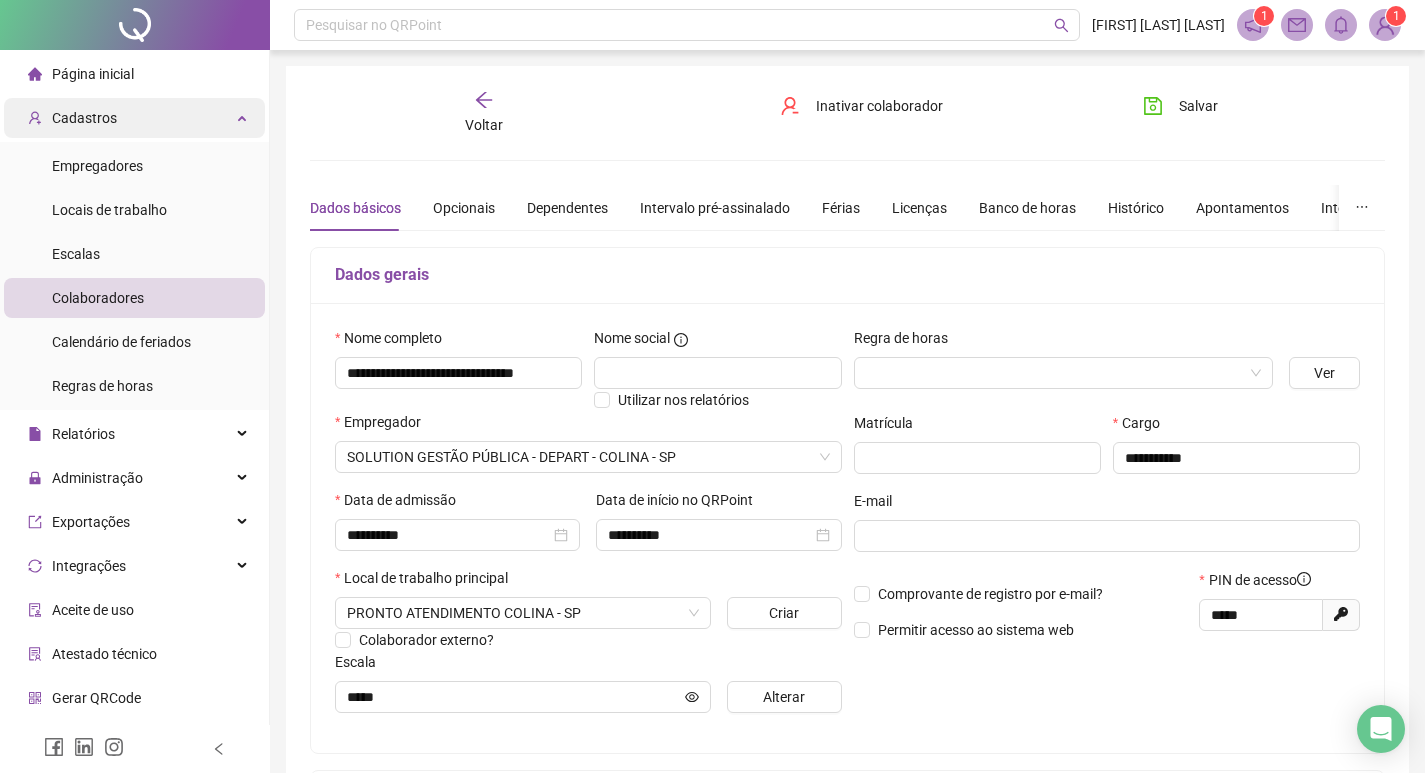 click on "Cadastros" at bounding box center [134, 118] 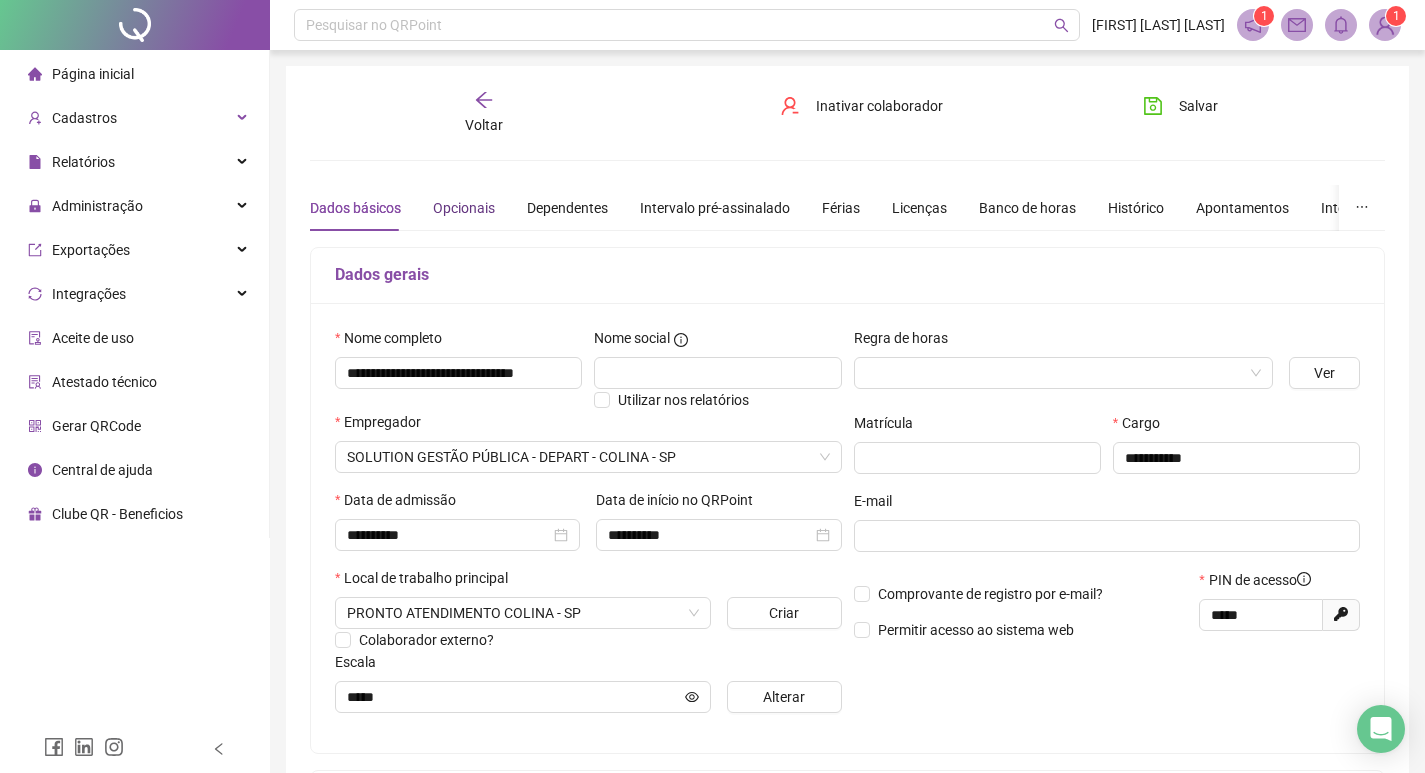 click on "Opcionais" at bounding box center (464, 208) 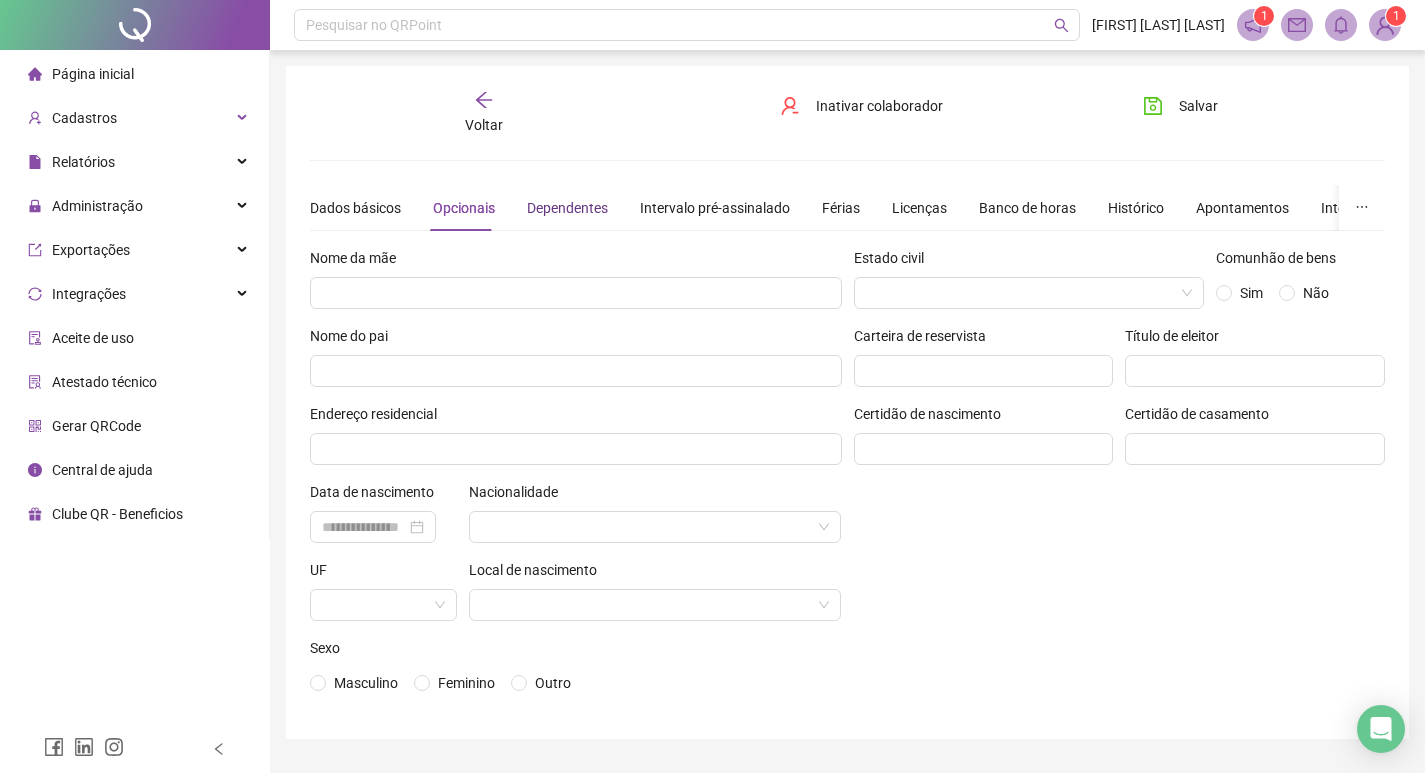 click on "Dependentes" at bounding box center (567, 208) 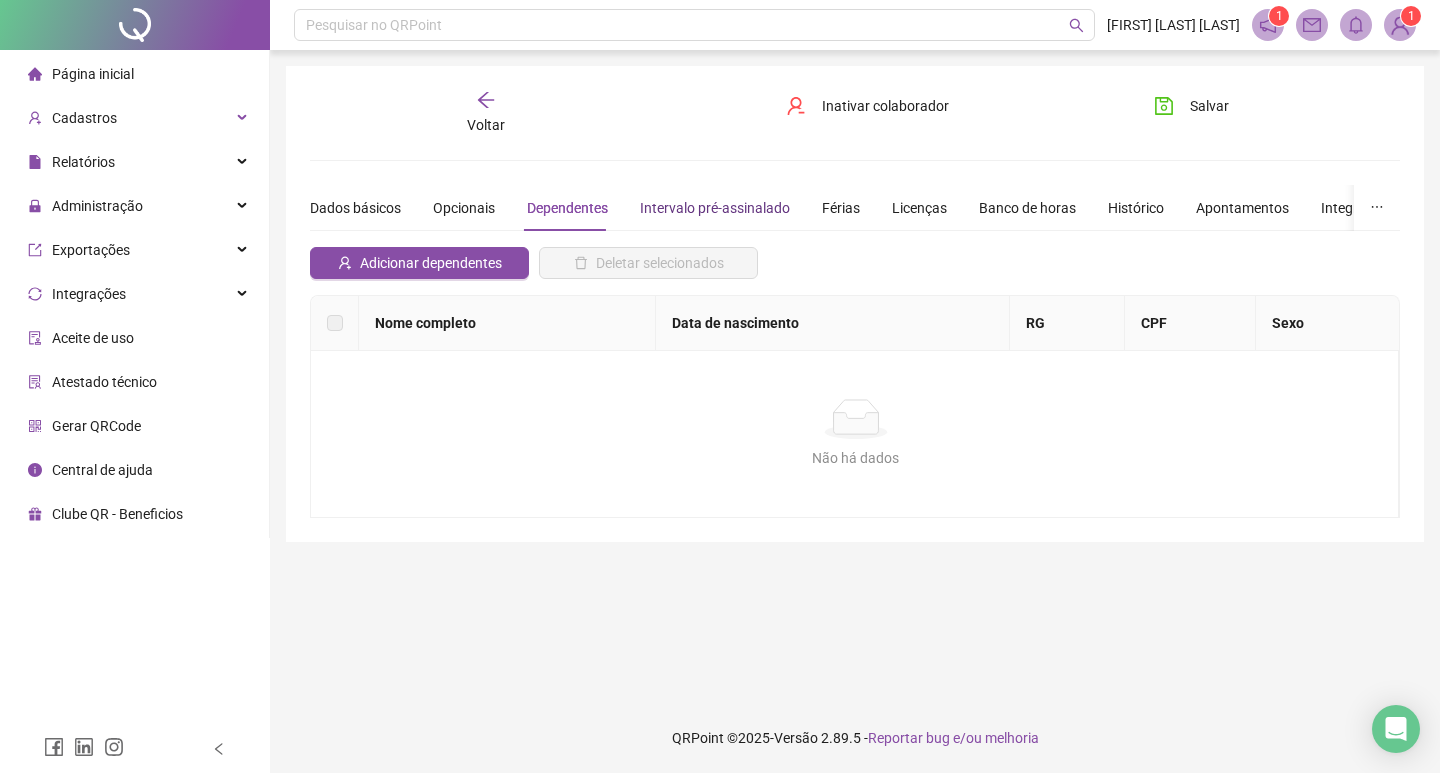 click on "Intervalo pré-assinalado" at bounding box center [715, 208] 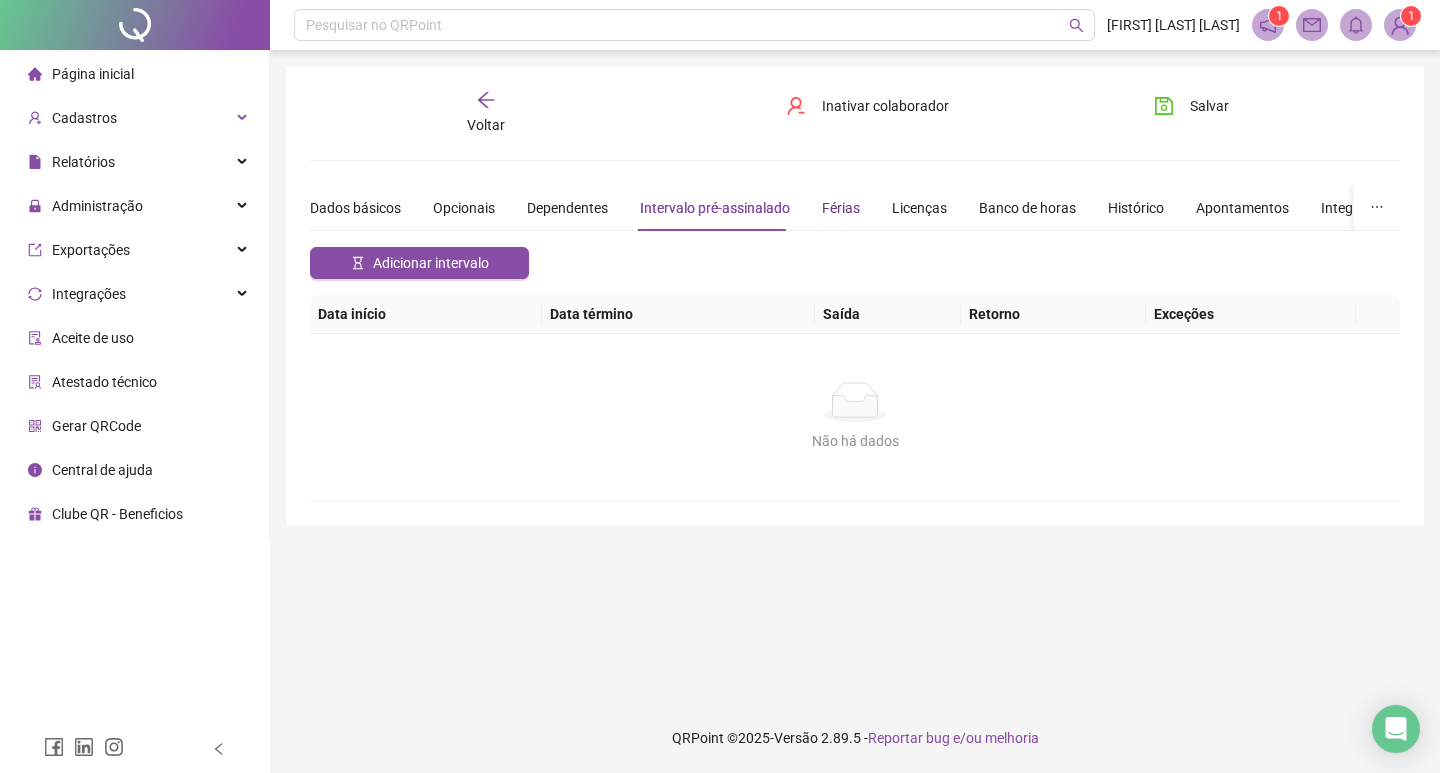 click on "Férias" at bounding box center [841, 208] 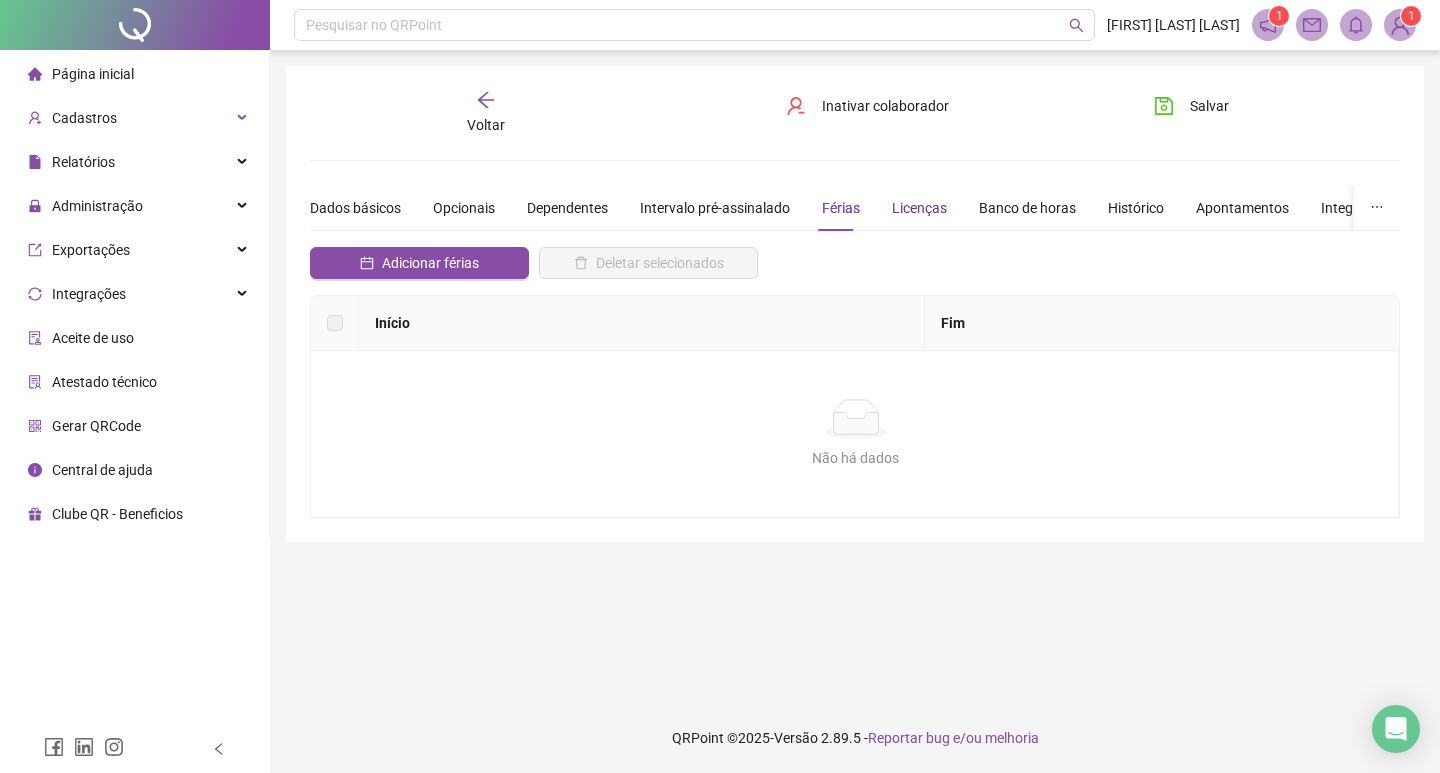 click on "Licenças" at bounding box center (919, 208) 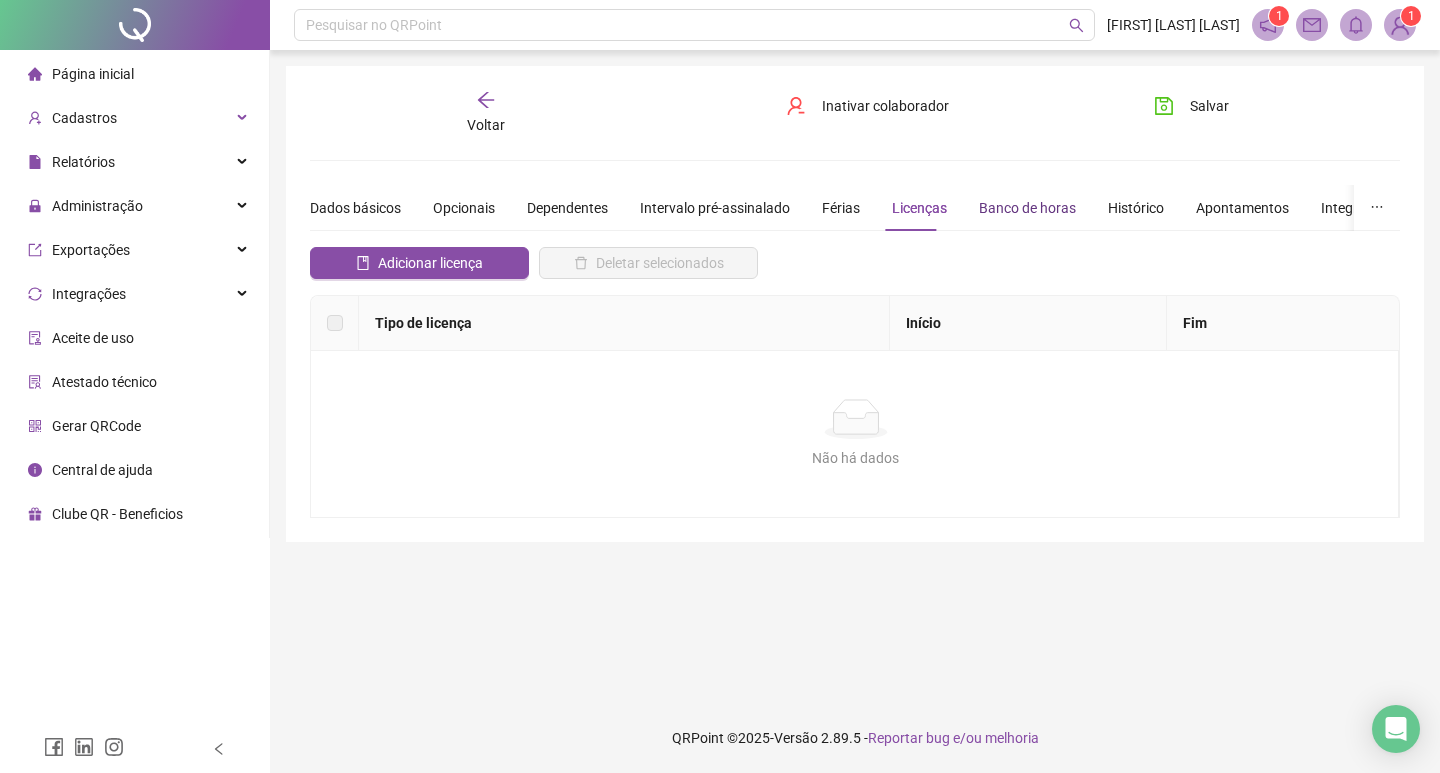 click on "Banco de horas" at bounding box center (1027, 208) 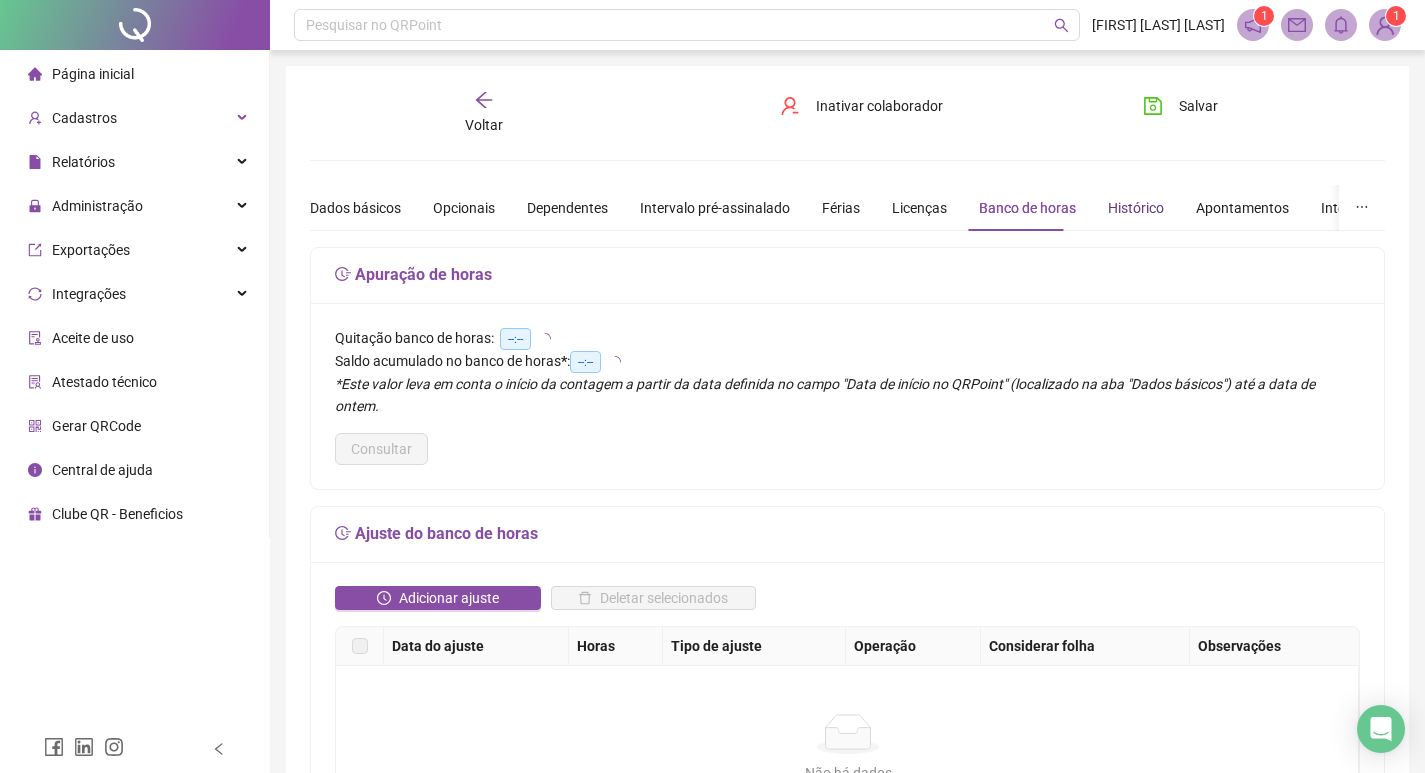 click on "Histórico" at bounding box center [1136, 208] 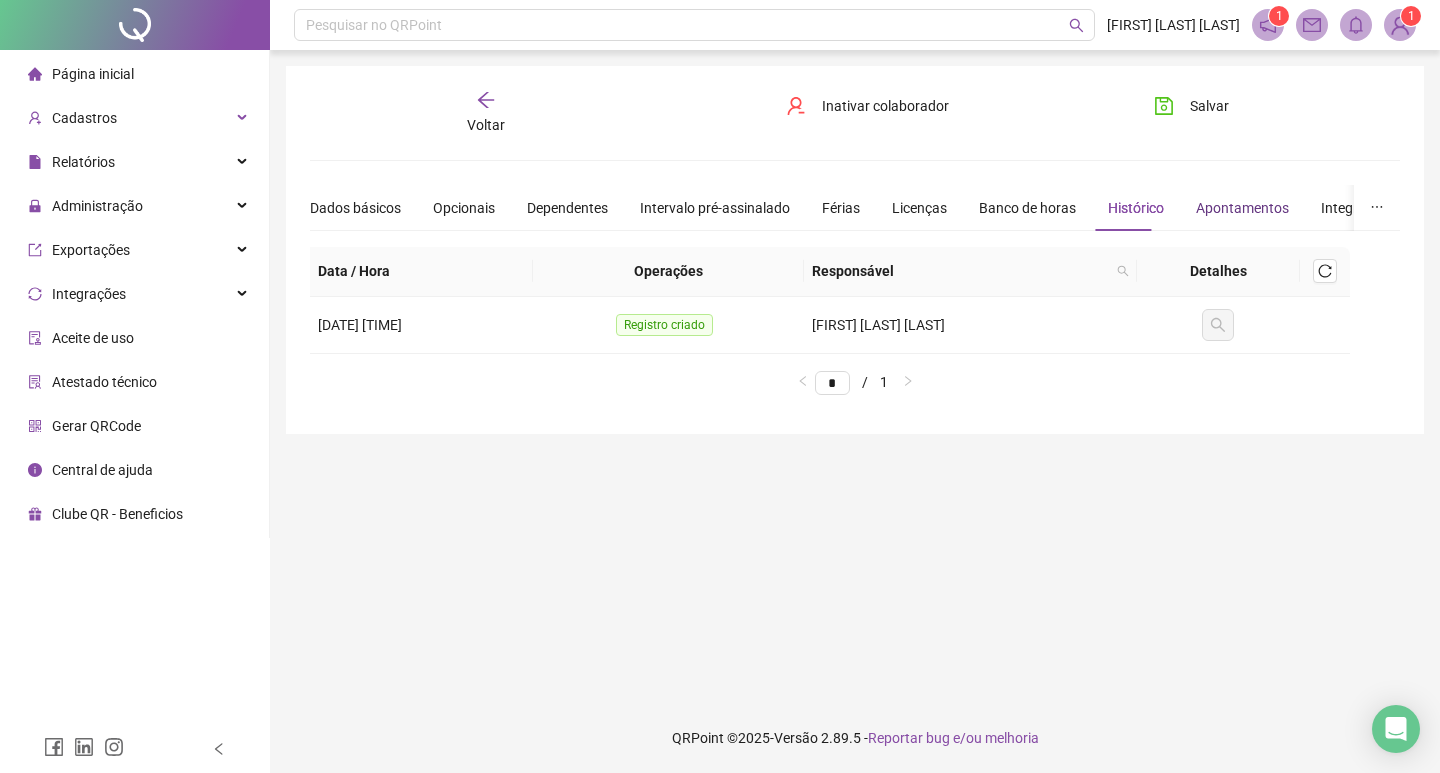 click on "Apontamentos" at bounding box center (1242, 208) 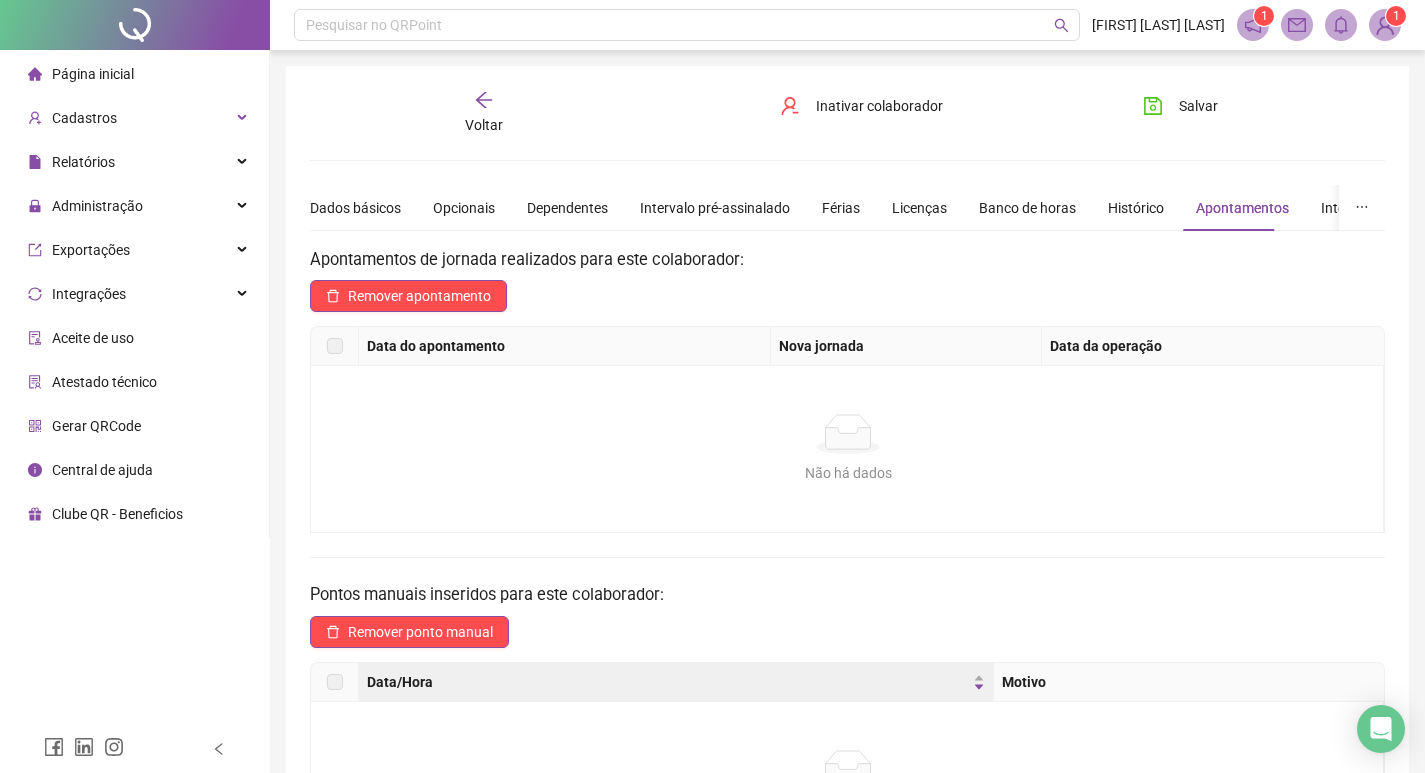click on "Dados básicos Opcionais Dependentes Intervalo pré-assinalado Férias Licenças Banco de horas Histórico Apontamentos Integrações Preferências" at bounding box center [907, 208] 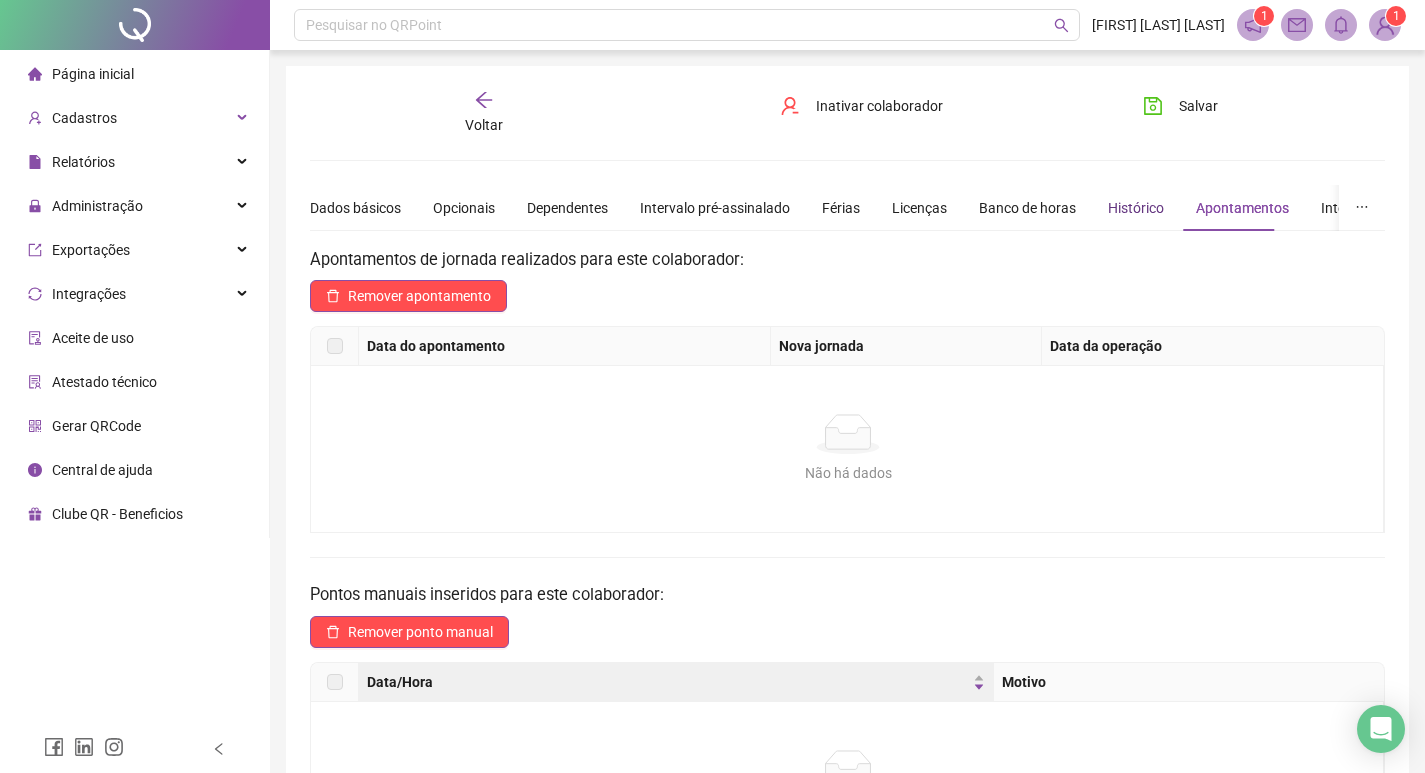 click on "Histórico" at bounding box center [1136, 208] 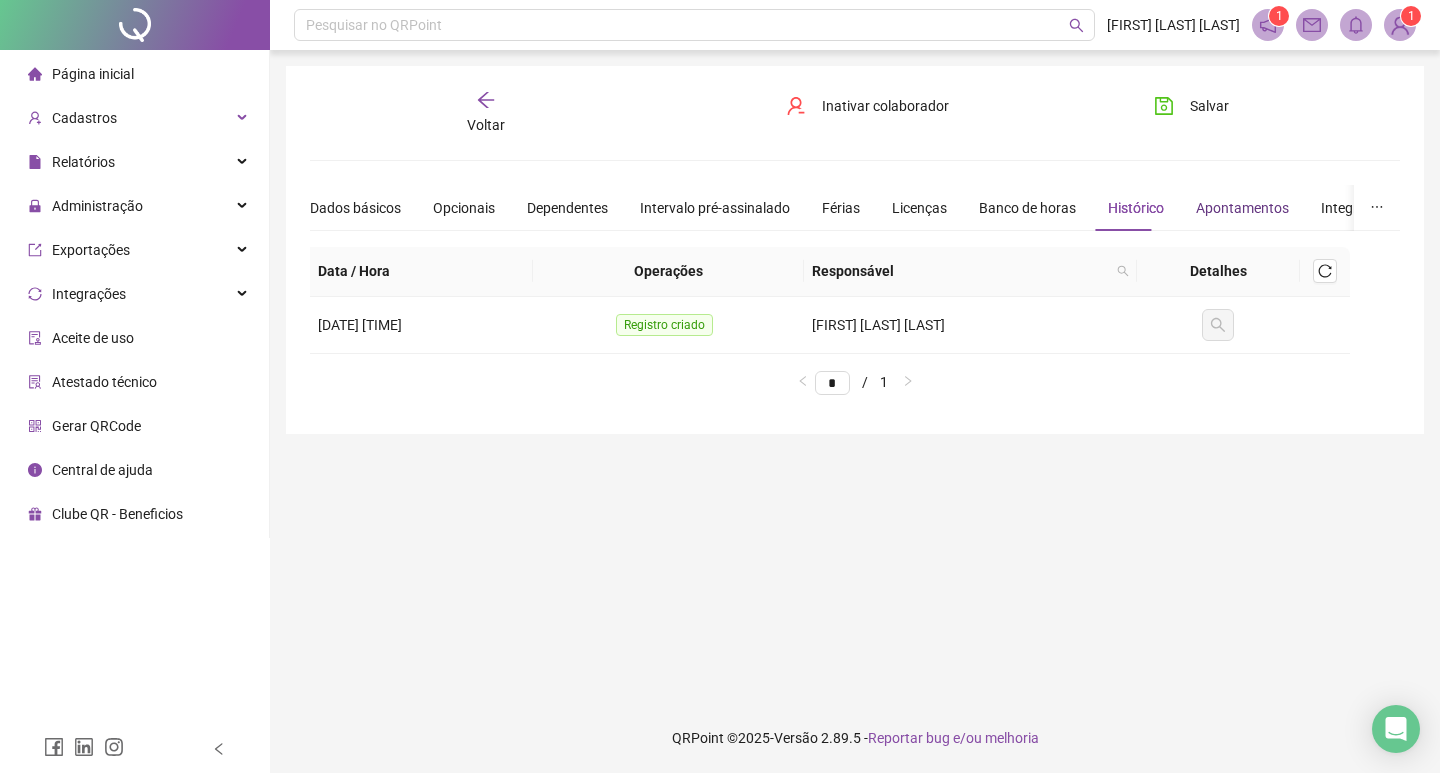 click on "Apontamentos" at bounding box center [1242, 208] 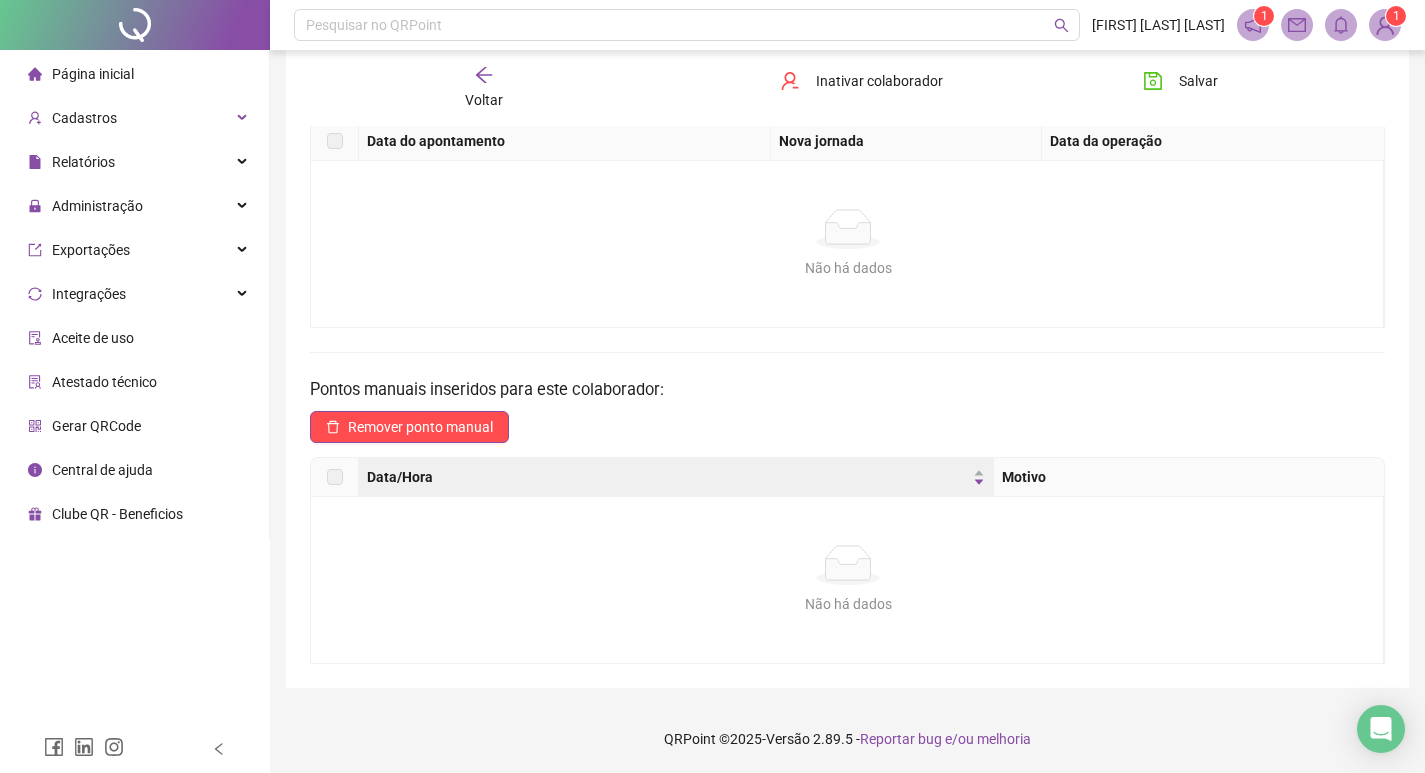 scroll, scrollTop: 0, scrollLeft: 0, axis: both 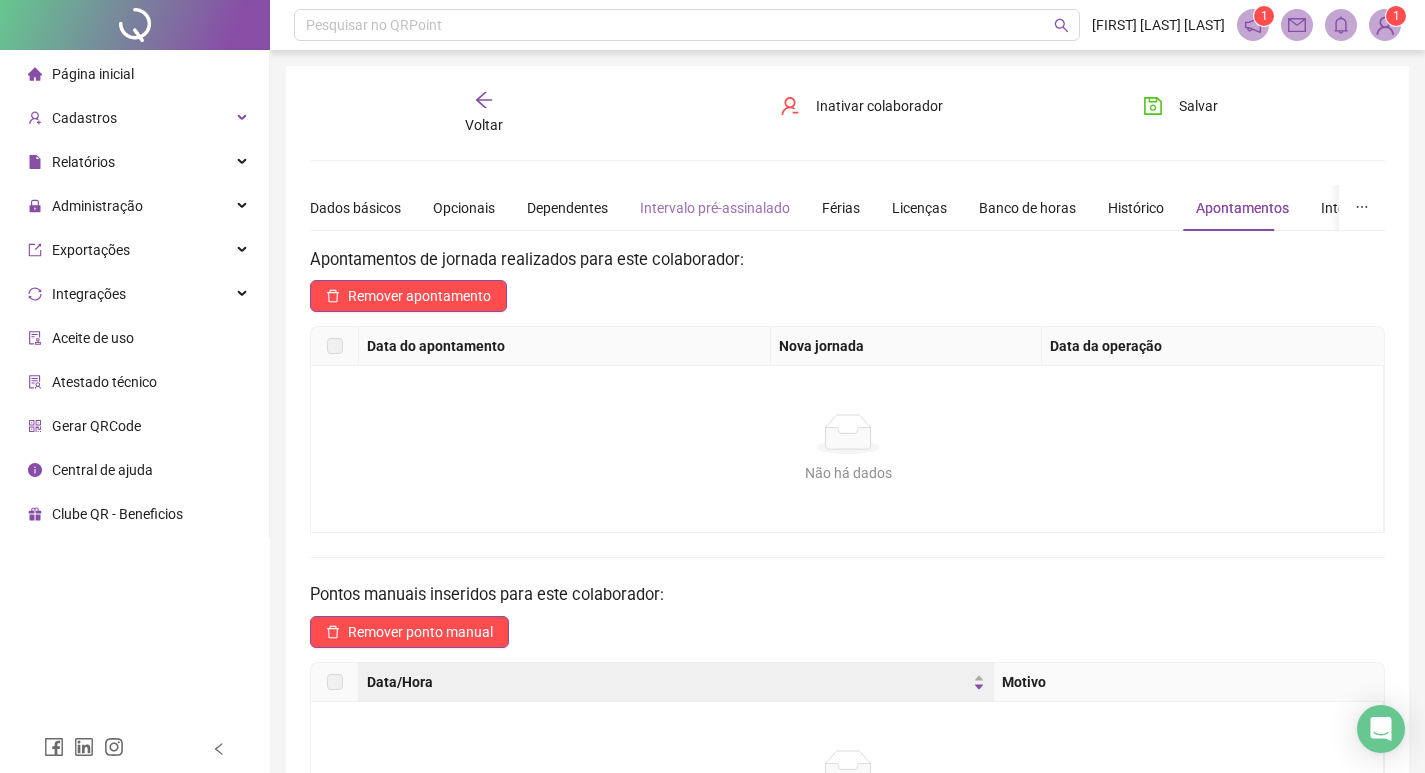 click on "Intervalo pré-assinalado" at bounding box center (715, 208) 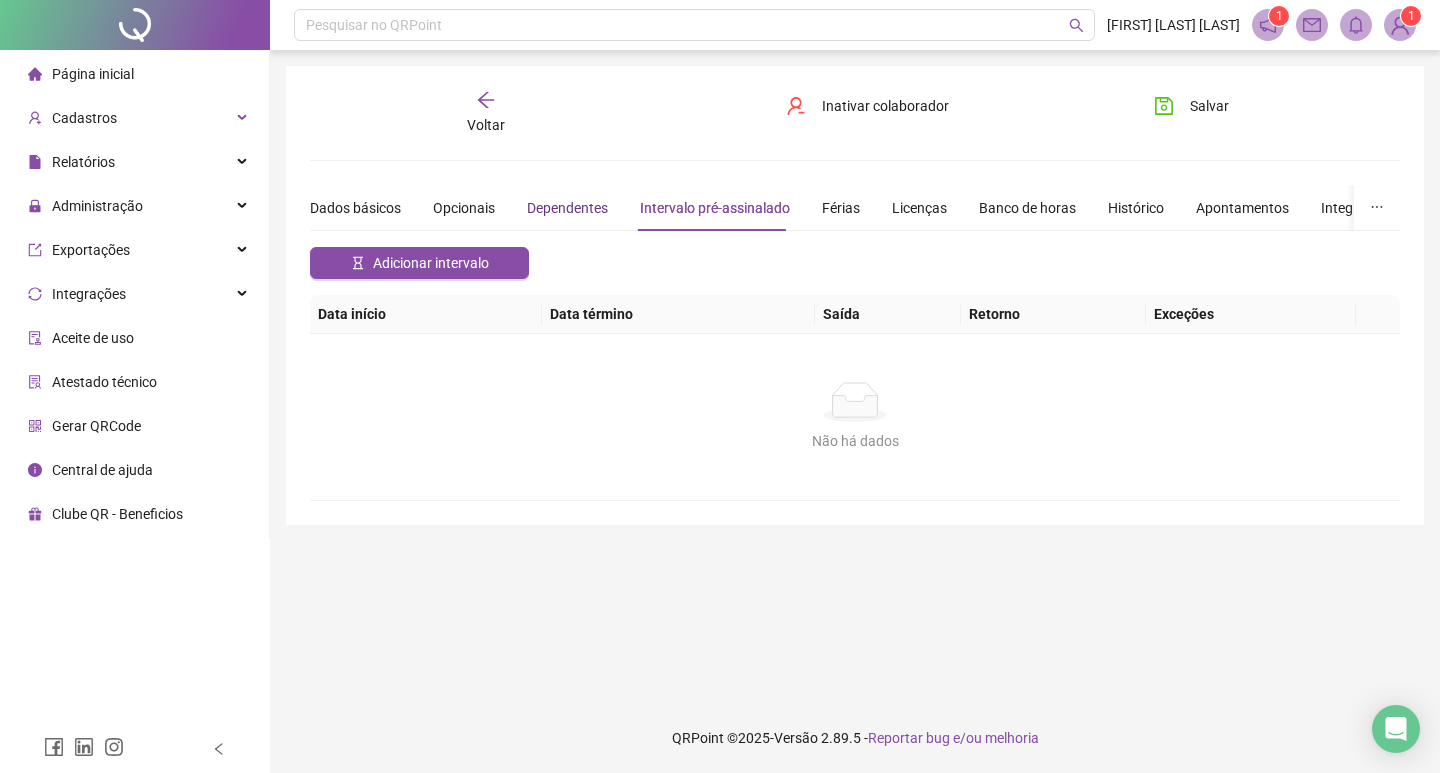 drag, startPoint x: 551, startPoint y: 203, endPoint x: 540, endPoint y: 203, distance: 11 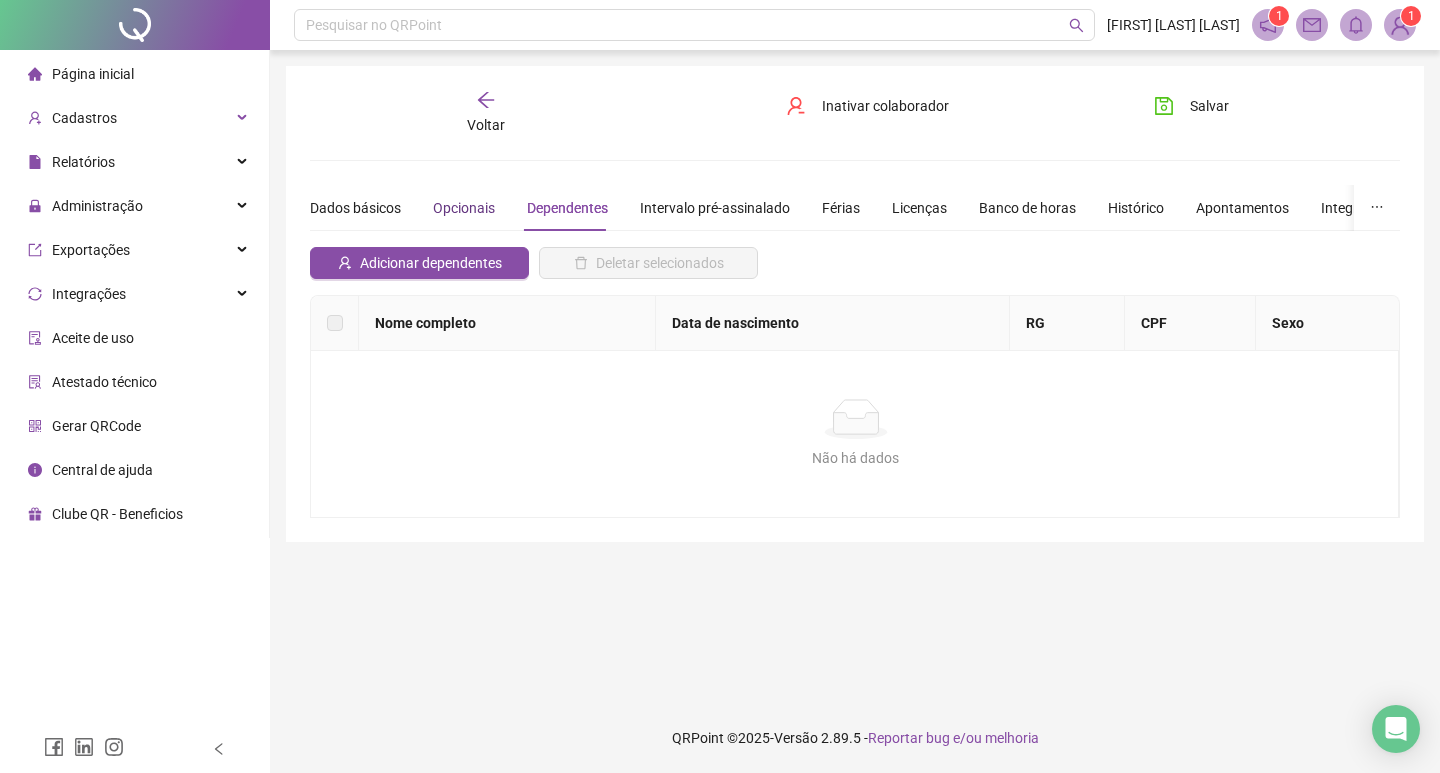 click on "Opcionais" at bounding box center [464, 208] 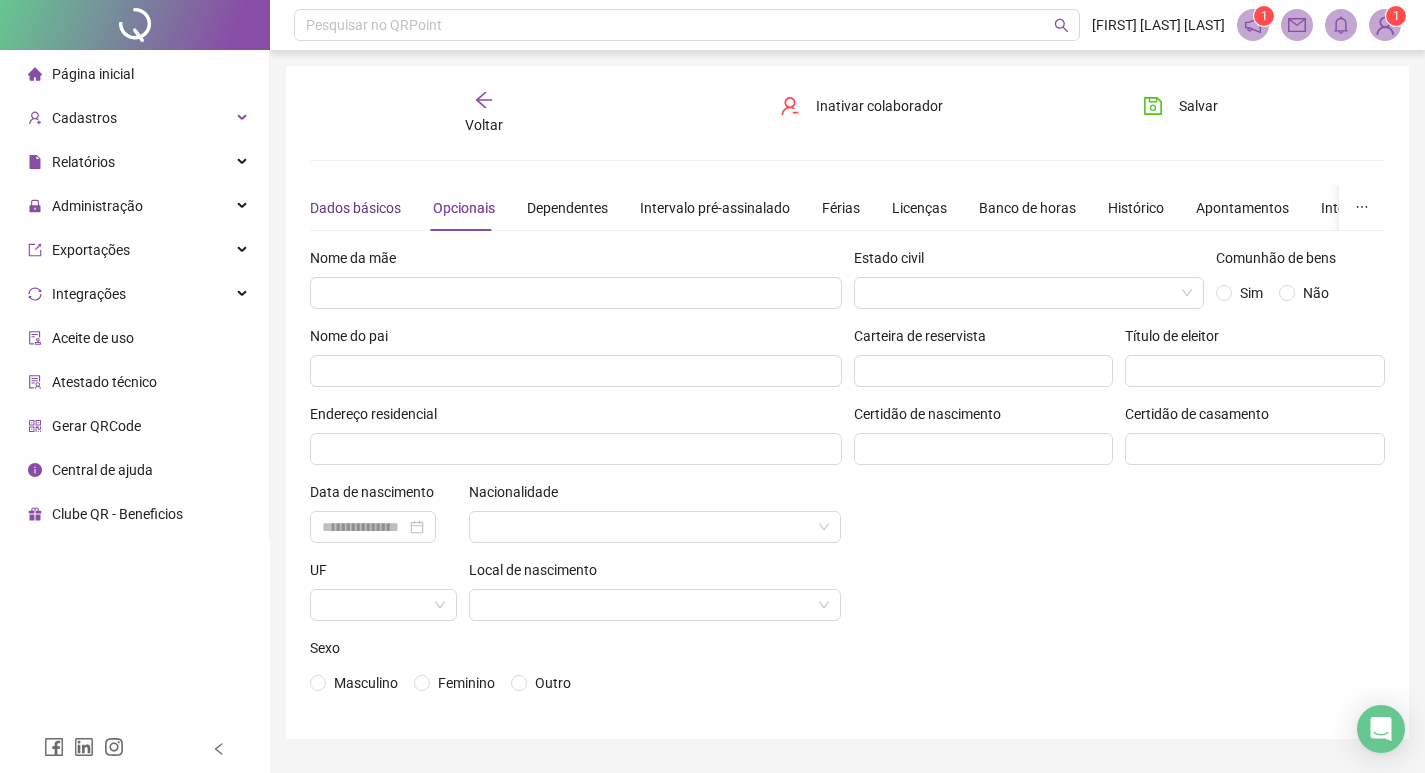 click on "Dados básicos" at bounding box center (355, 208) 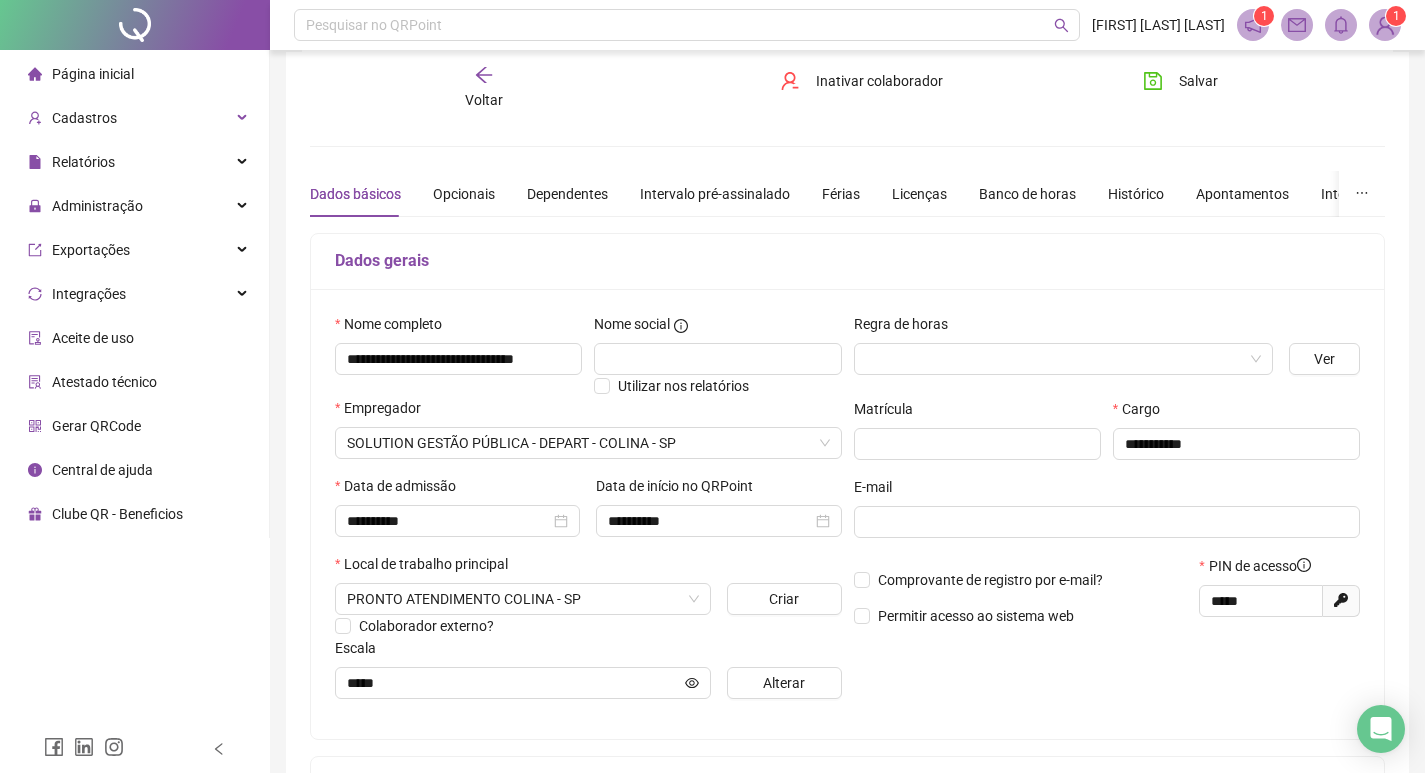 scroll, scrollTop: 0, scrollLeft: 0, axis: both 